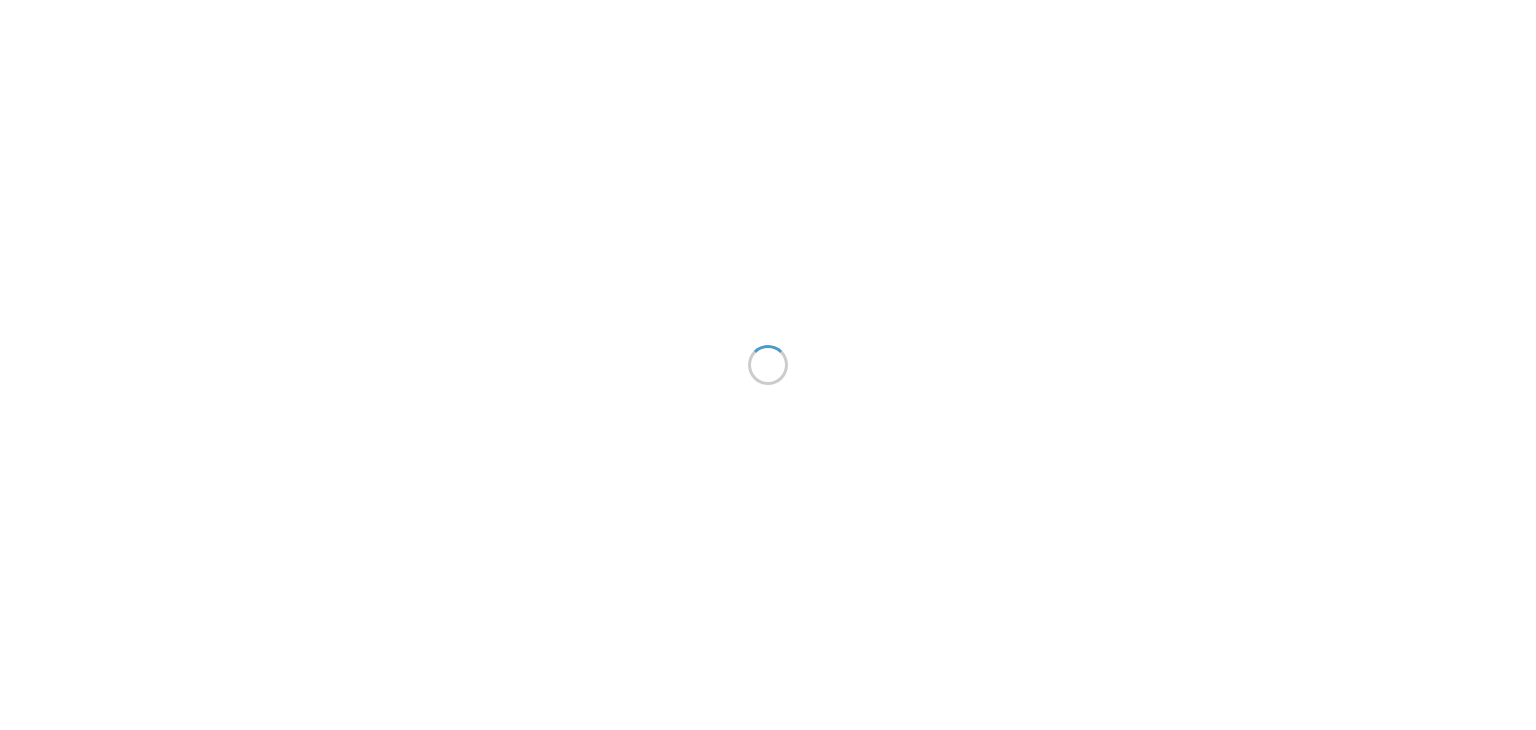 scroll, scrollTop: 0, scrollLeft: 0, axis: both 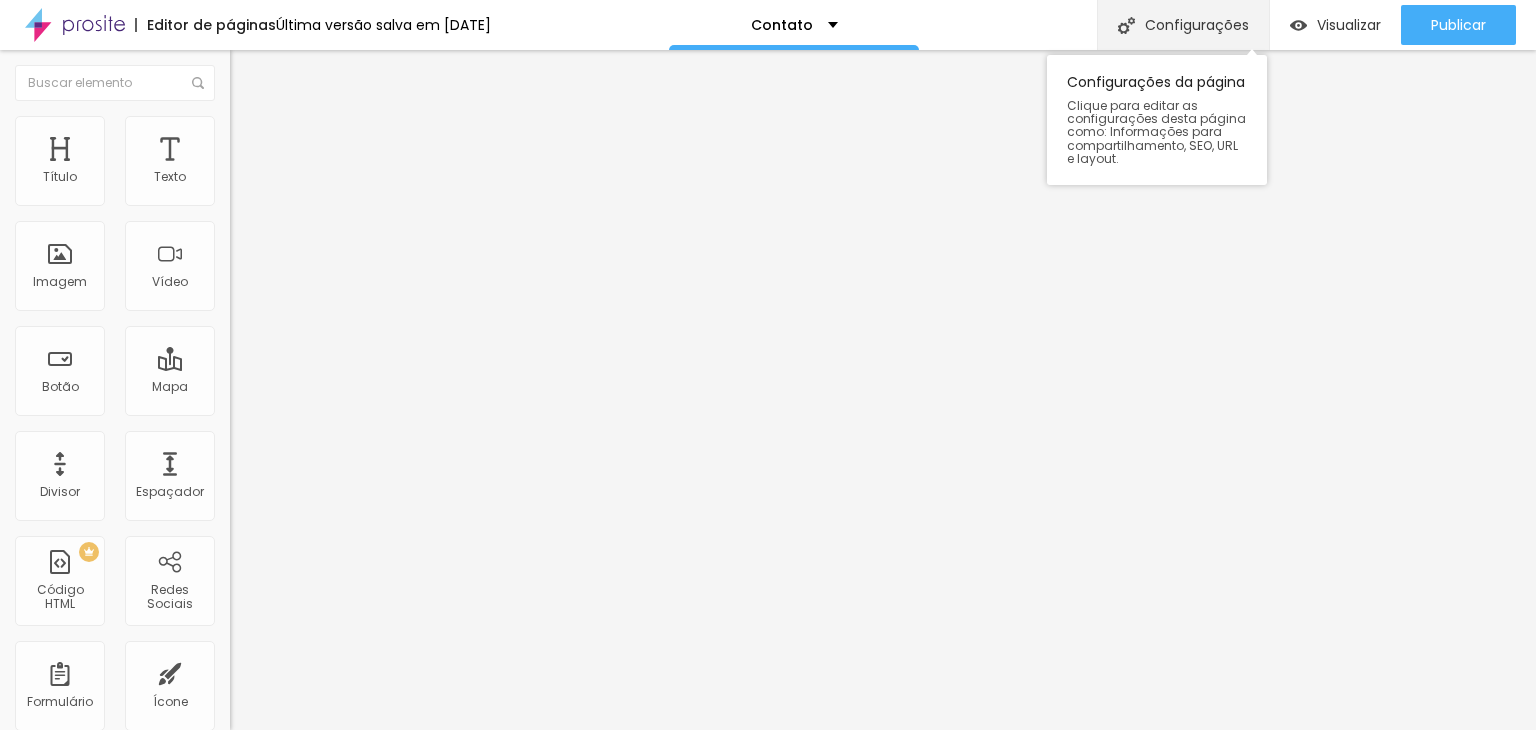 click on "Configurações" at bounding box center (1183, 25) 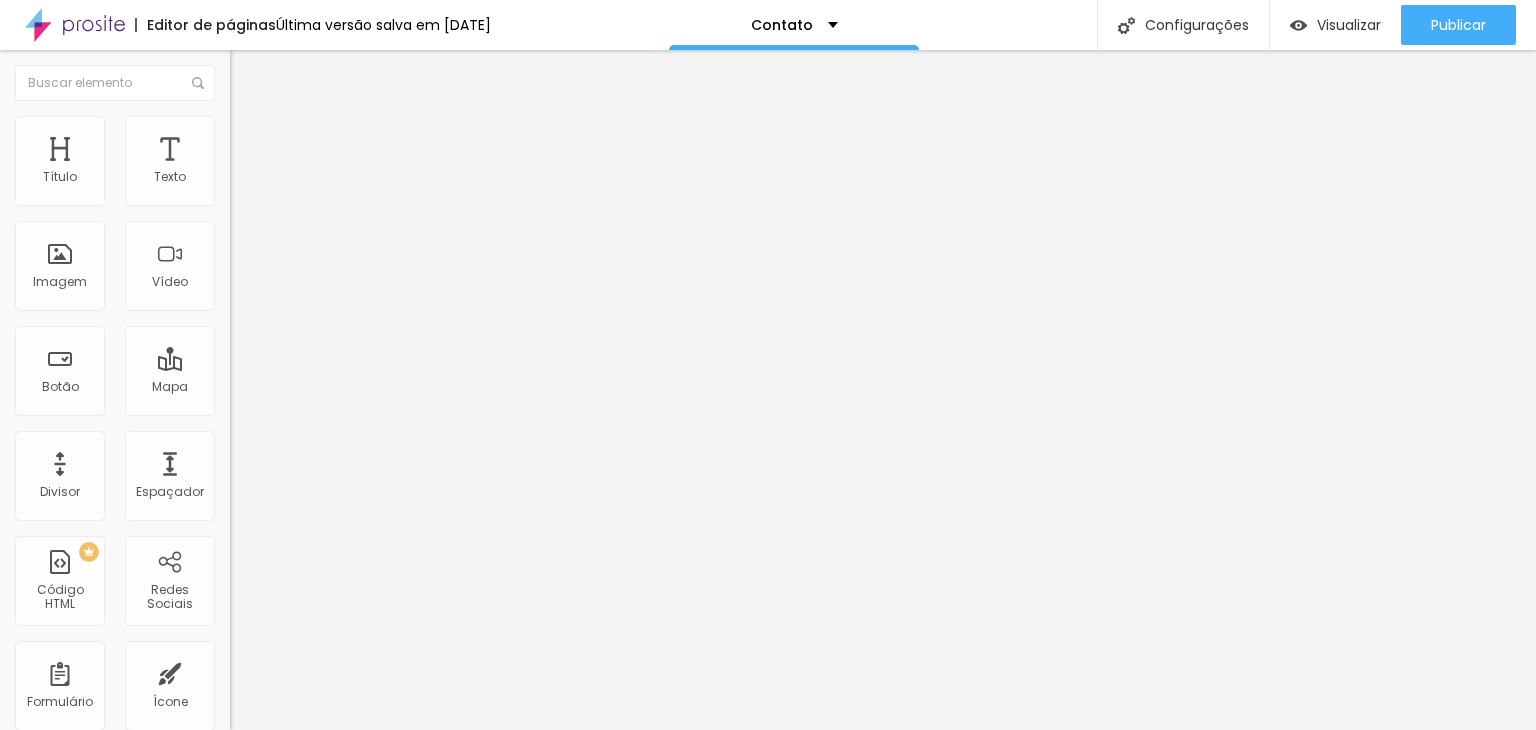drag, startPoint x: 696, startPoint y: 278, endPoint x: 457, endPoint y: 292, distance: 239.40968 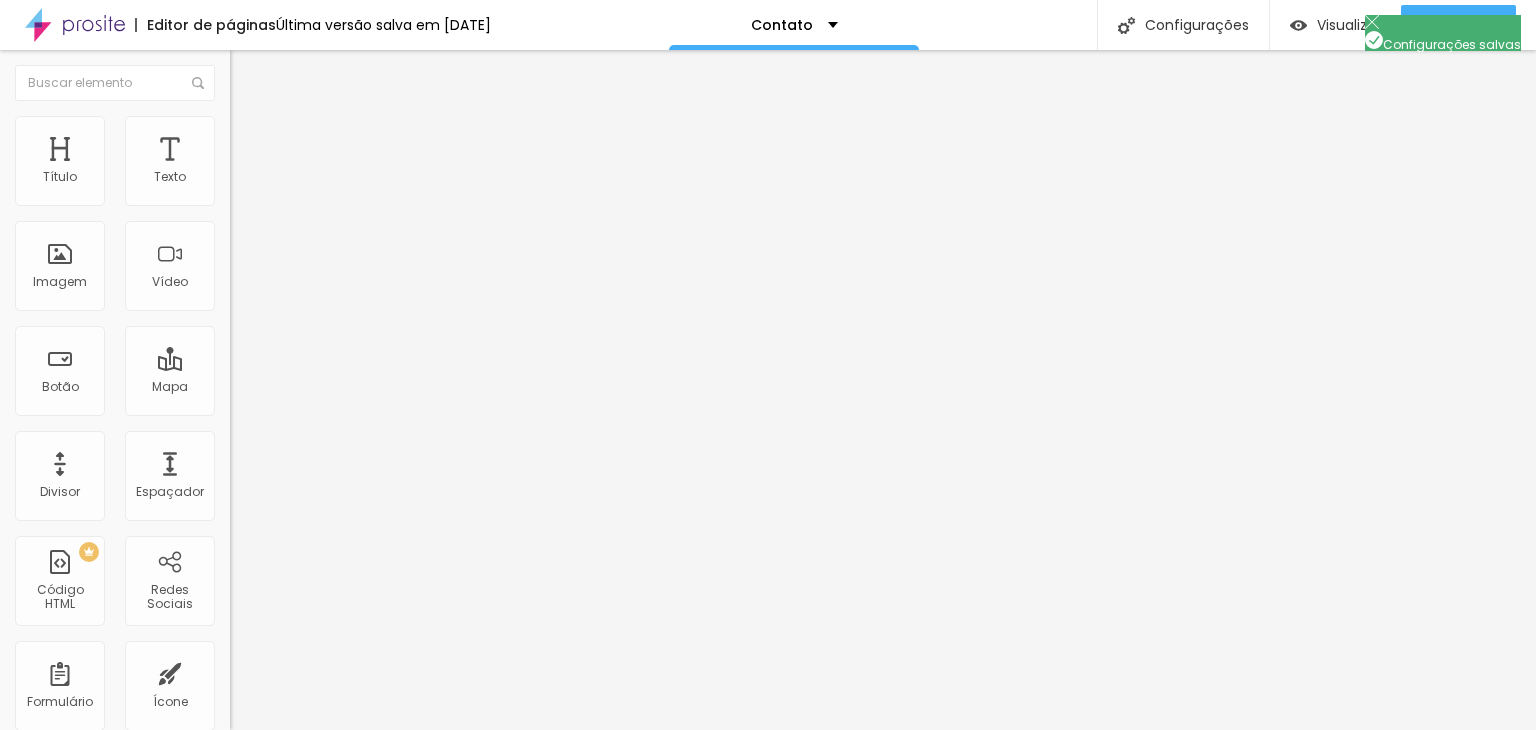 click on "Avançado" at bounding box center [768, 802] 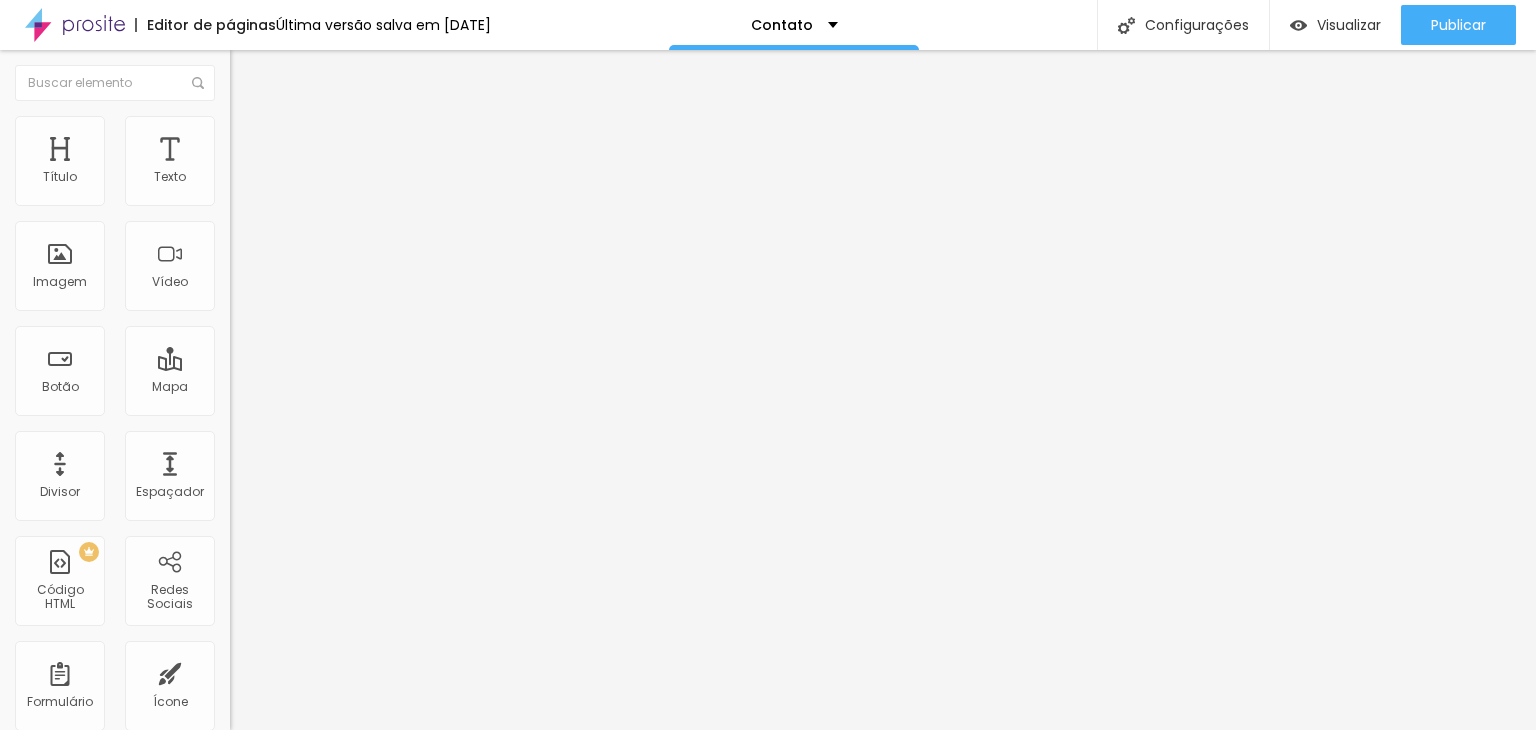 click on "Salvar" at bounding box center (47, 1236) 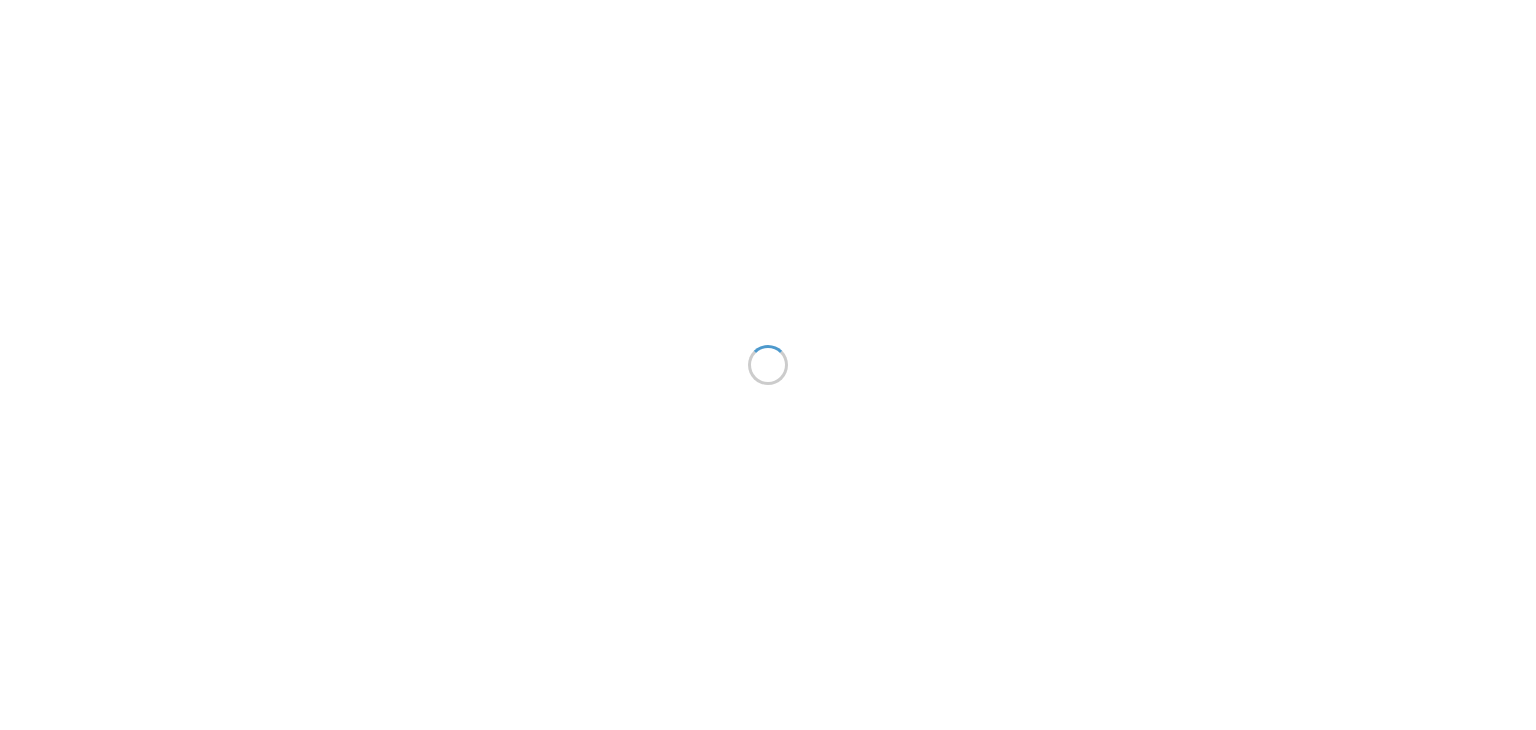 scroll, scrollTop: 0, scrollLeft: 0, axis: both 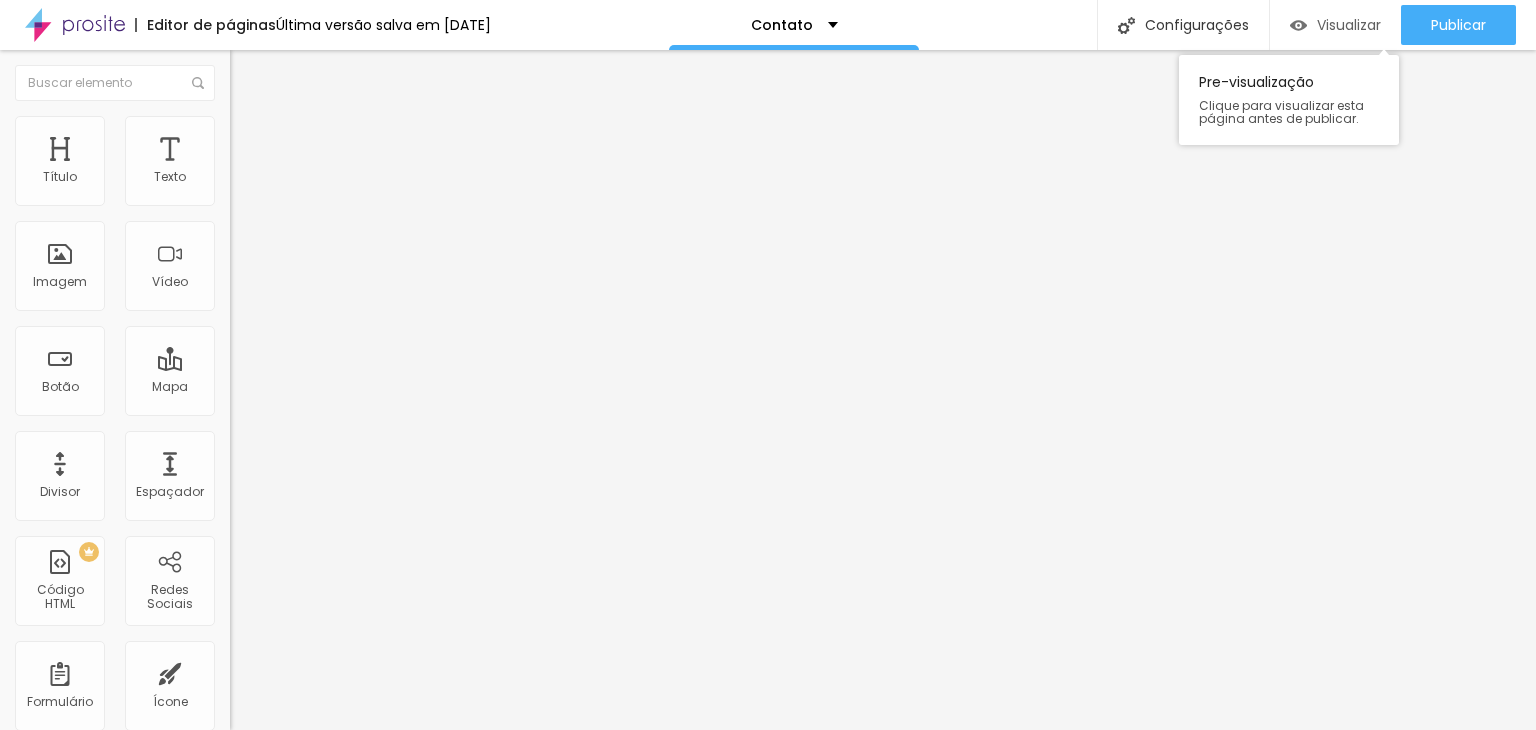 click on "Visualizar" at bounding box center [1349, 25] 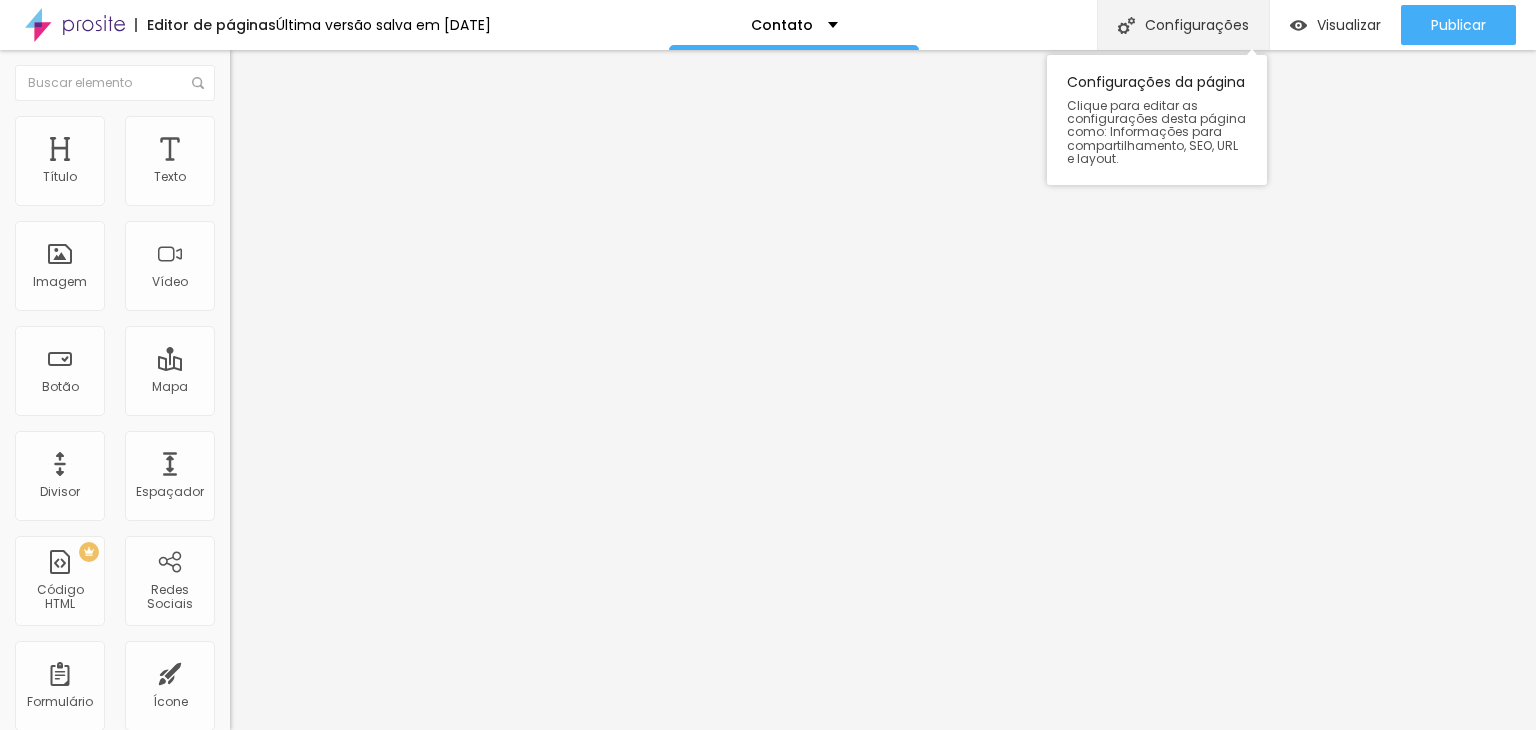 click on "Configurações" at bounding box center (1183, 25) 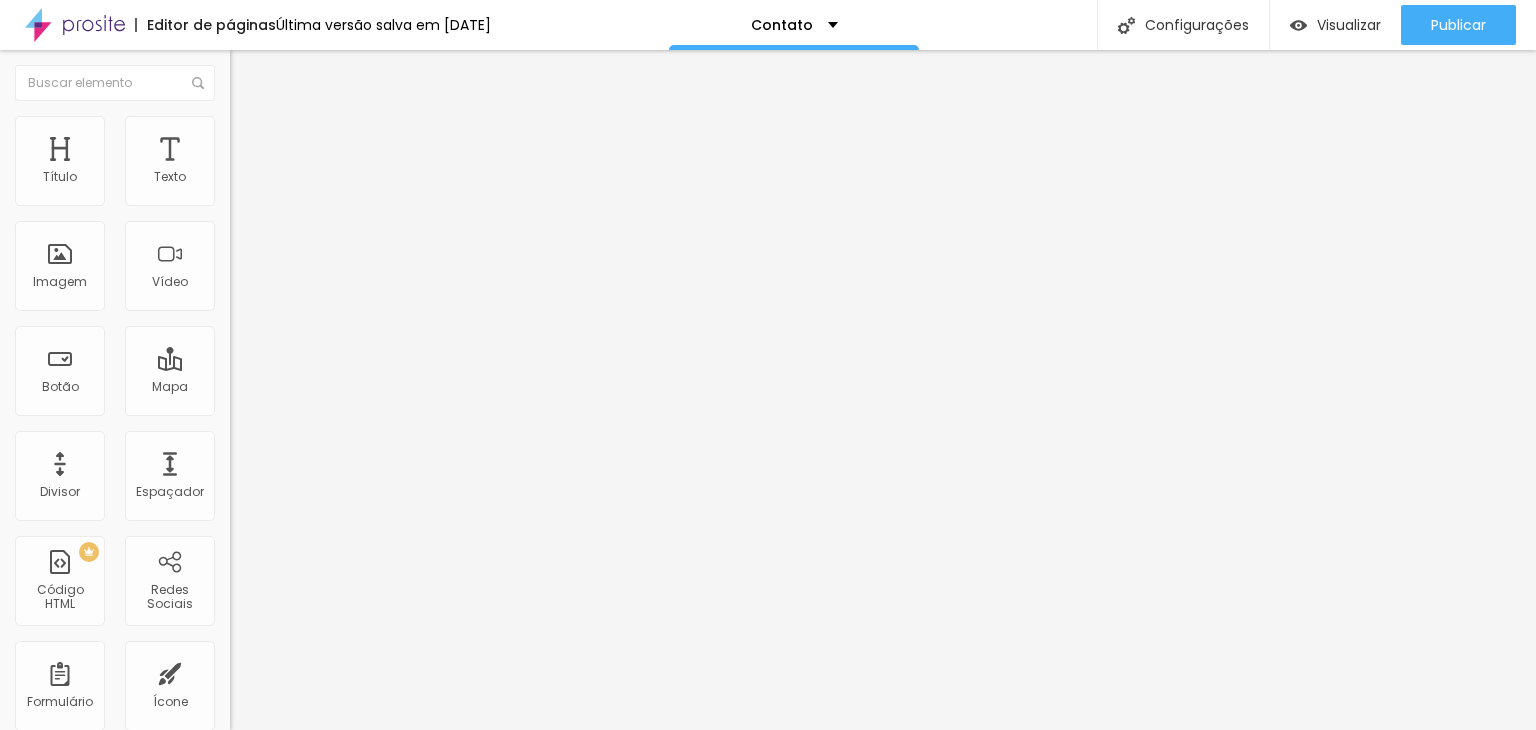 click on "Redes Sociais" at bounding box center (768, 778) 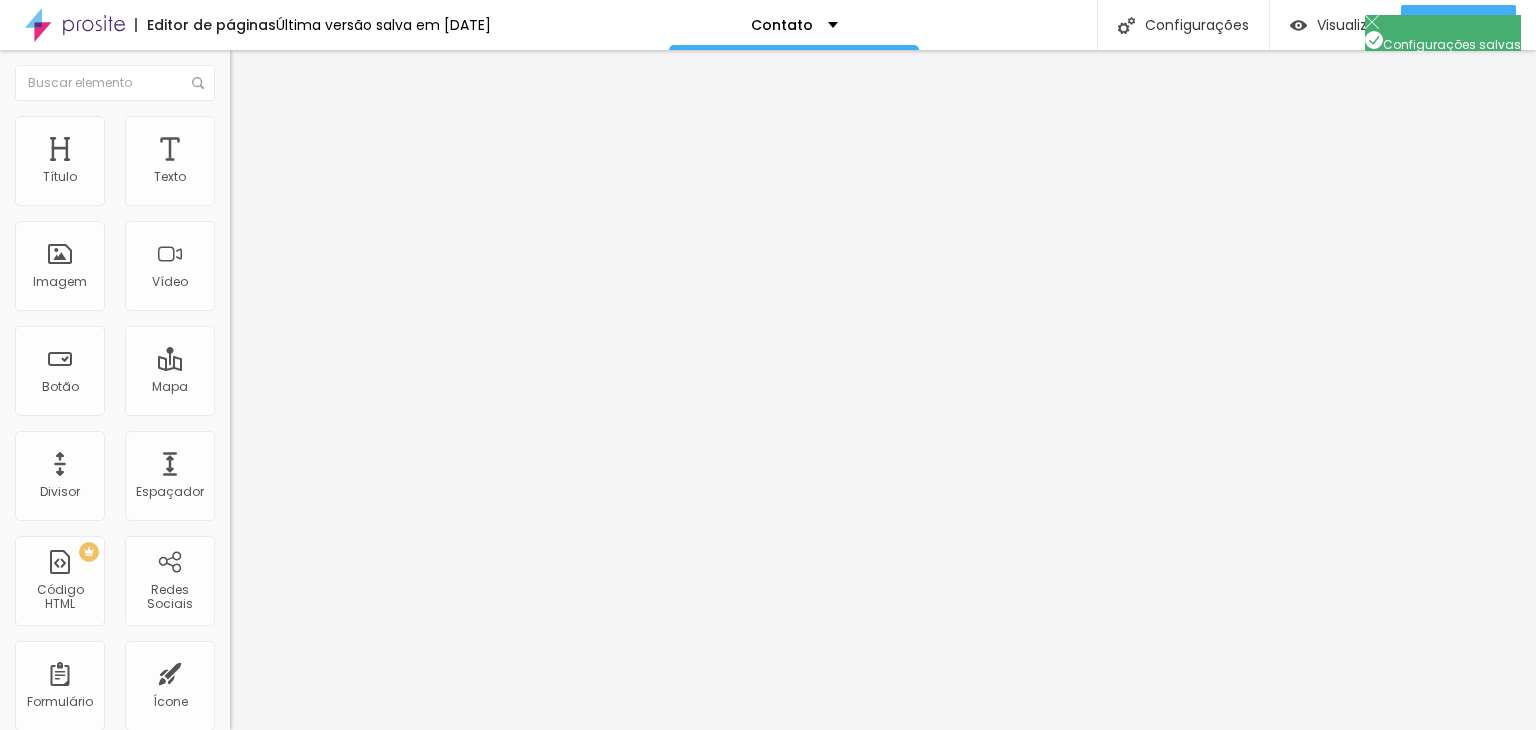 click at bounding box center (768, 751) 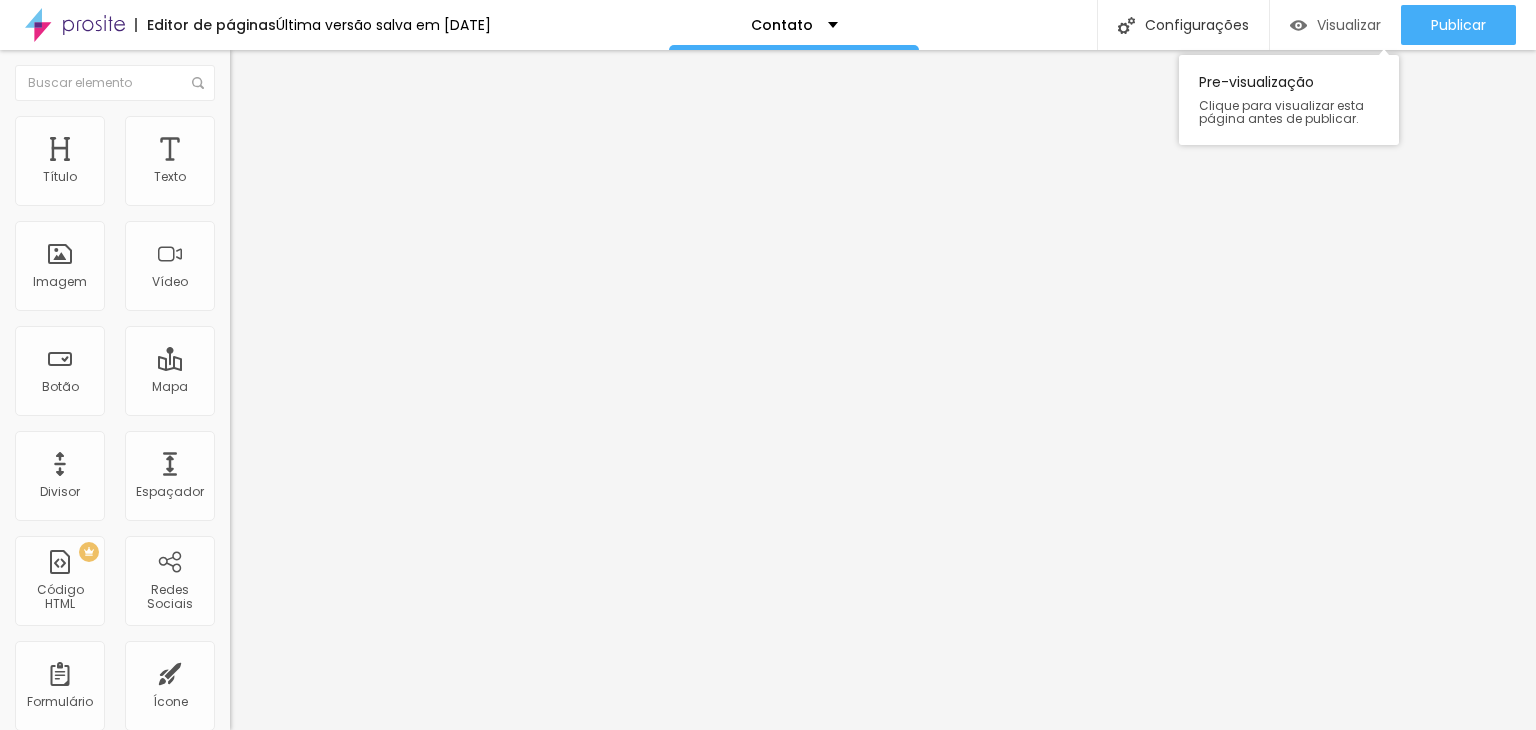 click at bounding box center [1298, 25] 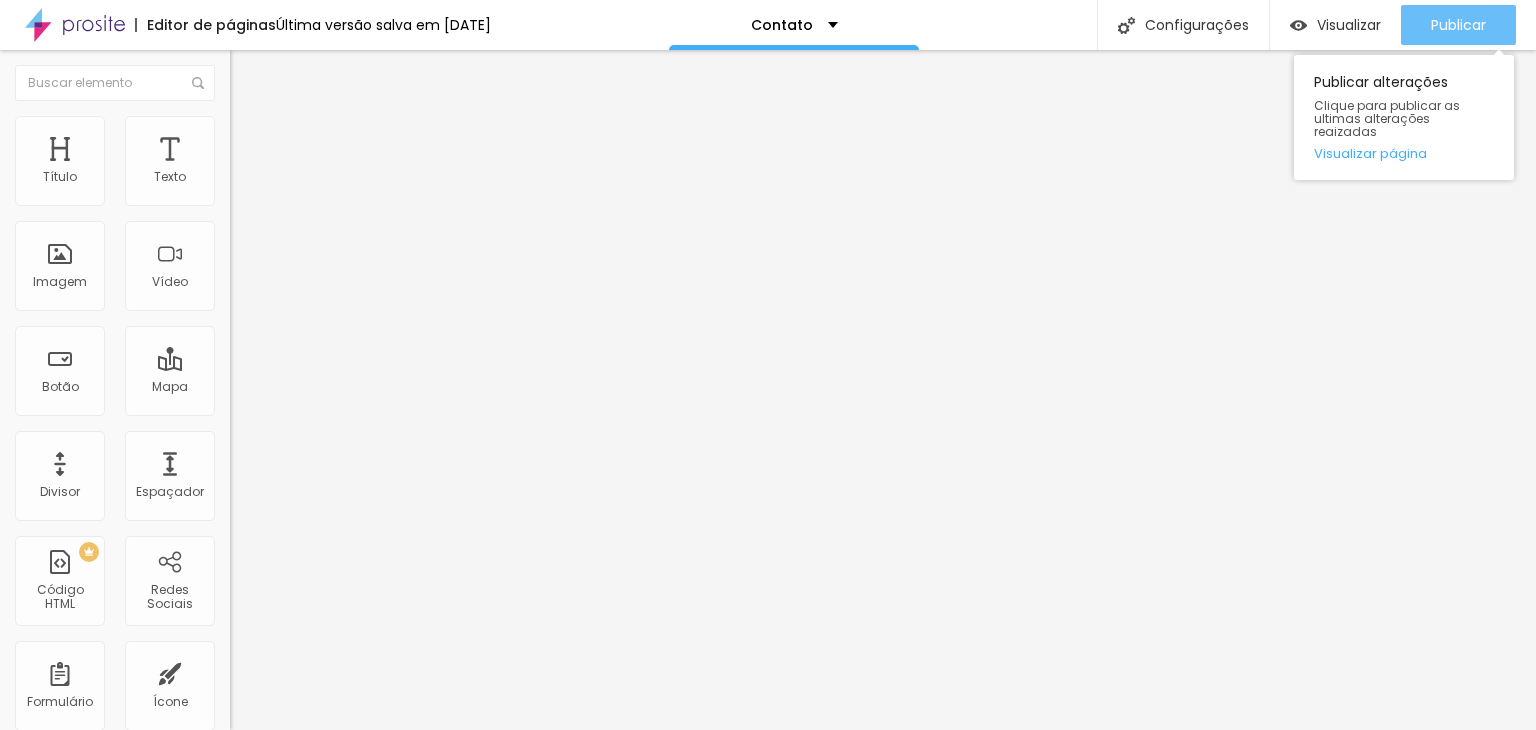 click on "Publicar" at bounding box center [1458, 25] 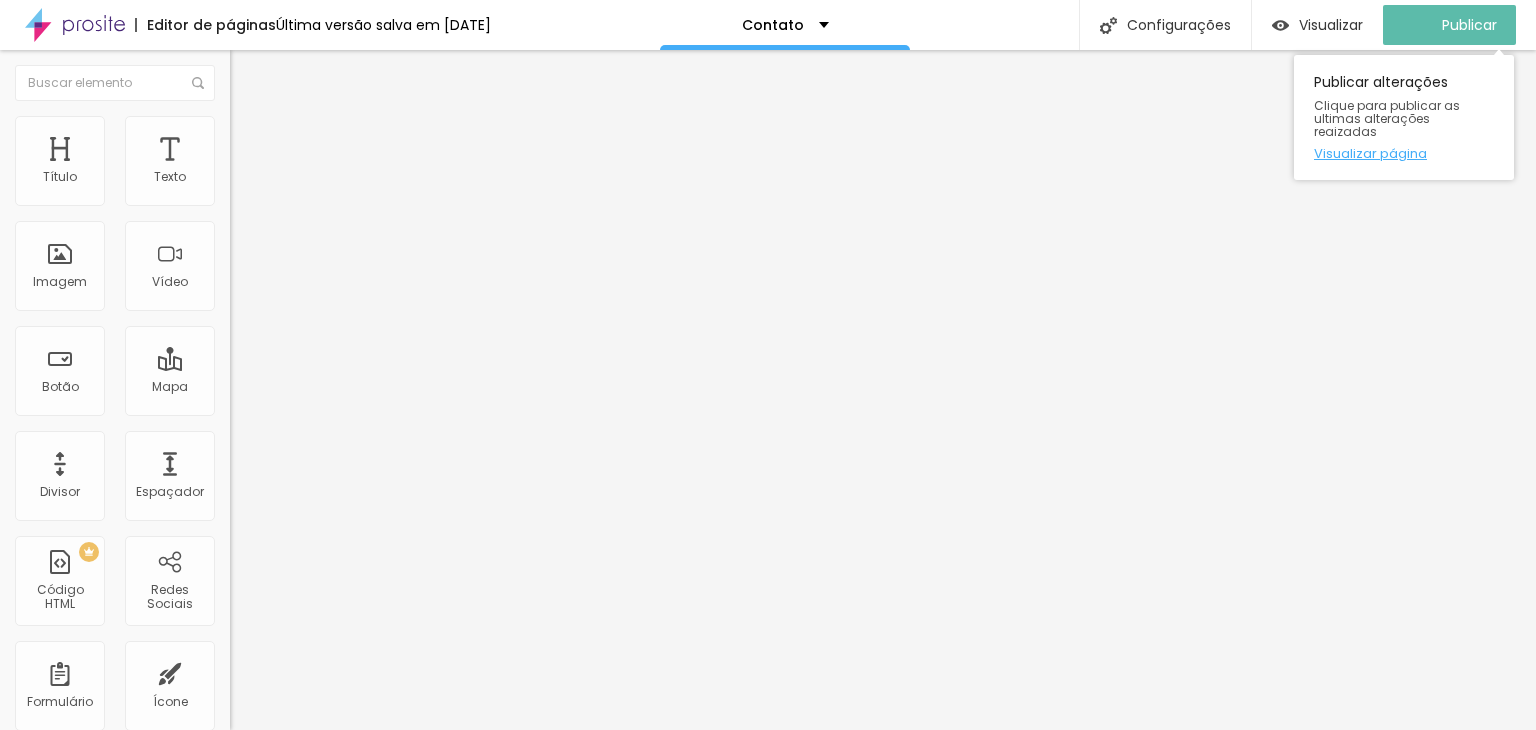 click on "Visualizar página" at bounding box center [1404, 153] 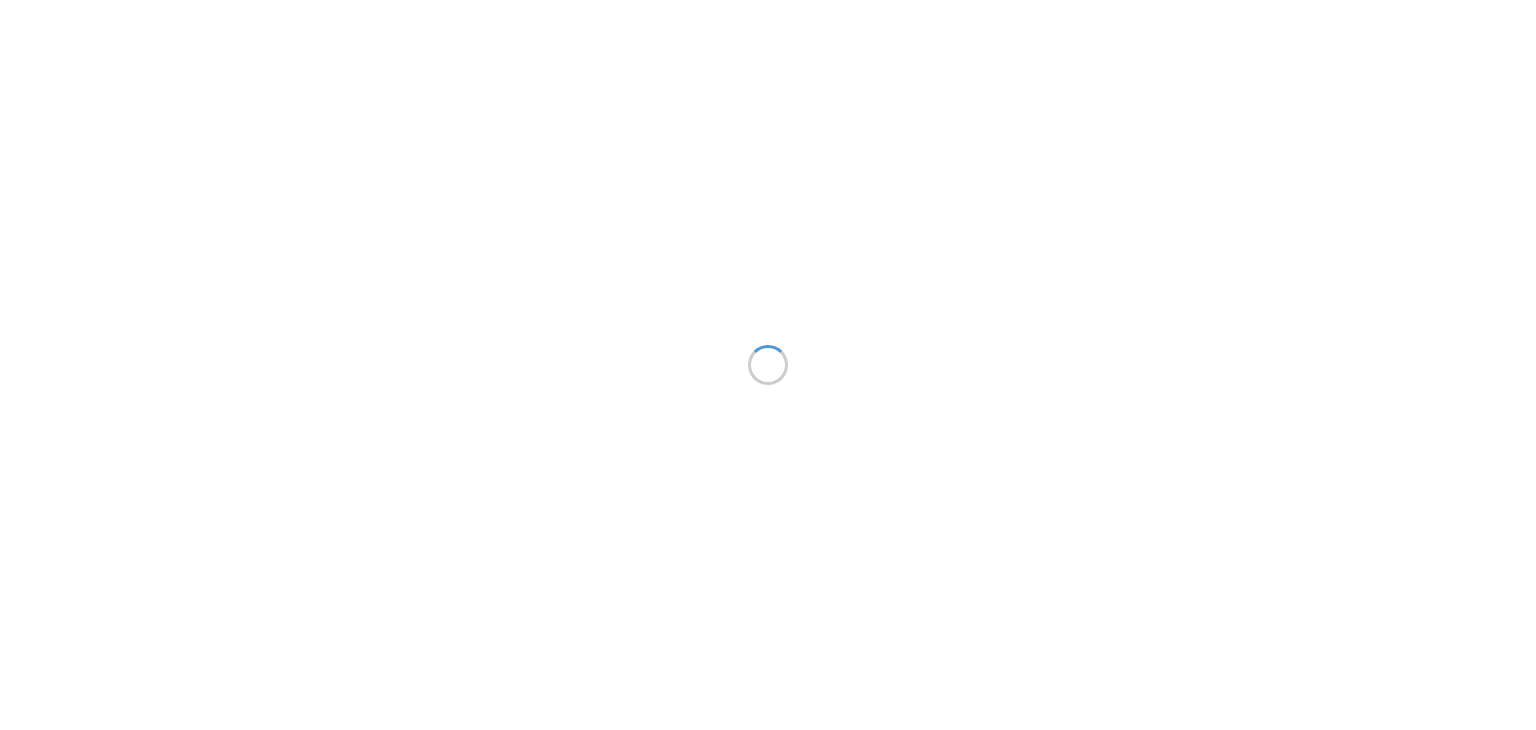 scroll, scrollTop: 0, scrollLeft: 0, axis: both 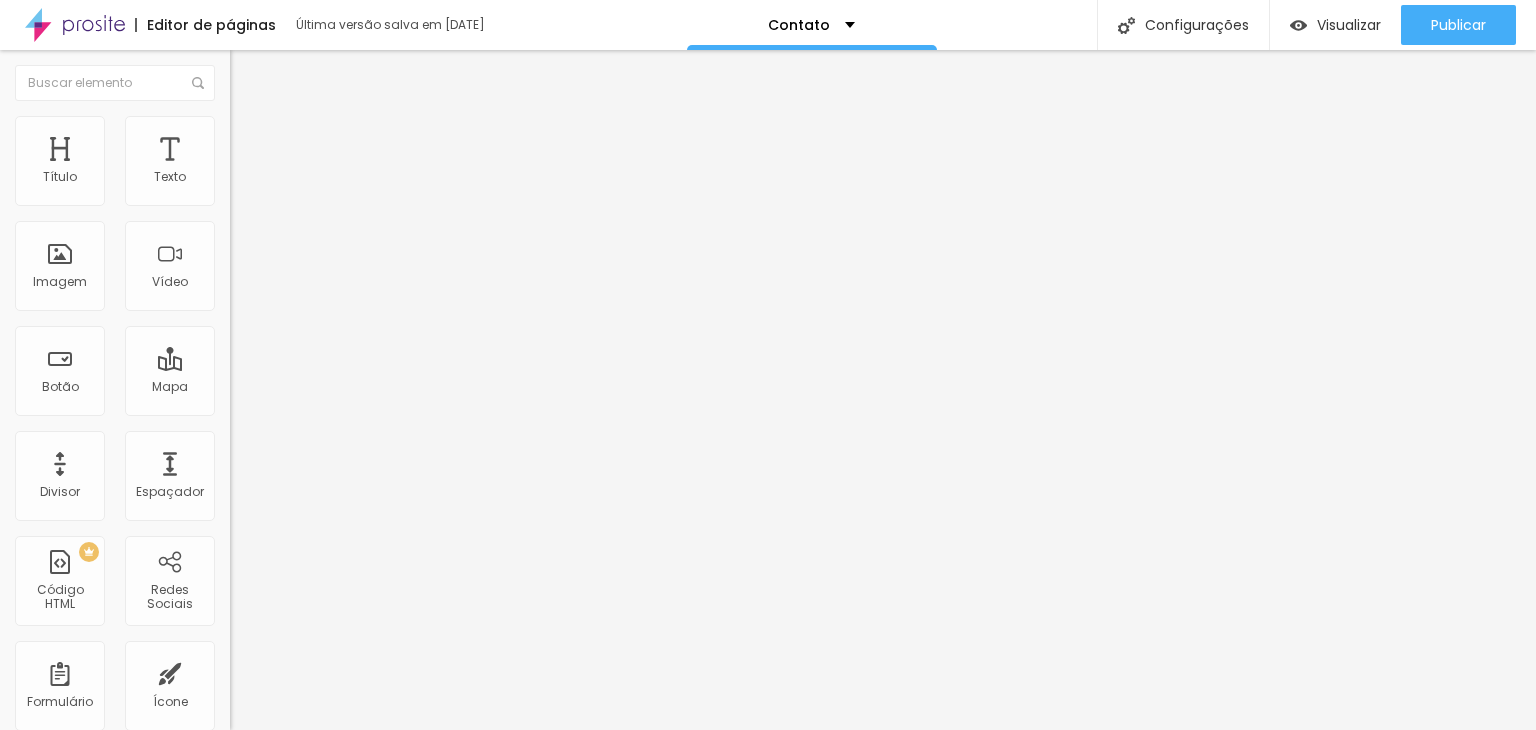 click on "Avançado" at bounding box center (345, 126) 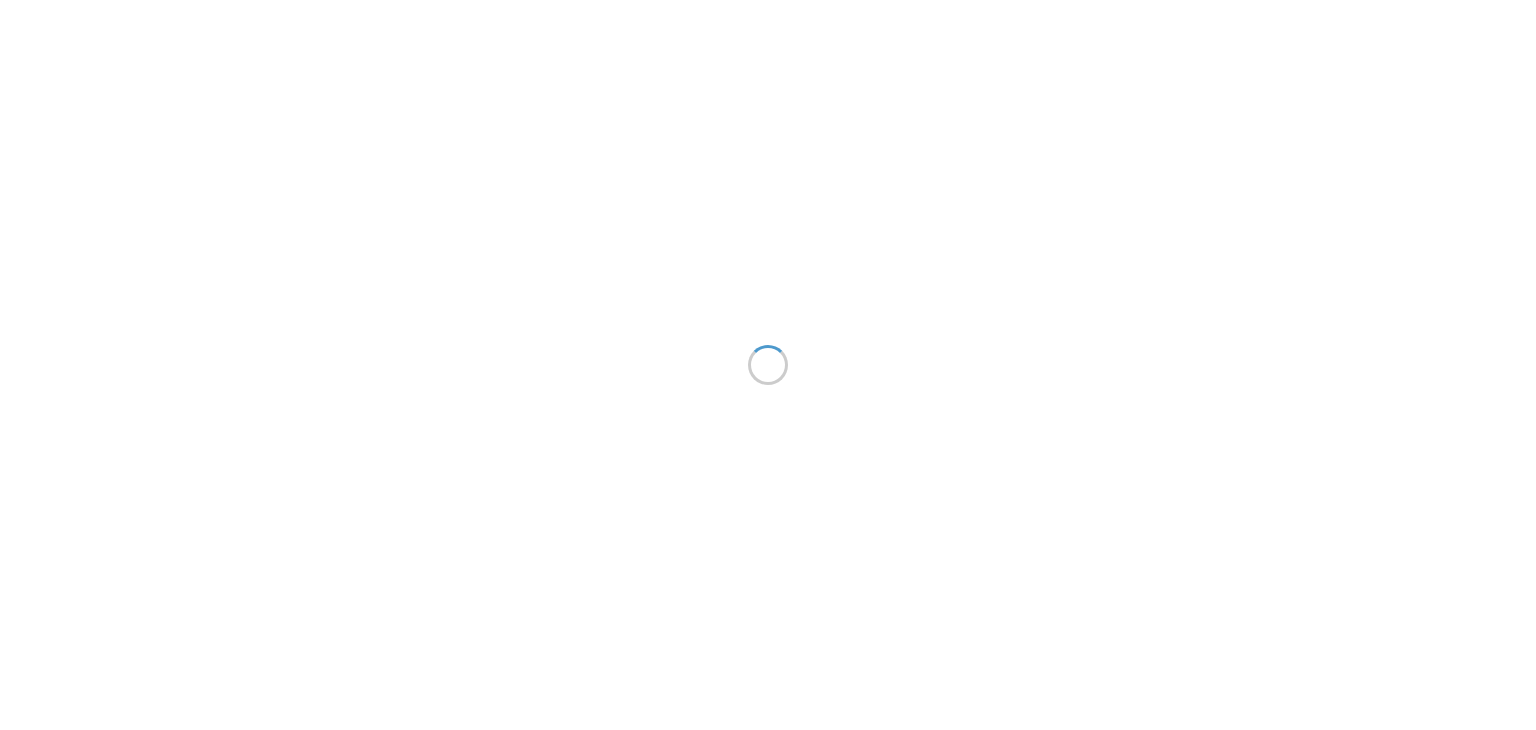 scroll, scrollTop: 0, scrollLeft: 0, axis: both 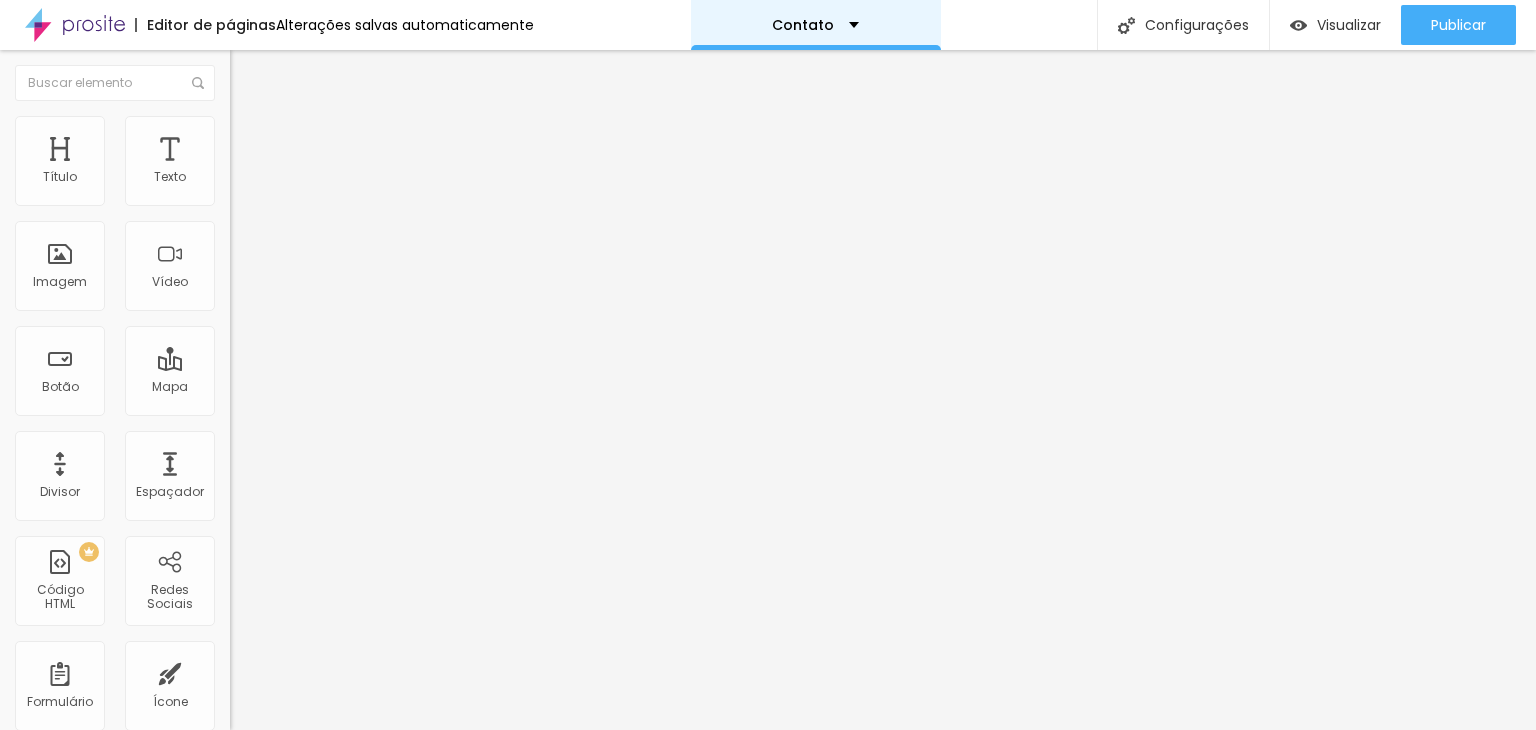 click on "Contato" at bounding box center [816, 25] 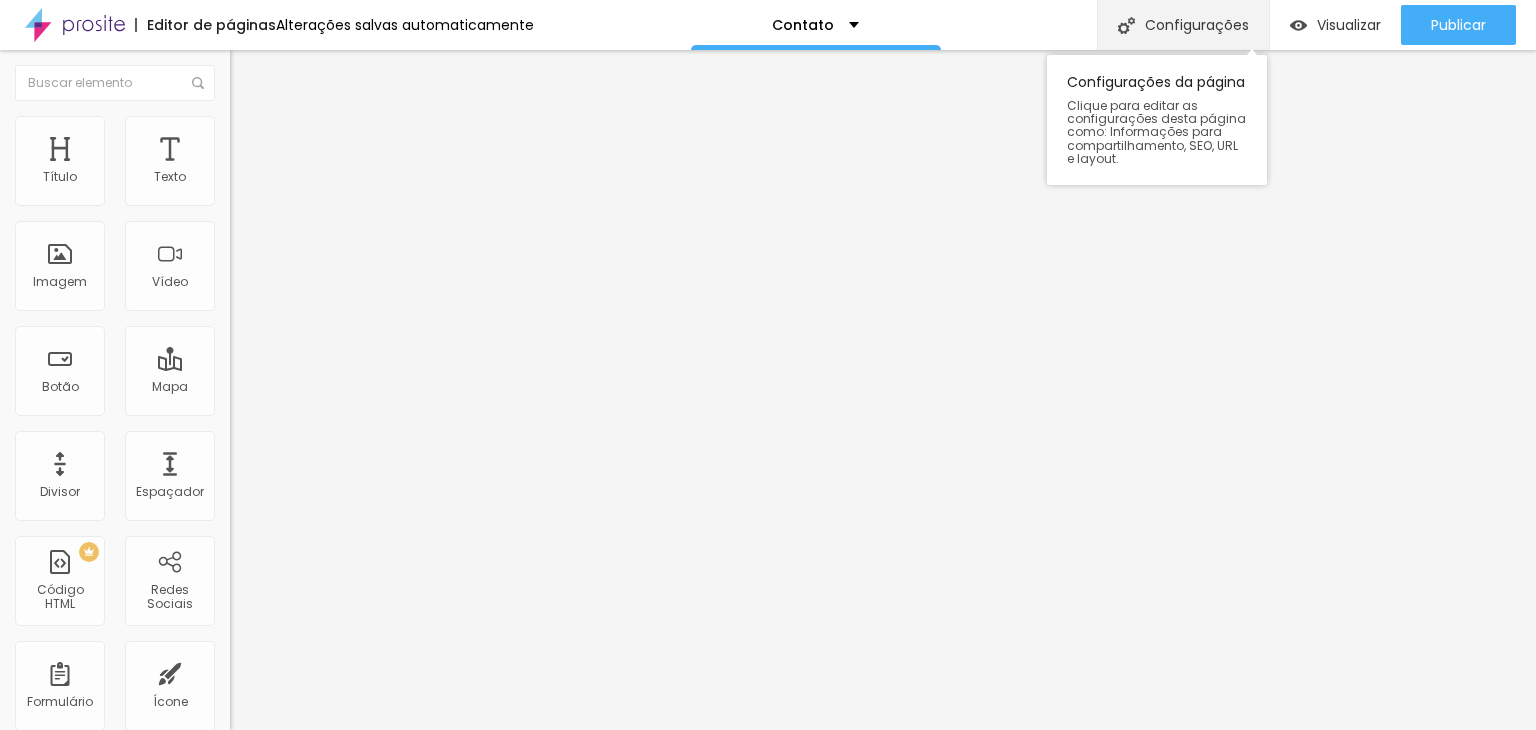 click on "Configurações" at bounding box center [1183, 25] 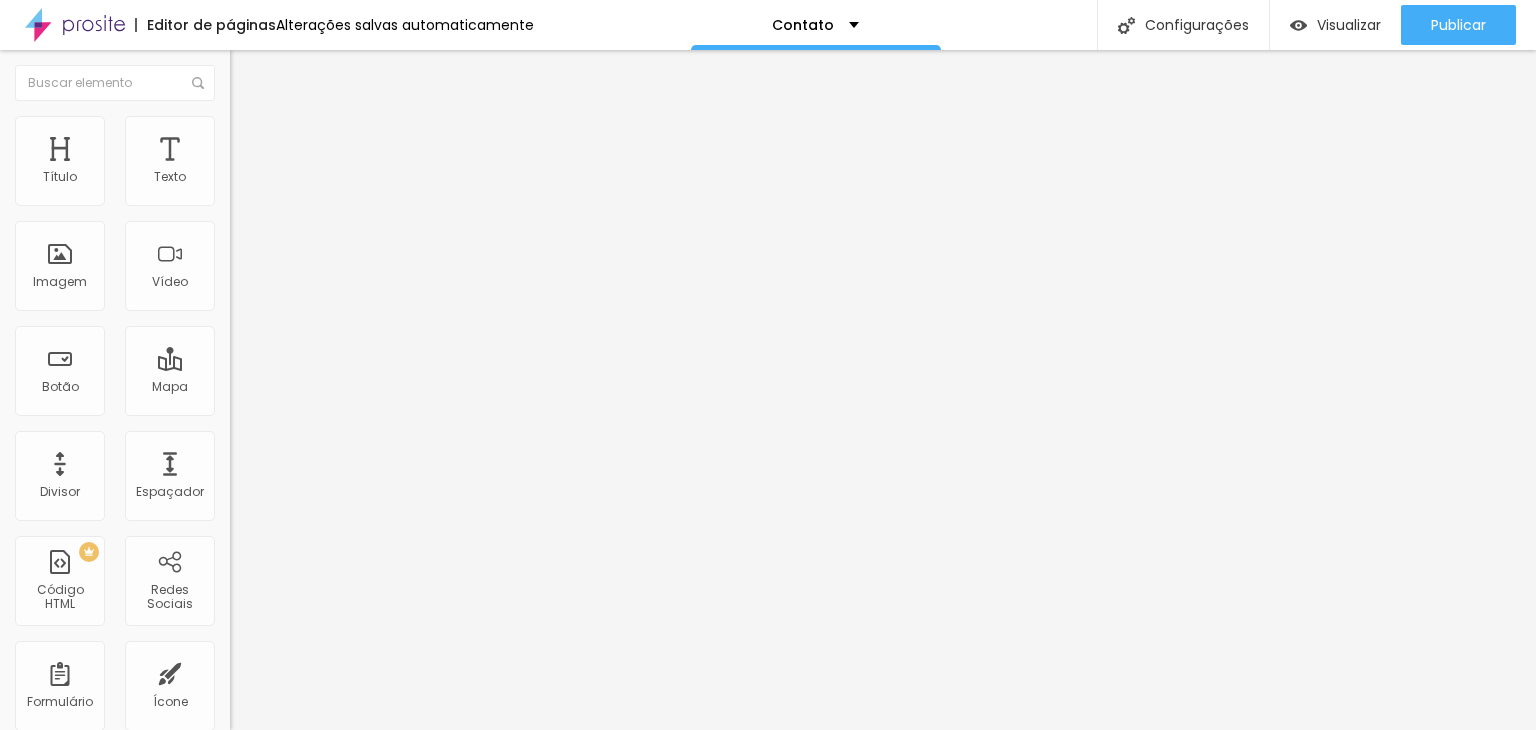 click on "Salvar" at bounding box center [47, 1026] 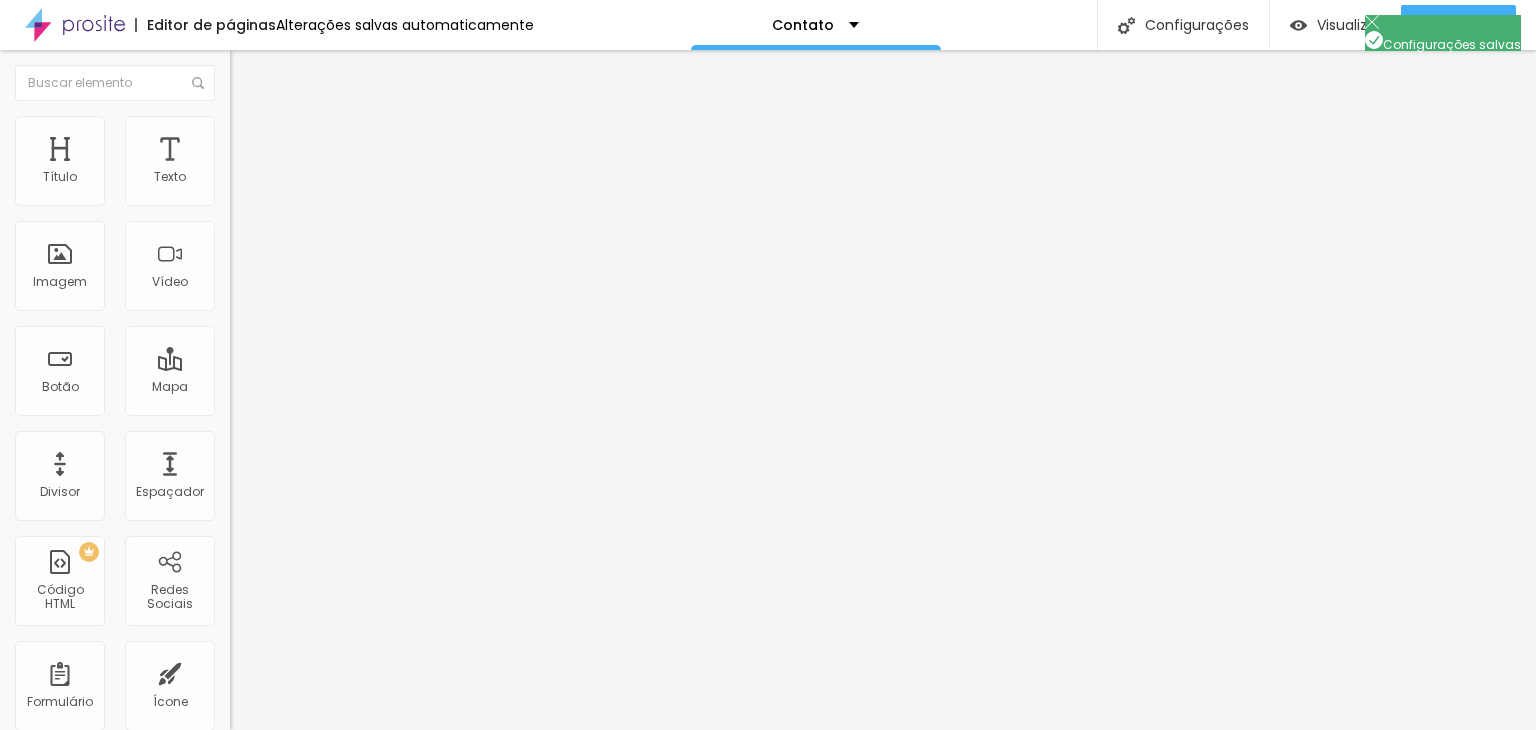 click at bounding box center (768, 751) 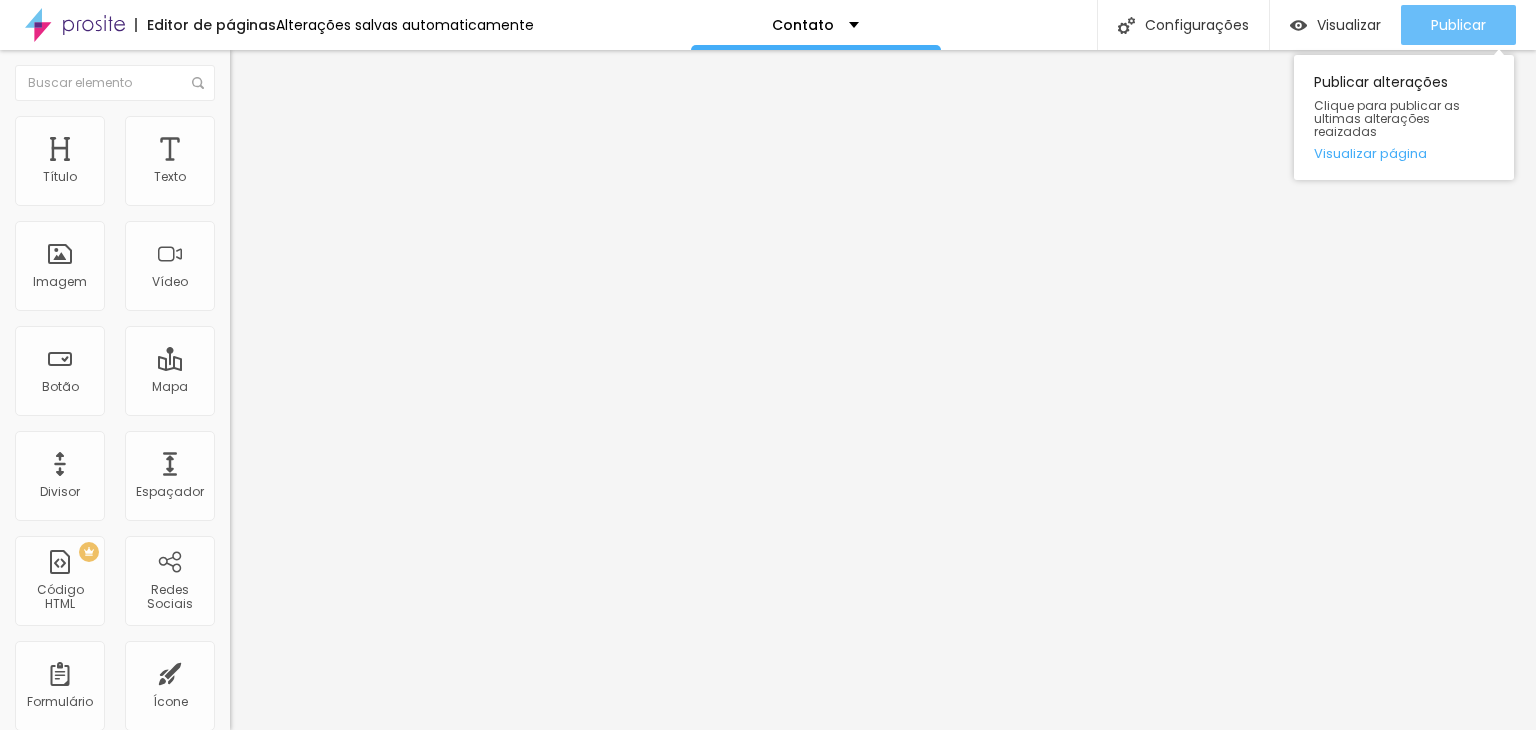 click on "Publicar" at bounding box center [1458, 25] 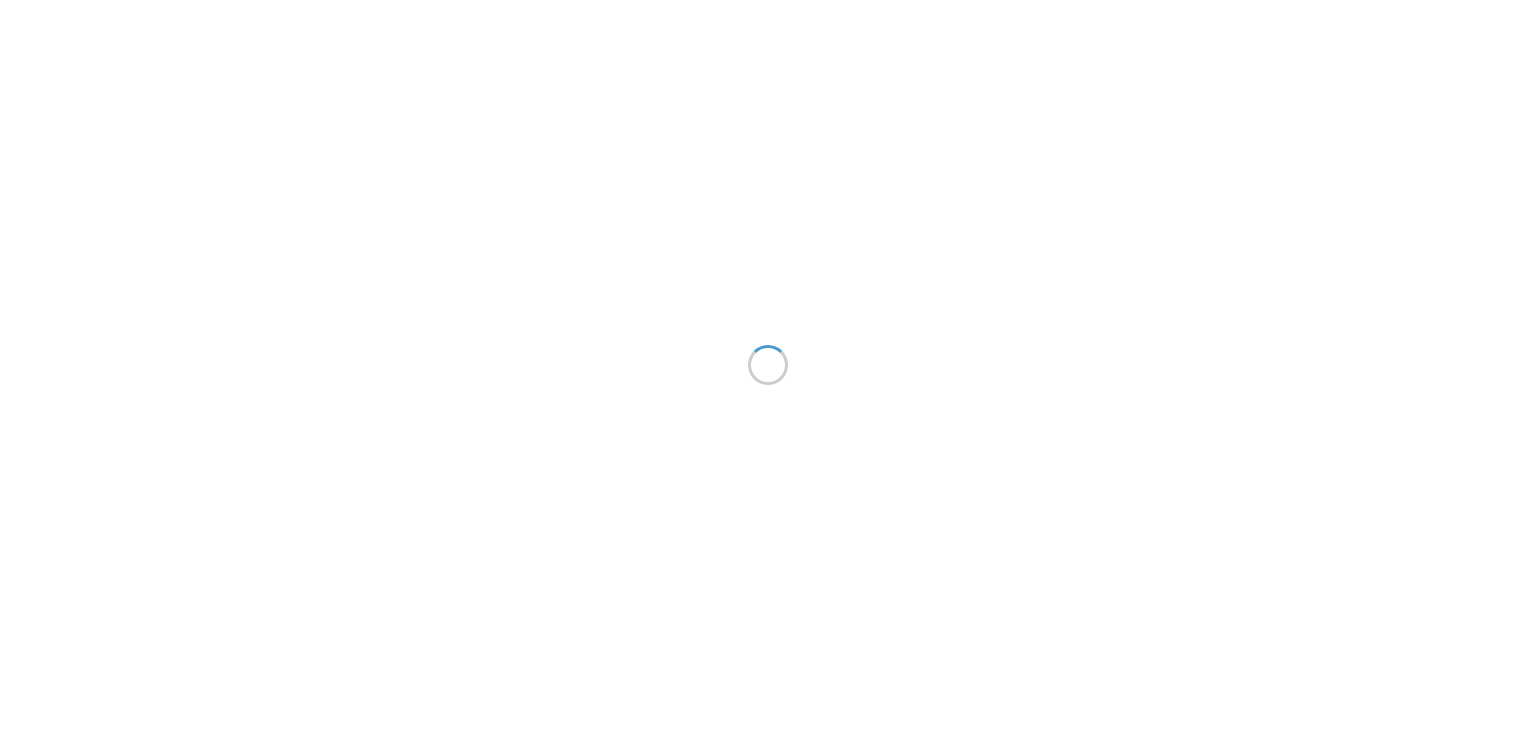scroll, scrollTop: 0, scrollLeft: 0, axis: both 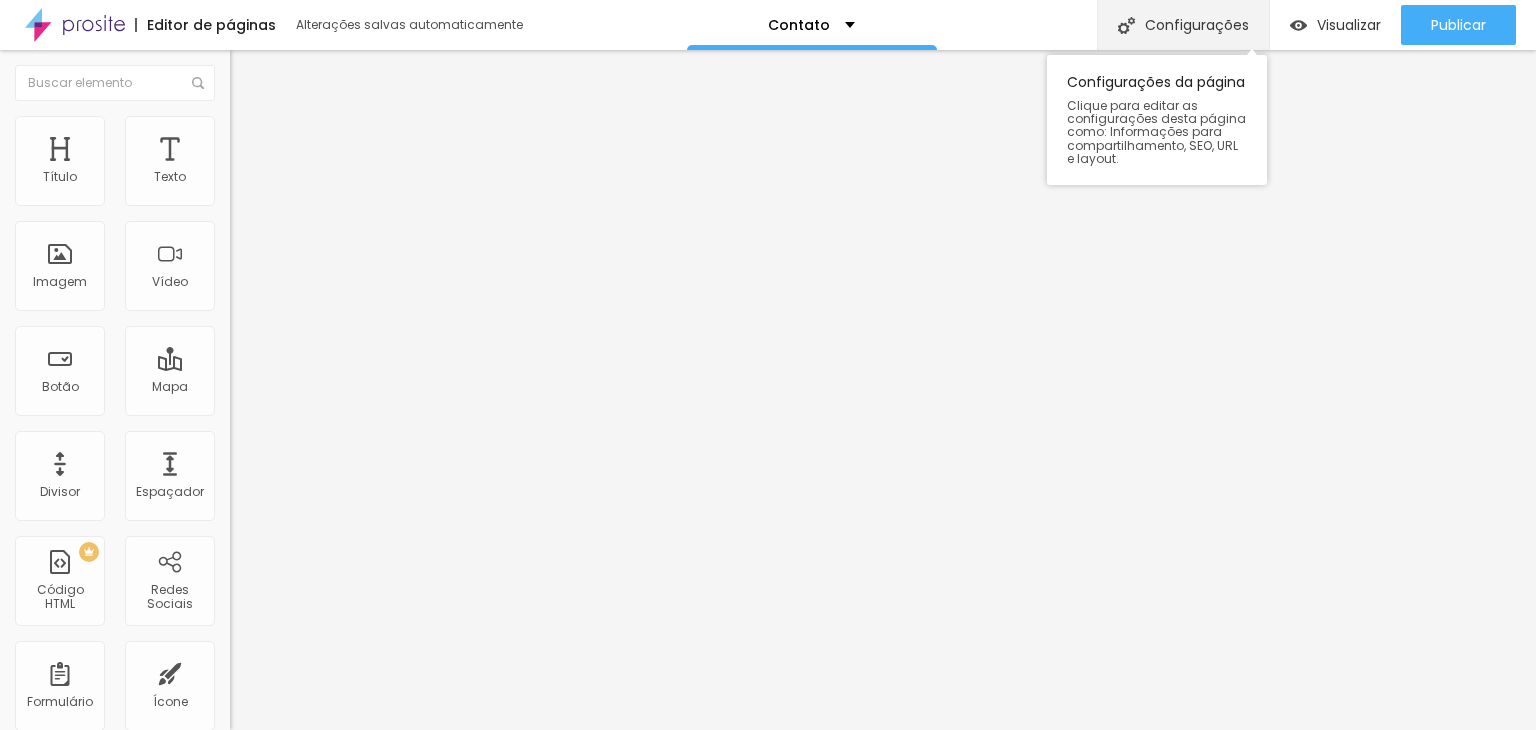 click on "Configurações" at bounding box center (1183, 25) 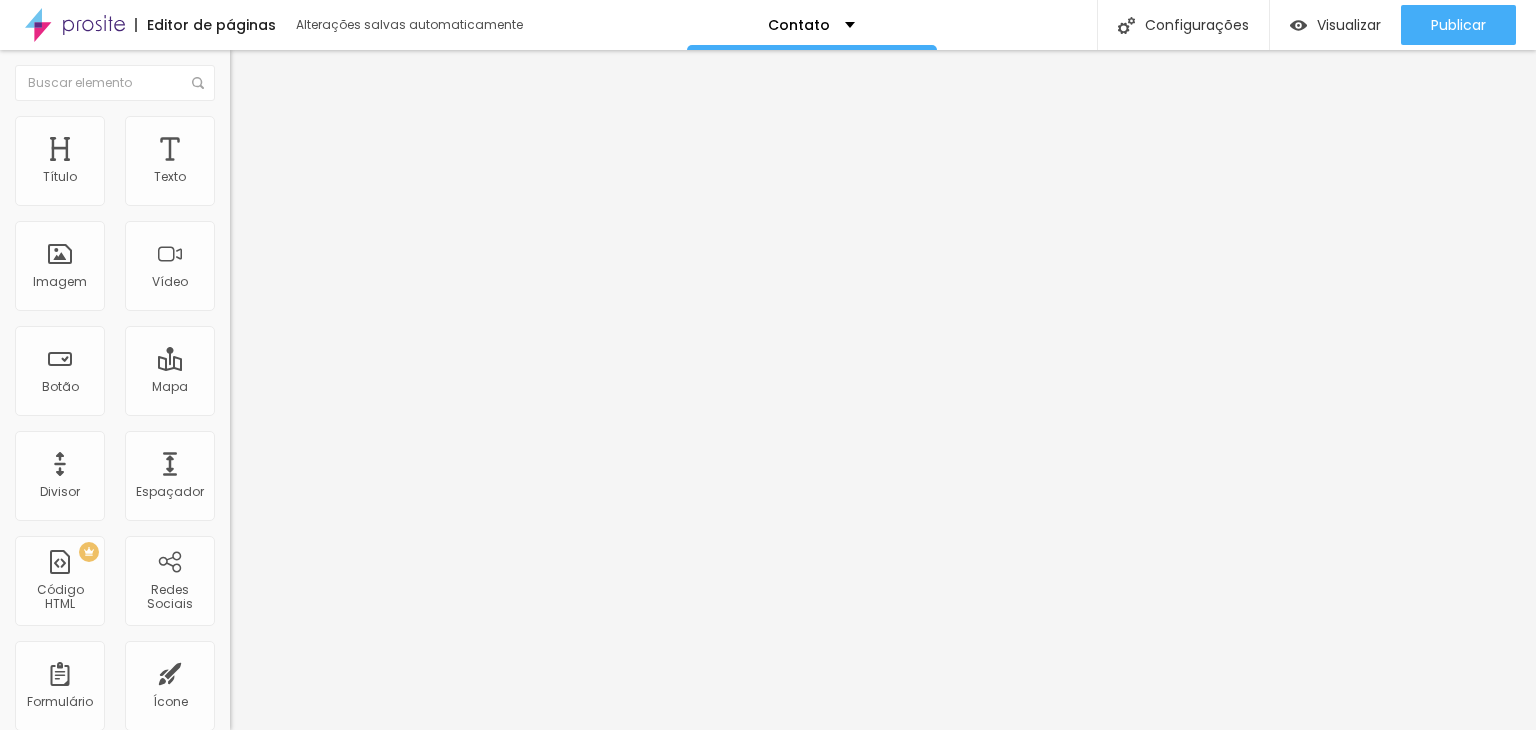 click on "/https//leticiasantos-alboomcrm-com/form_lead//index" at bounding box center [768, 920] 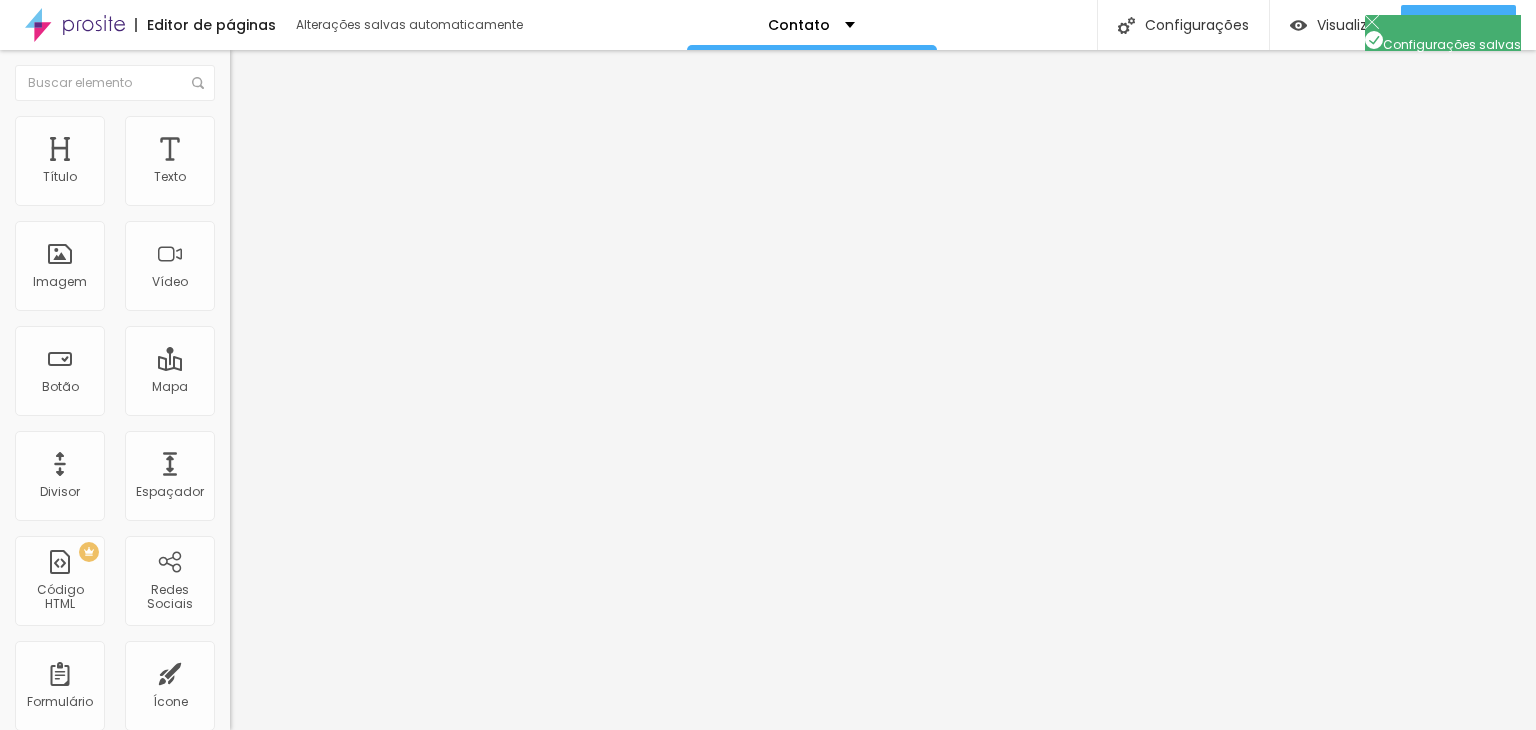 click at bounding box center [768, 751] 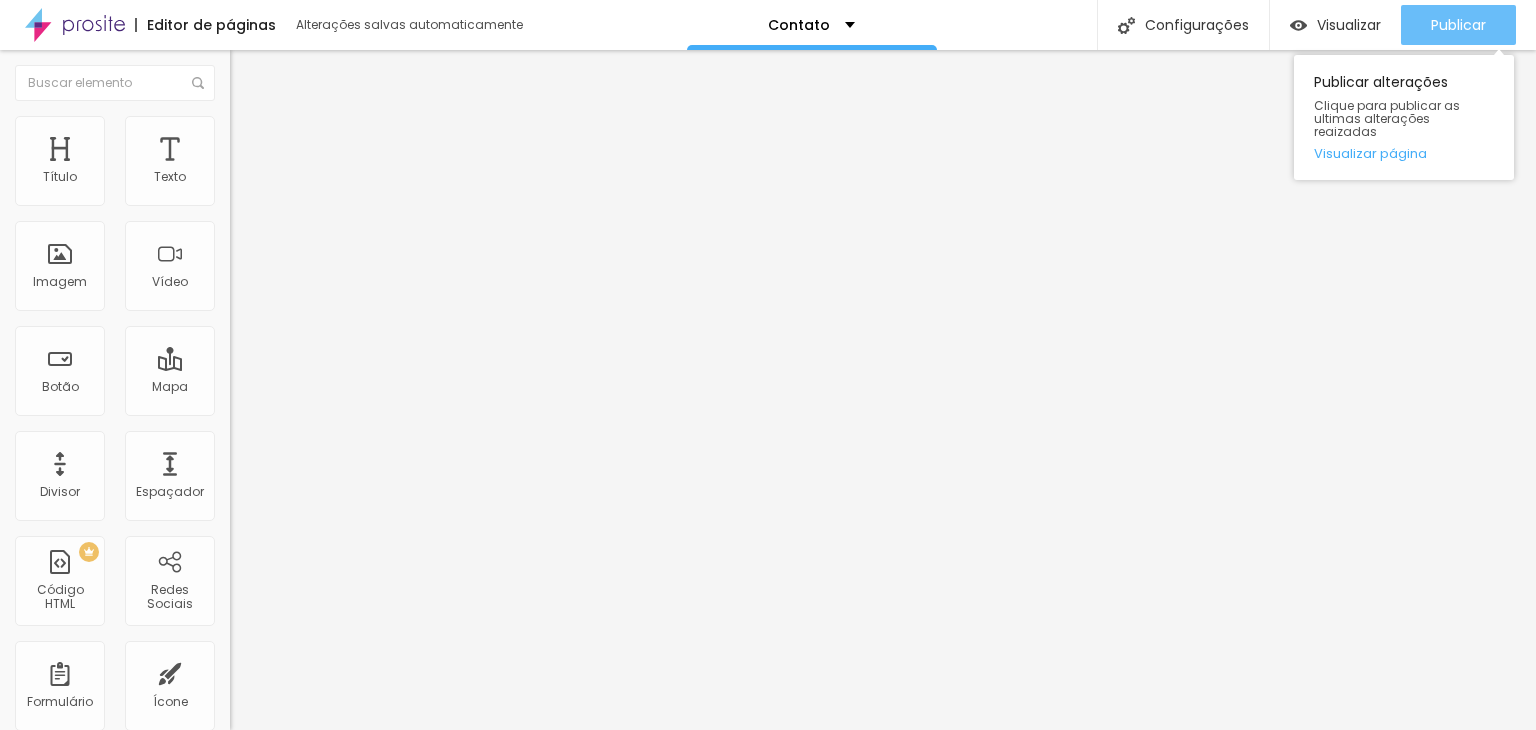 click on "Publicar" at bounding box center (1458, 25) 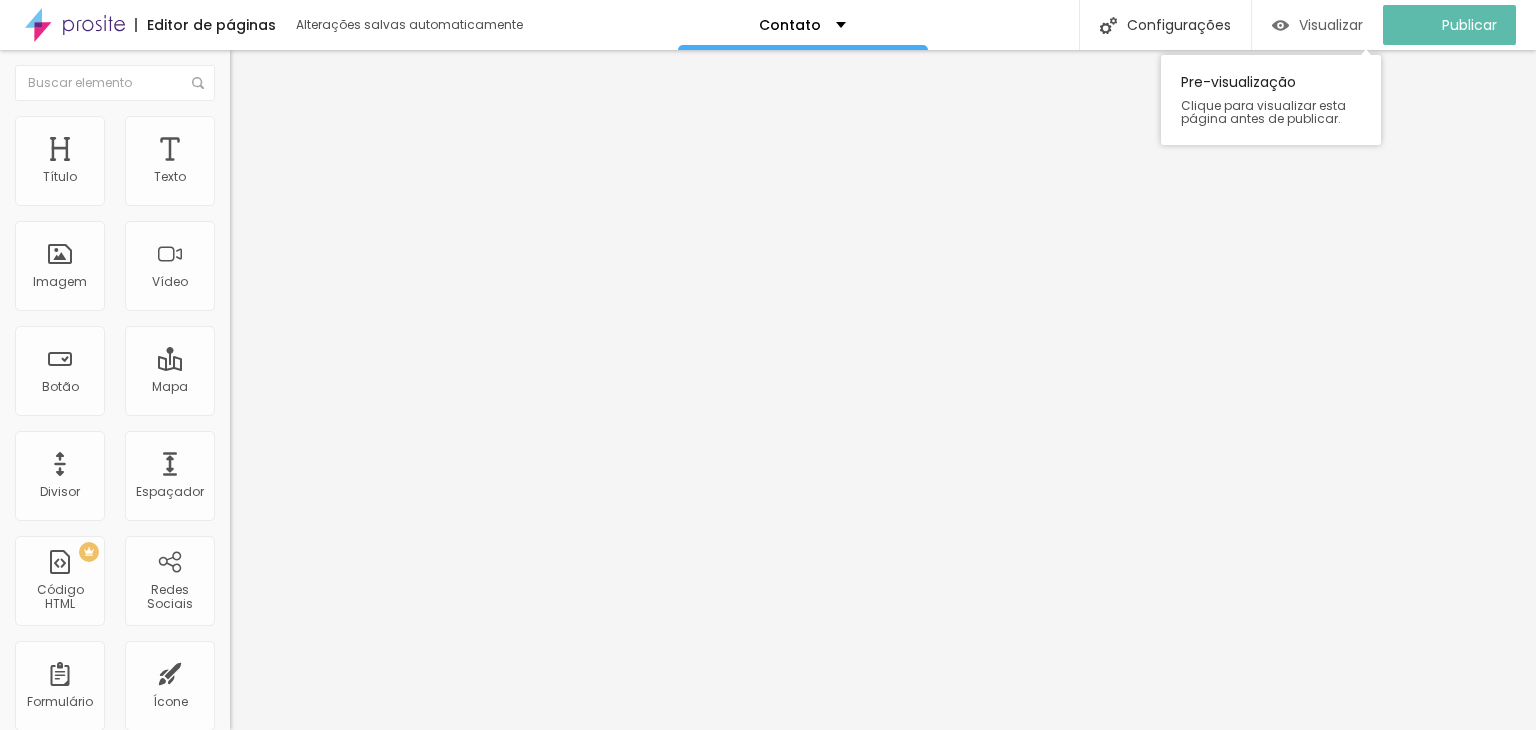 click on "Visualizar" at bounding box center (1331, 25) 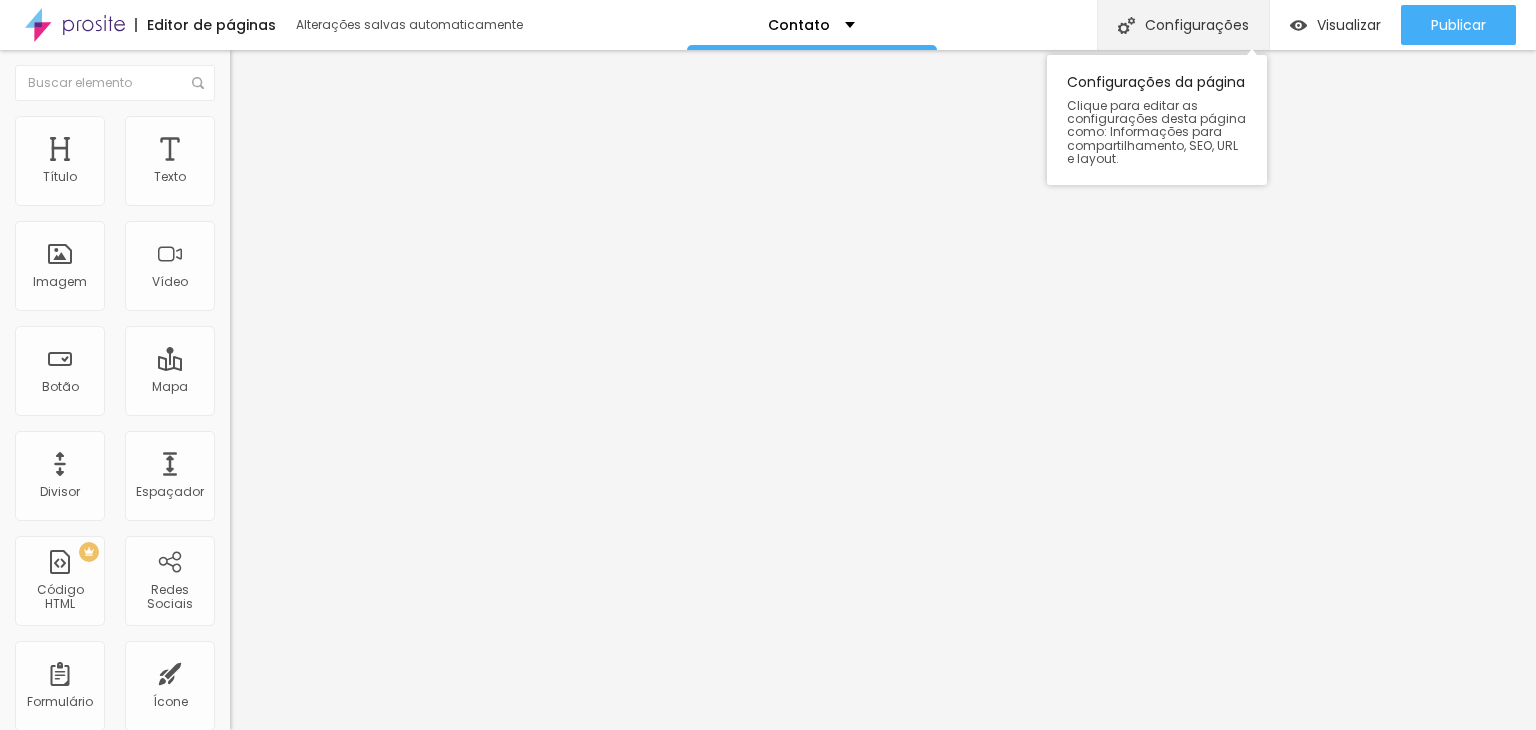 click on "Configurações" at bounding box center (1183, 25) 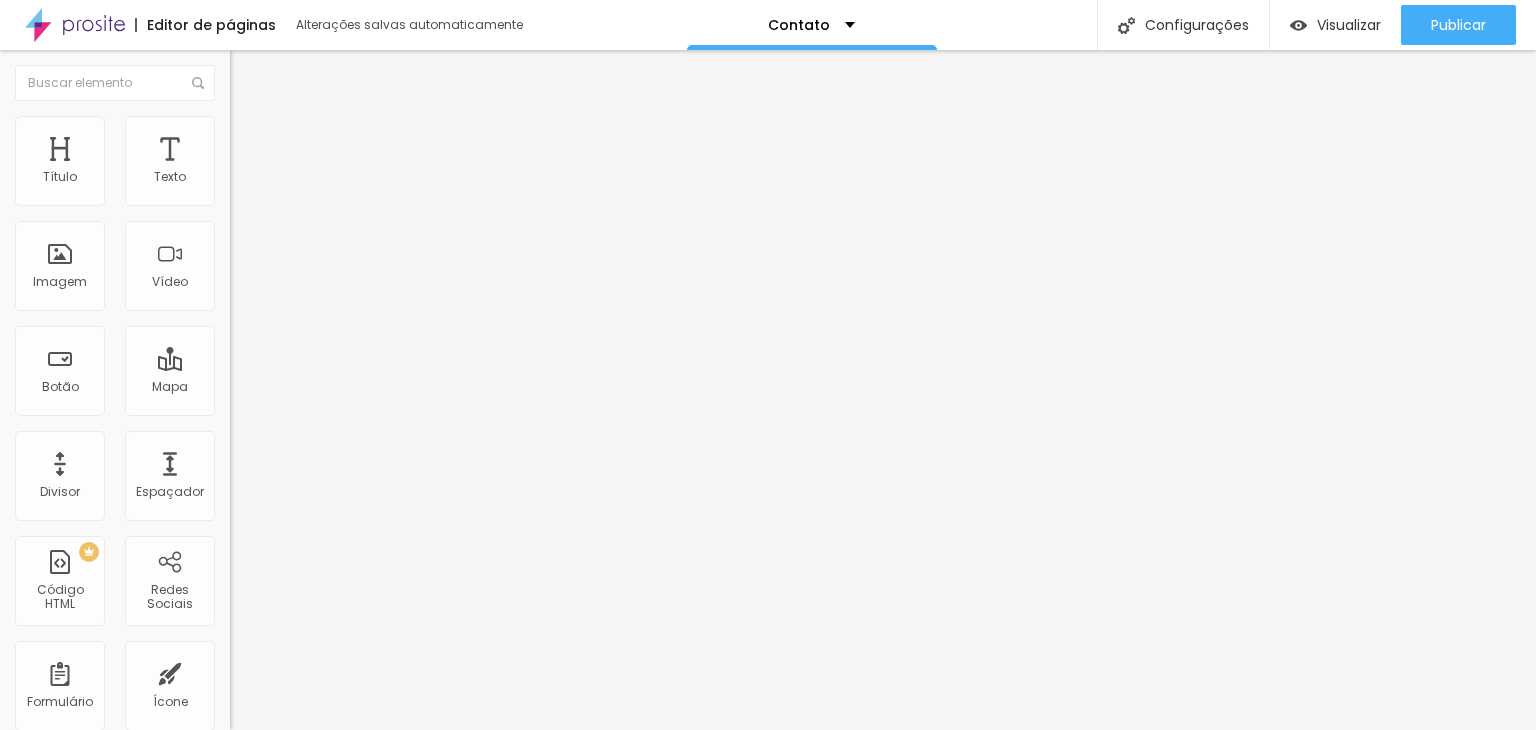 drag, startPoint x: 576, startPoint y: 289, endPoint x: 804, endPoint y: 279, distance: 228.2192 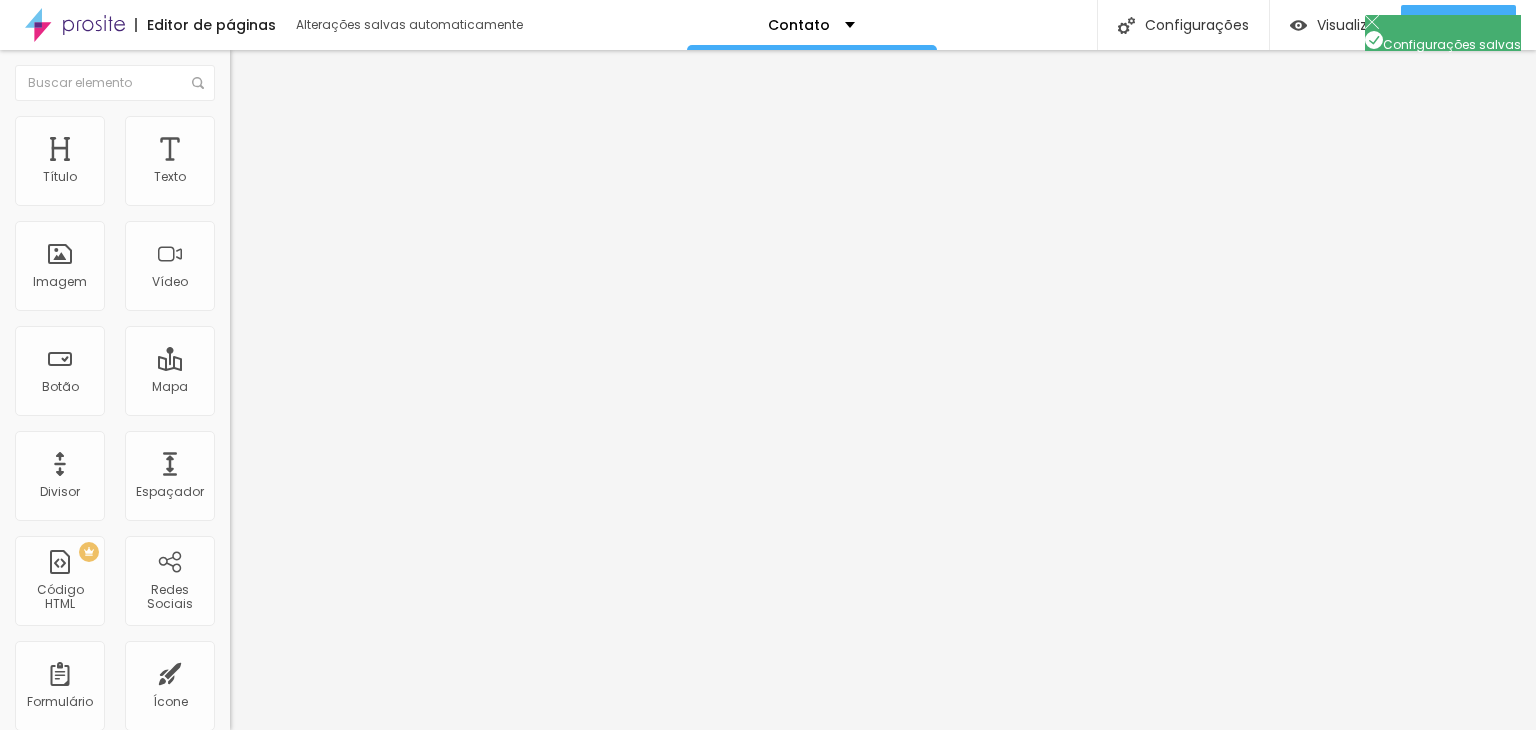 click at bounding box center [768, 751] 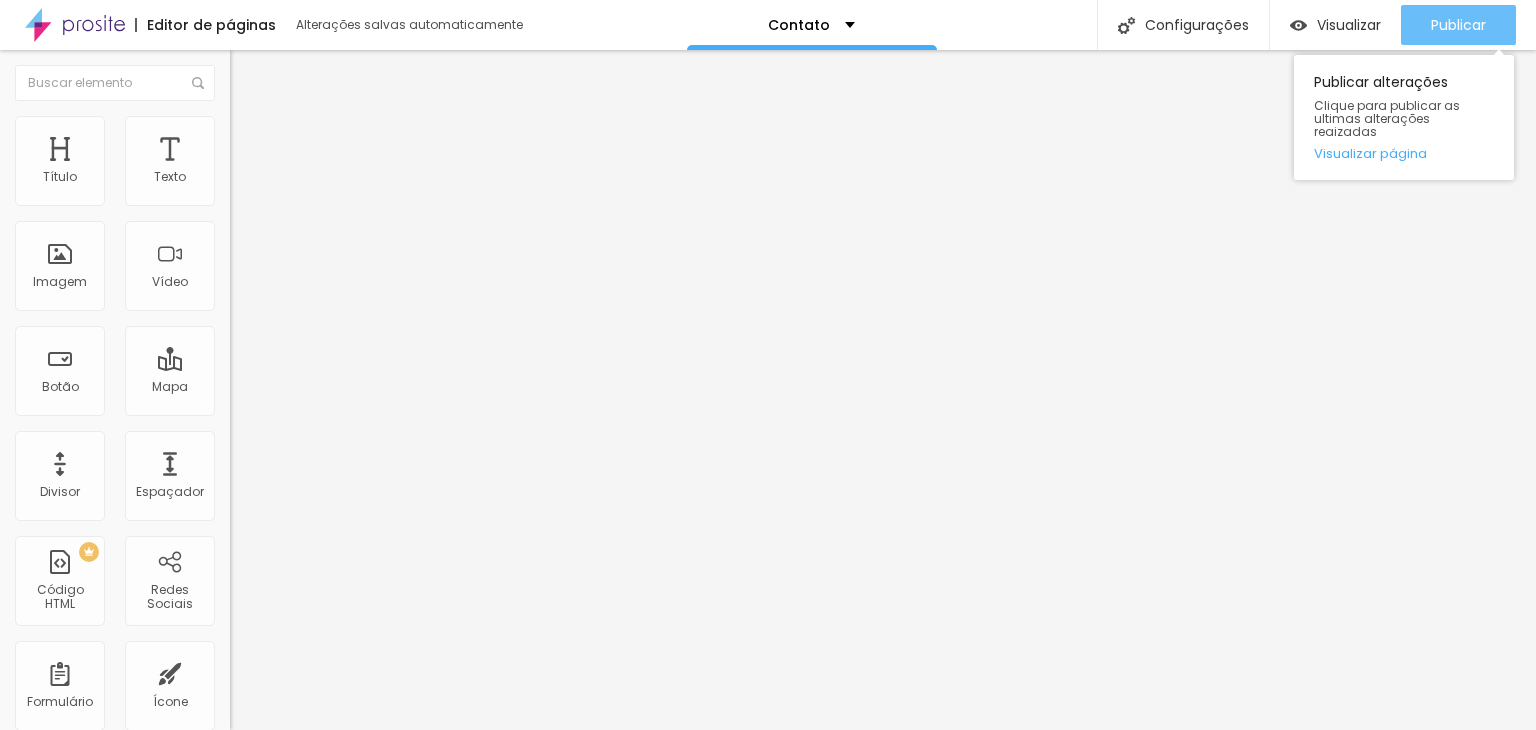 click on "Publicar" at bounding box center [1458, 25] 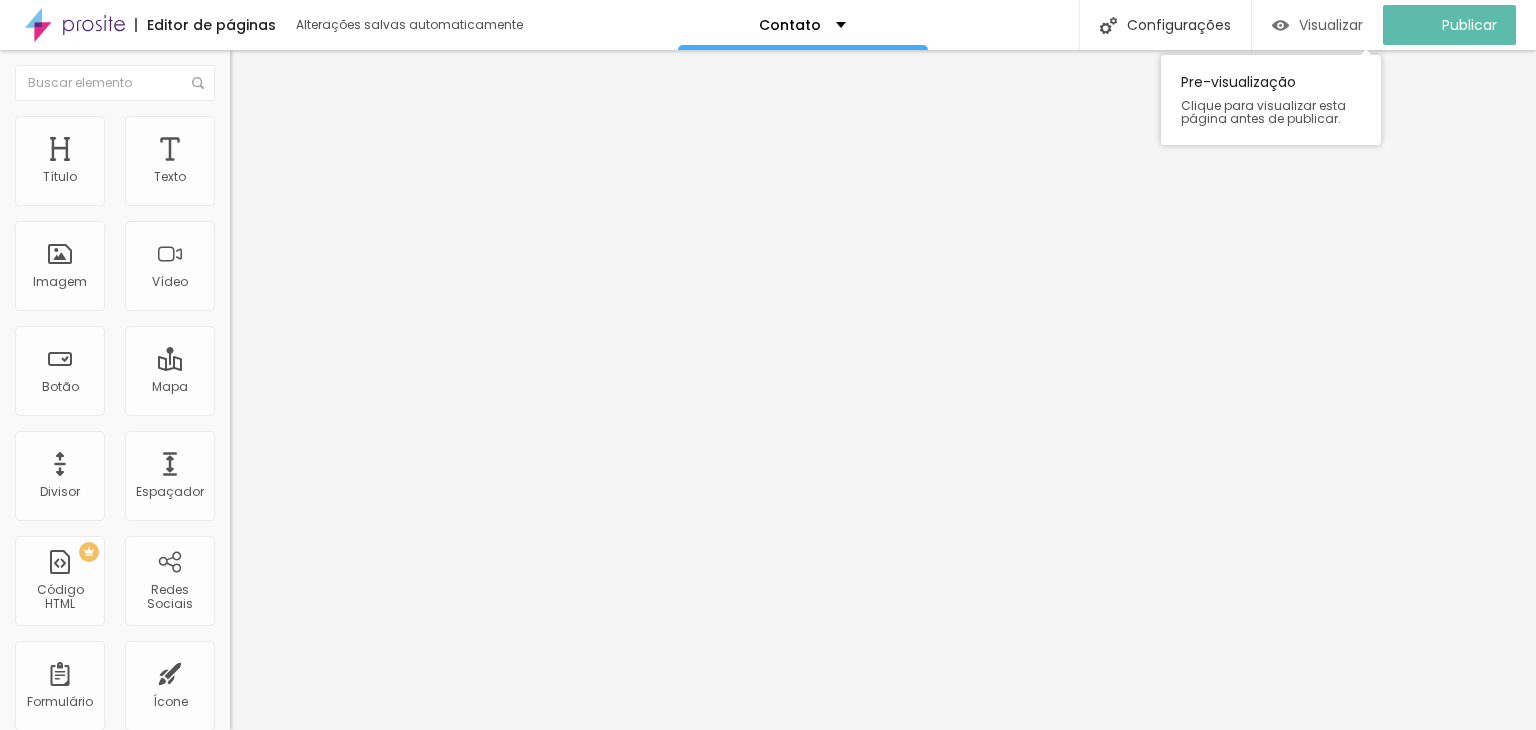 click on "Visualizar" at bounding box center [1317, 25] 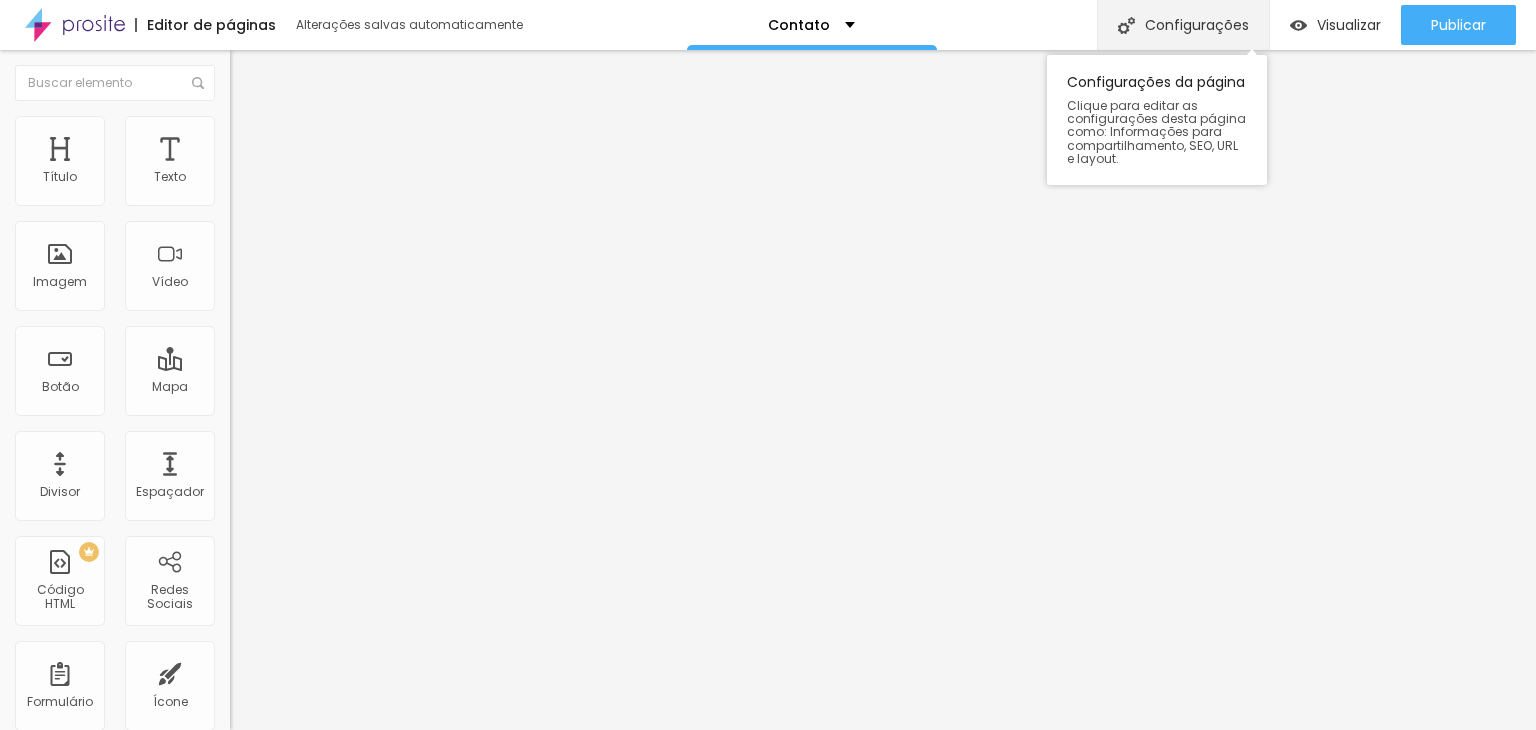 click on "Configurações" at bounding box center (1183, 25) 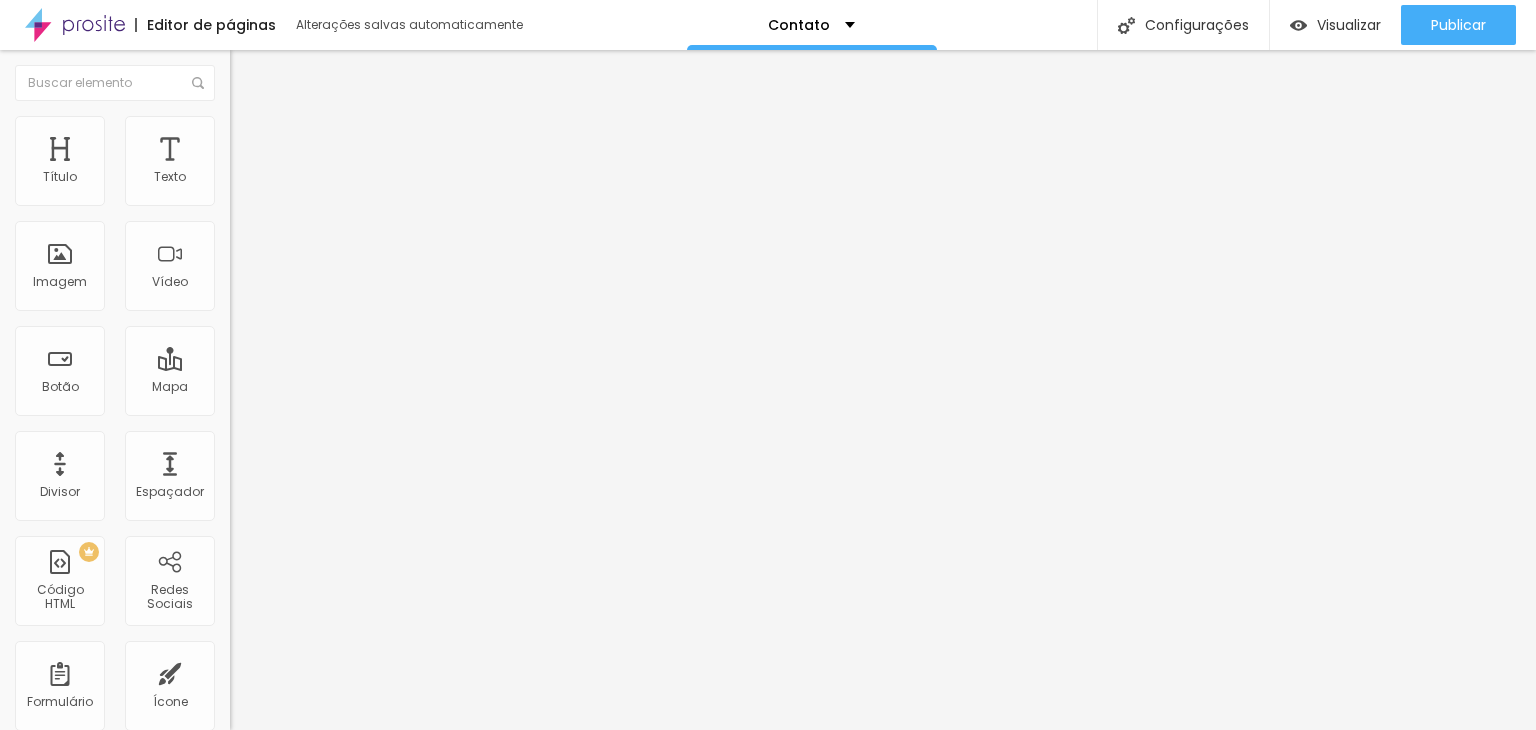 click on "Avançado" at bounding box center (768, 802) 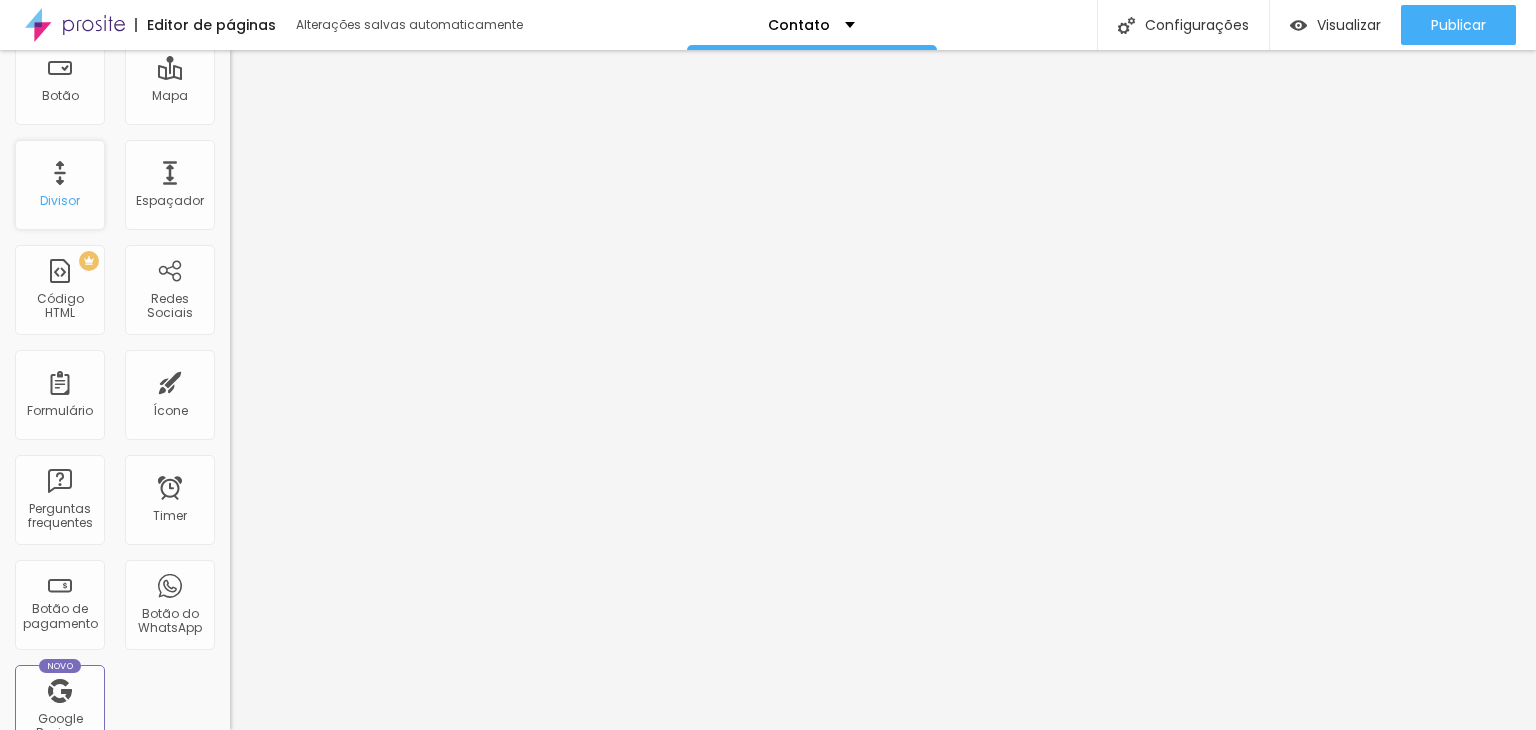 scroll, scrollTop: 296, scrollLeft: 0, axis: vertical 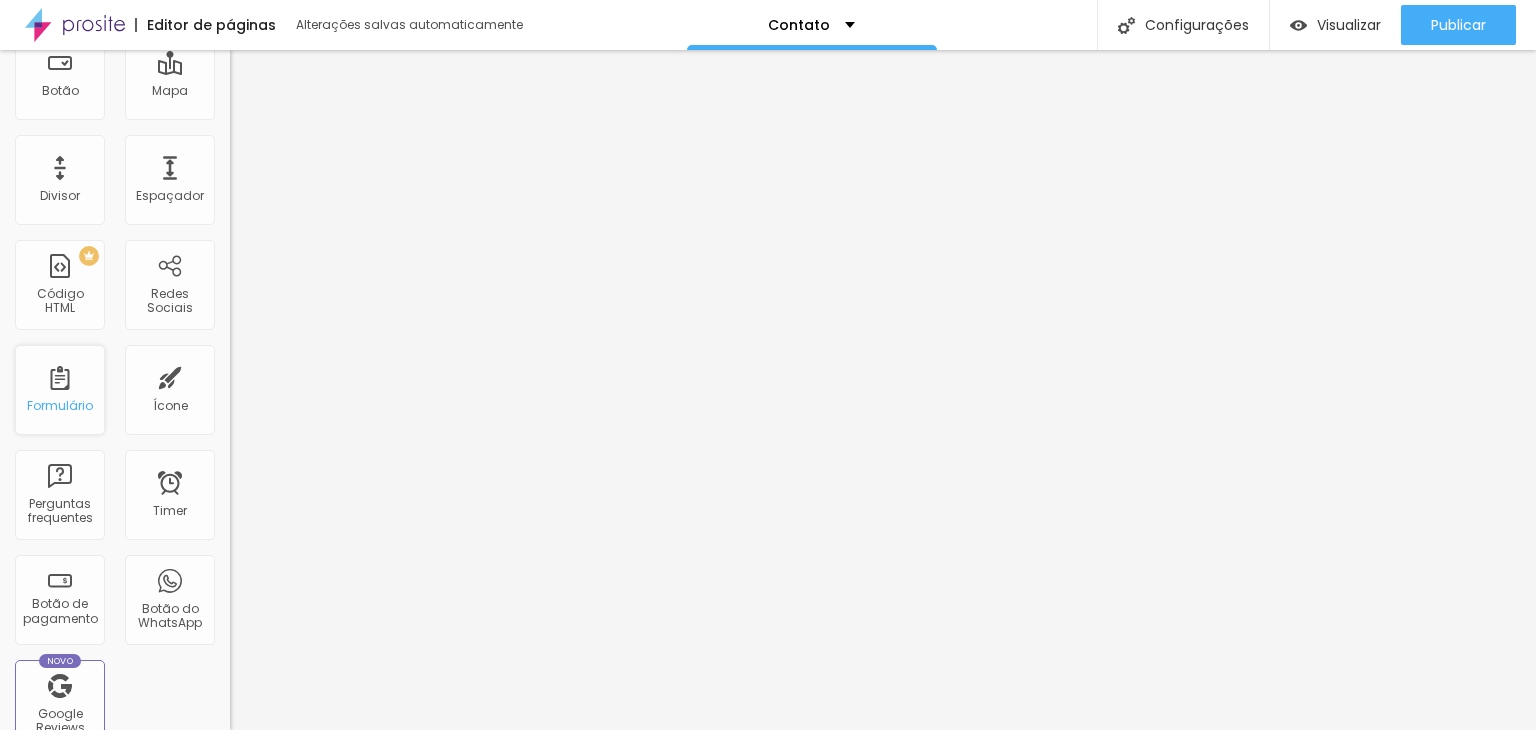 click on "Formulário" at bounding box center [60, 390] 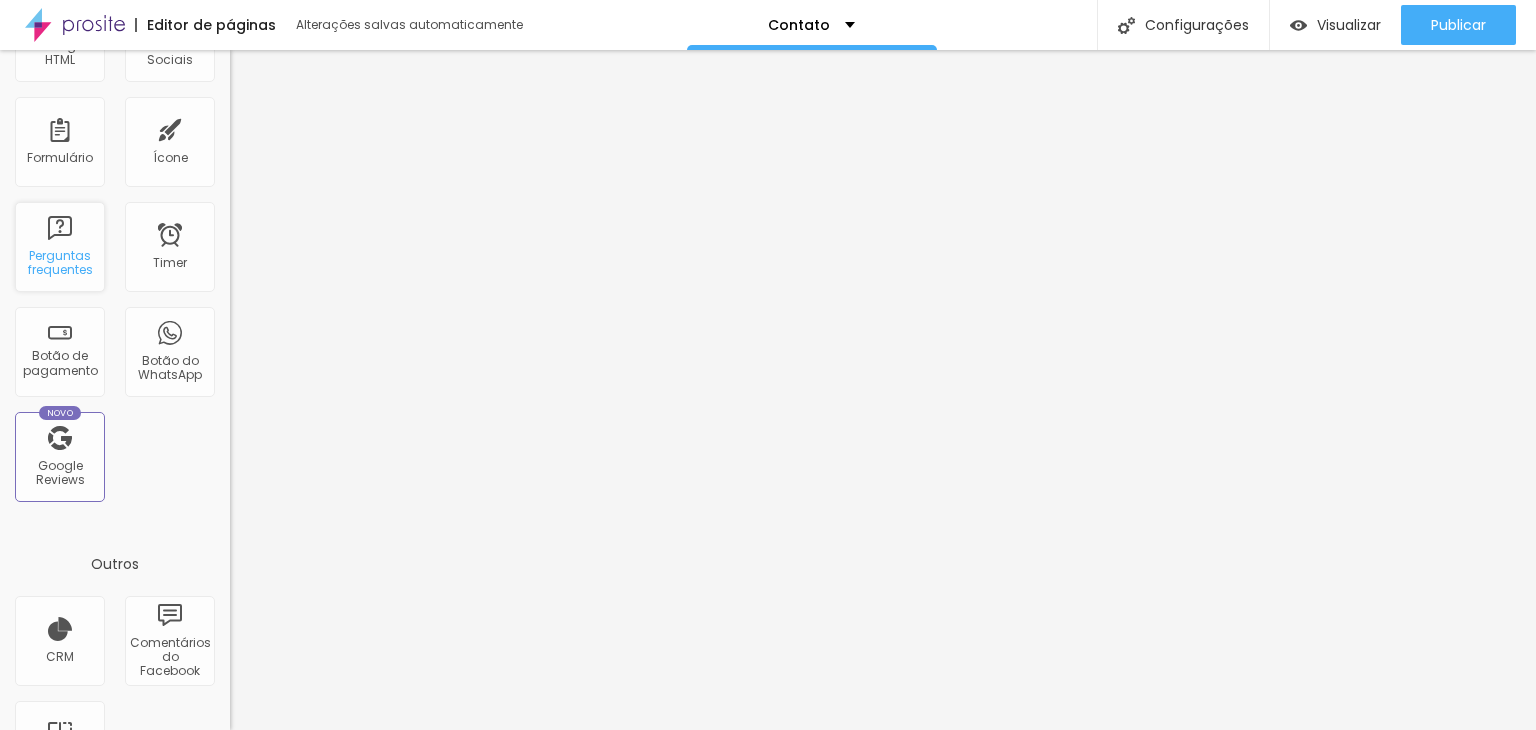 scroll, scrollTop: 619, scrollLeft: 0, axis: vertical 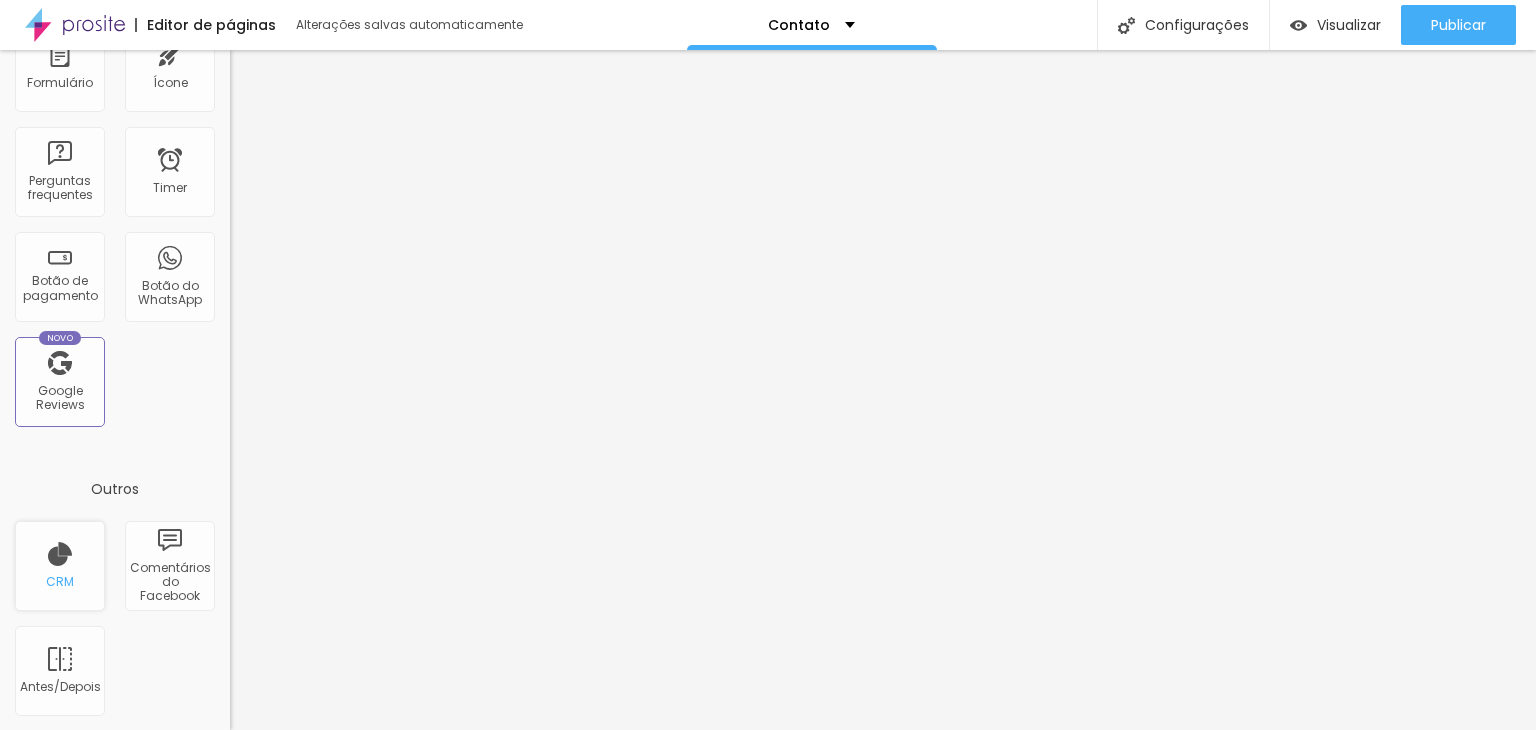 click on "CRM" at bounding box center [60, 582] 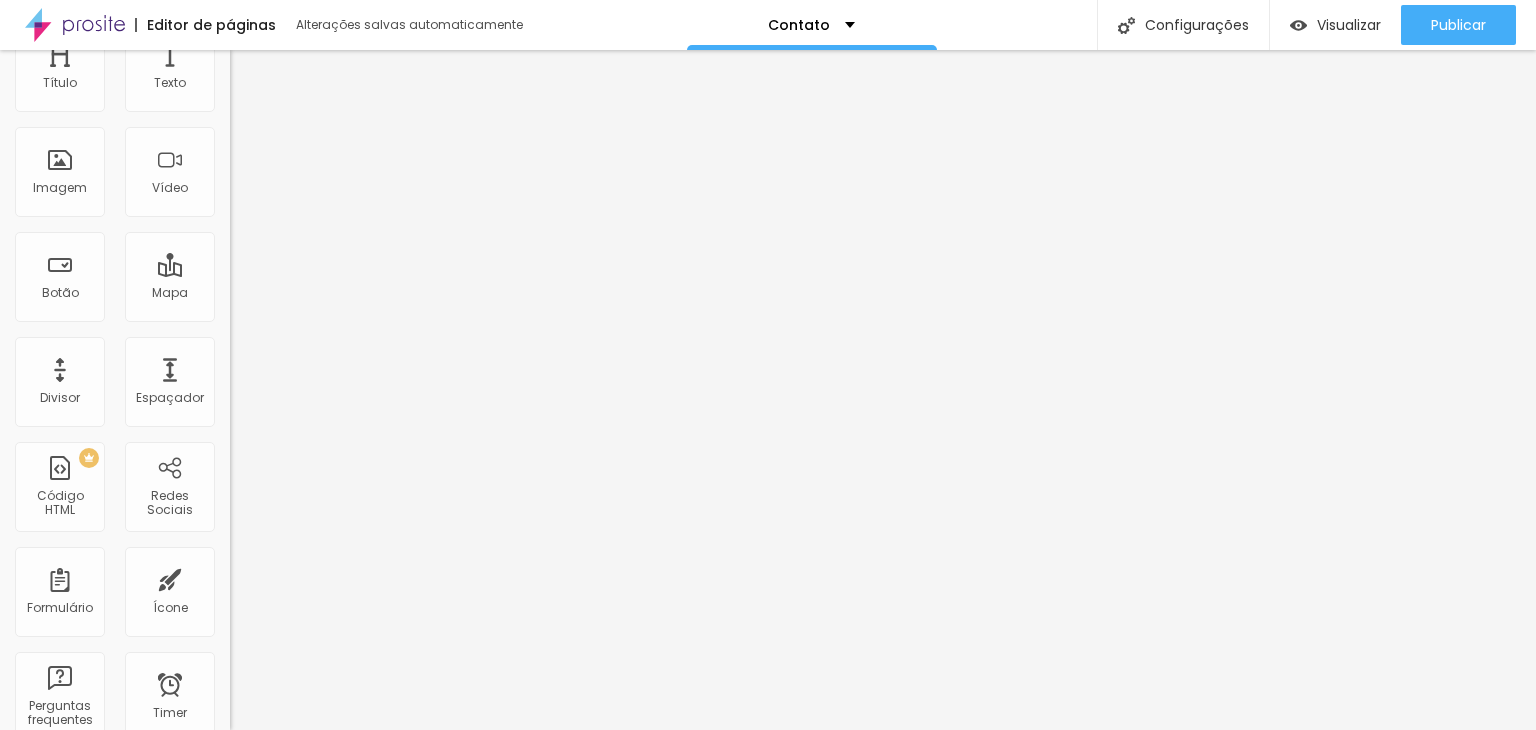 scroll, scrollTop: 0, scrollLeft: 0, axis: both 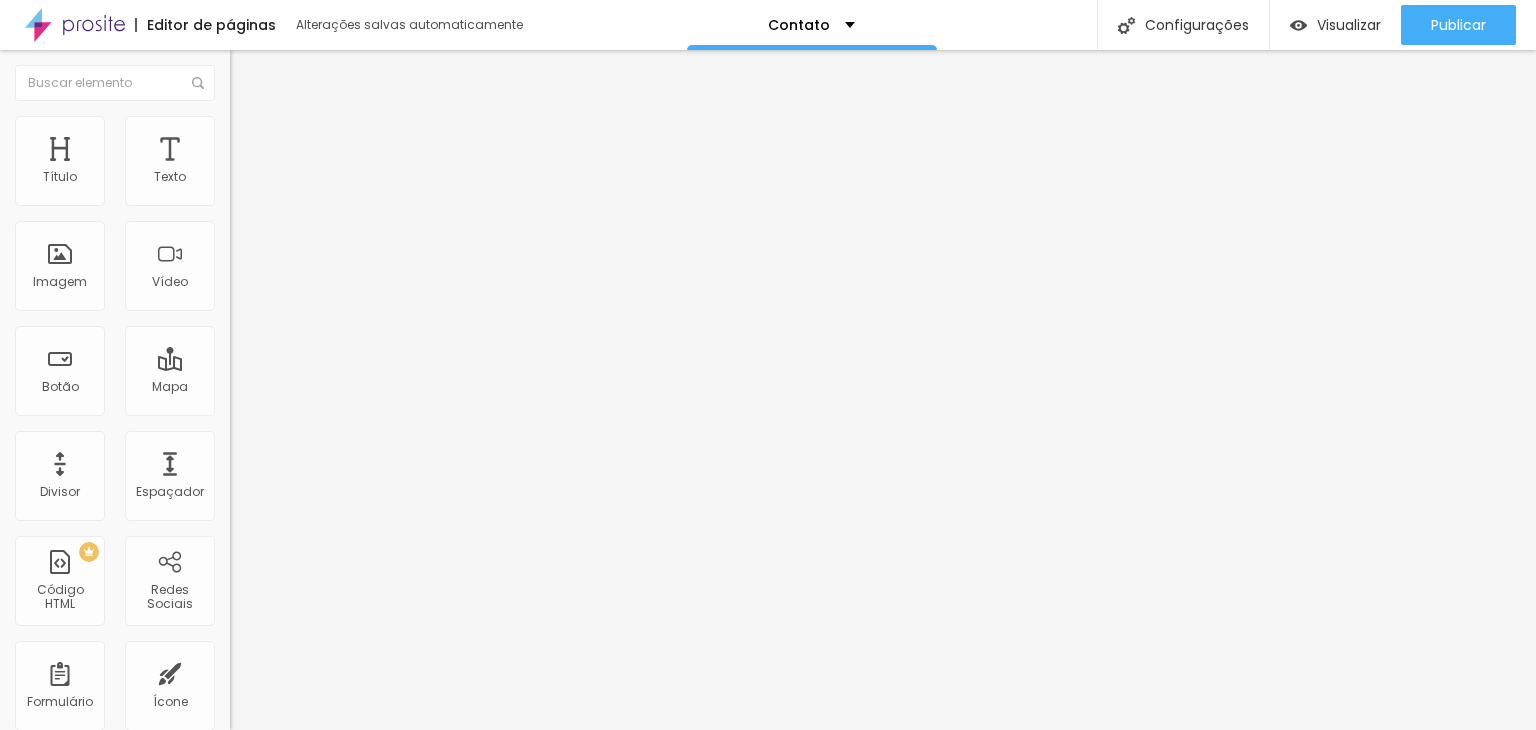 click on "Avançado" at bounding box center [345, 146] 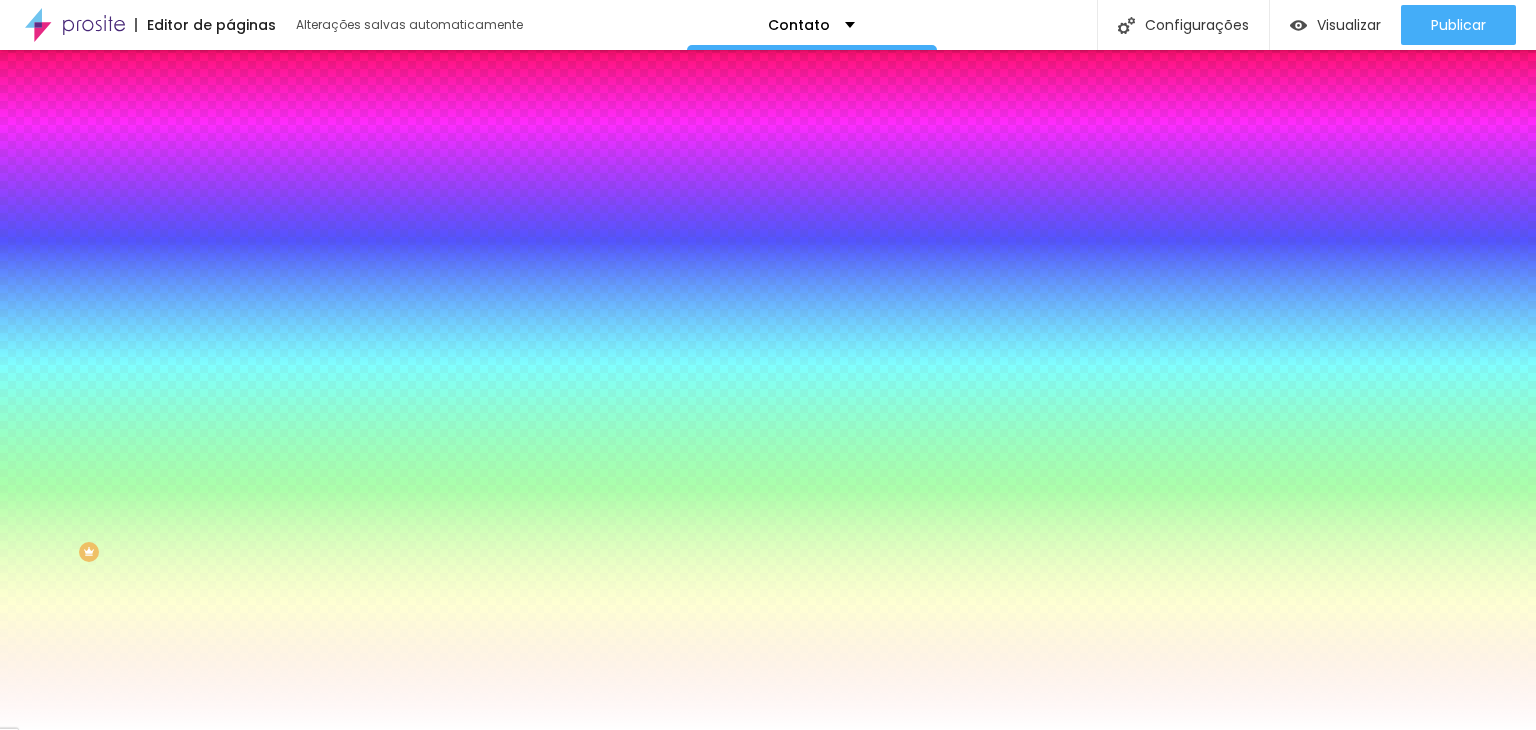 click on "Conteúdo Estilo Avançado" at bounding box center (345, 126) 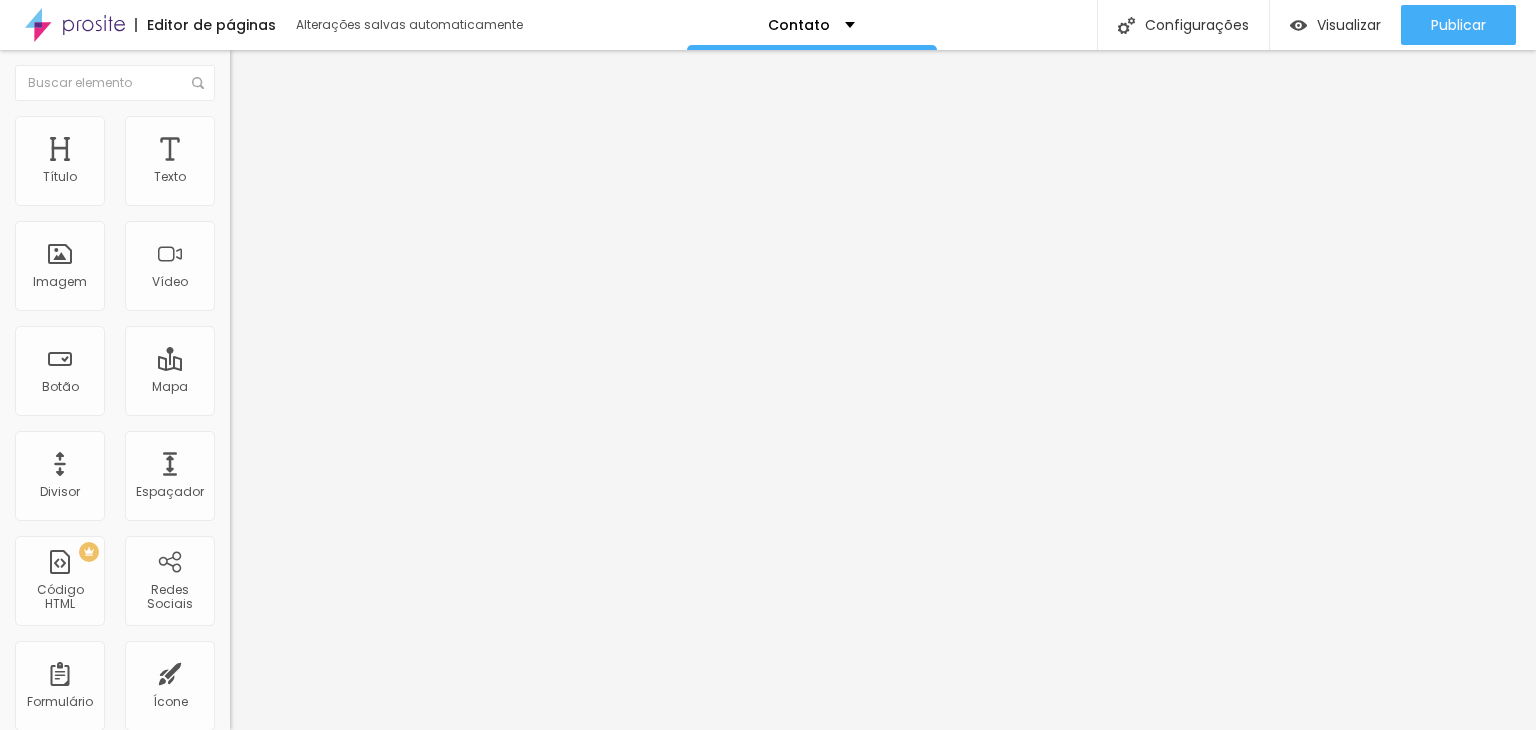 drag, startPoint x: 163, startPoint y: 204, endPoint x: 184, endPoint y: 193, distance: 23.70654 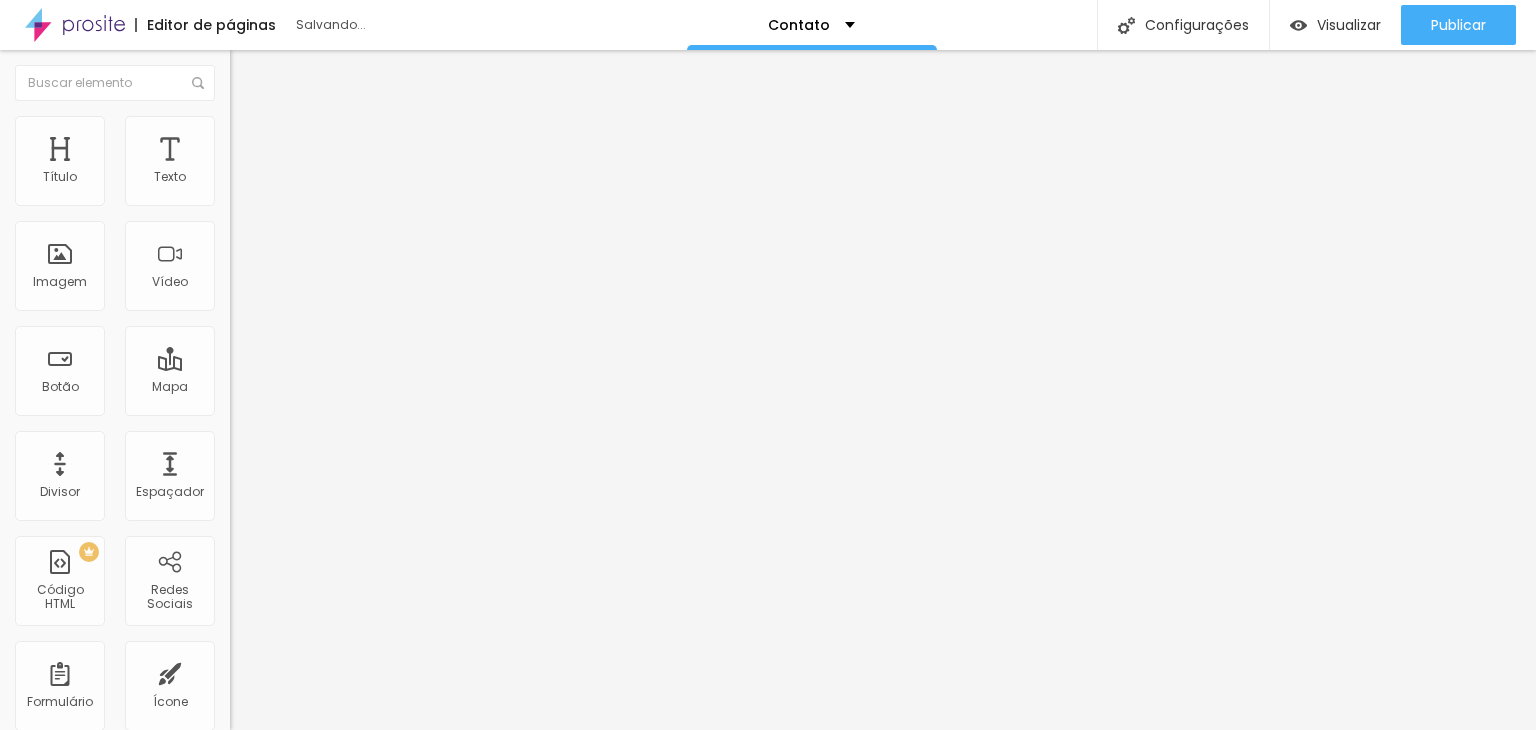 click on "Completo" at bounding box center (260, 173) 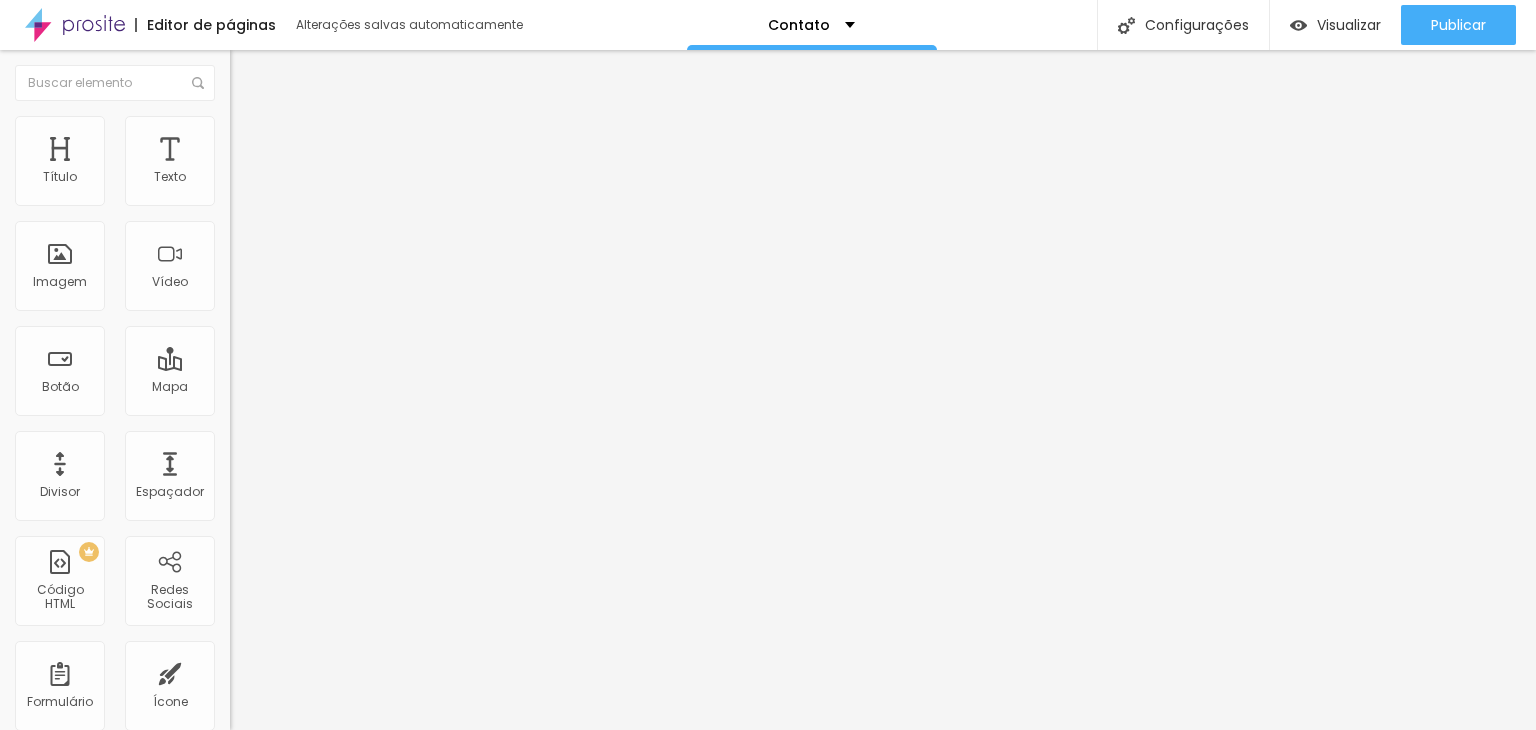 click on "Completo" at bounding box center (260, 173) 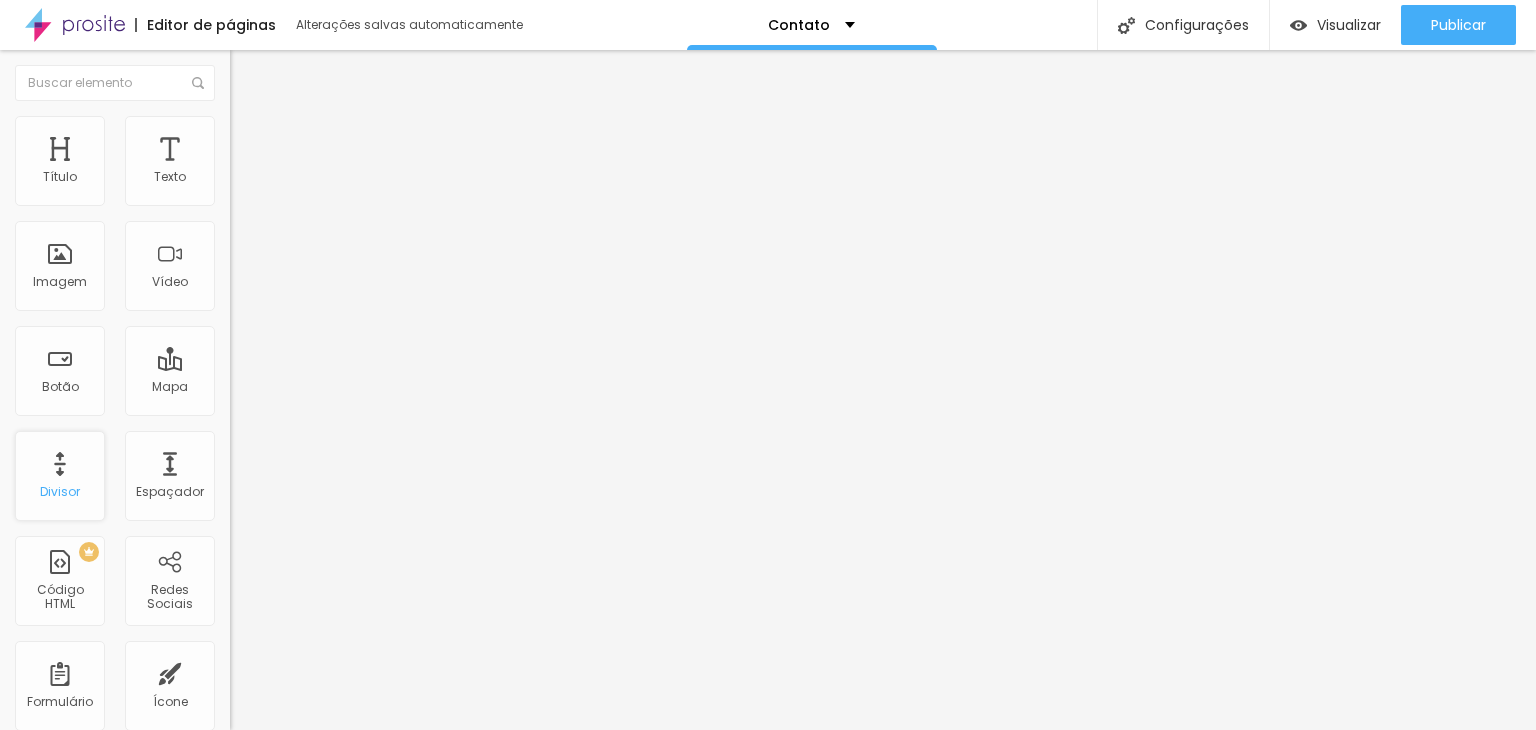 scroll, scrollTop: 619, scrollLeft: 0, axis: vertical 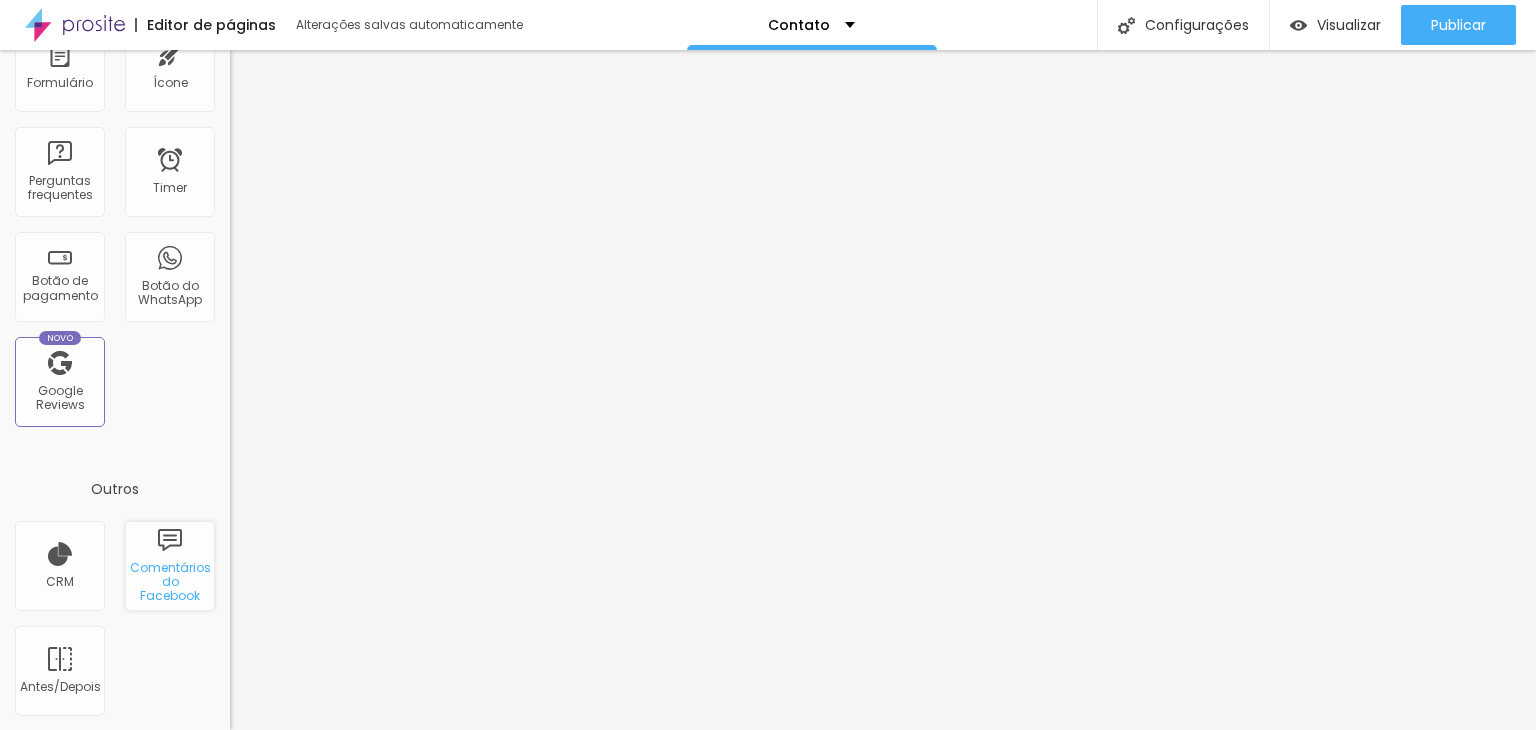 click on "Comentários do Facebook" at bounding box center (170, 566) 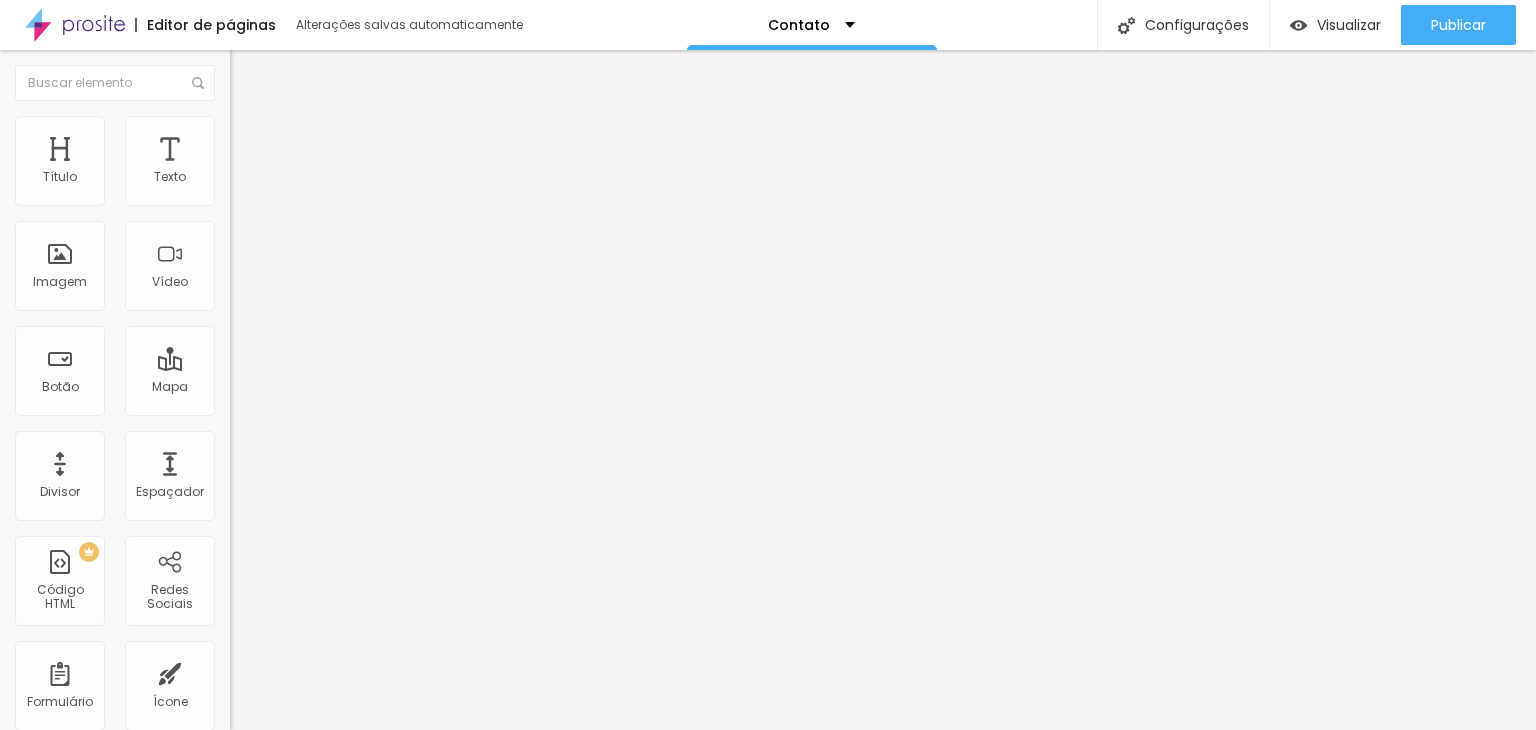 click on "Claro" at bounding box center [247, 169] 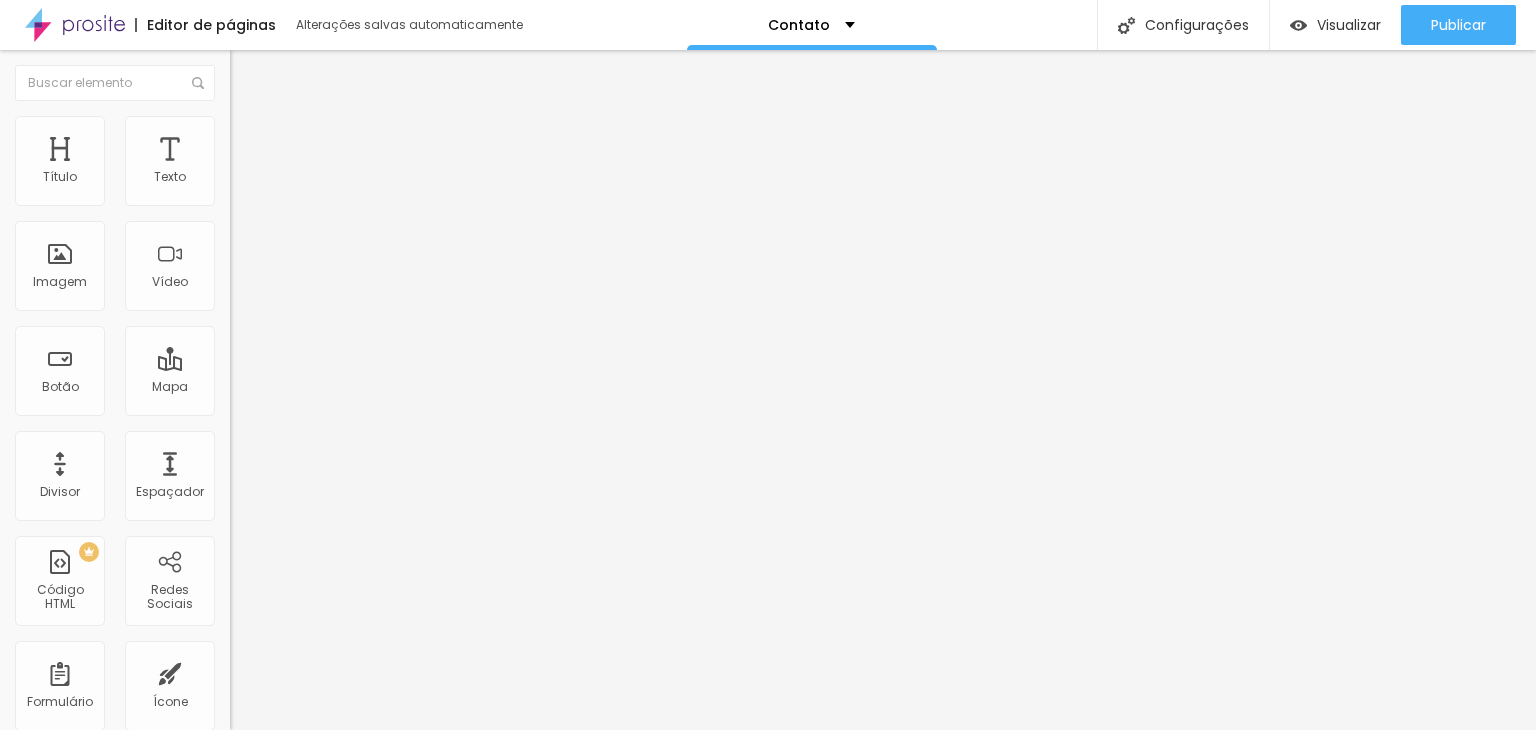 click on "Claro" at bounding box center (247, 169) 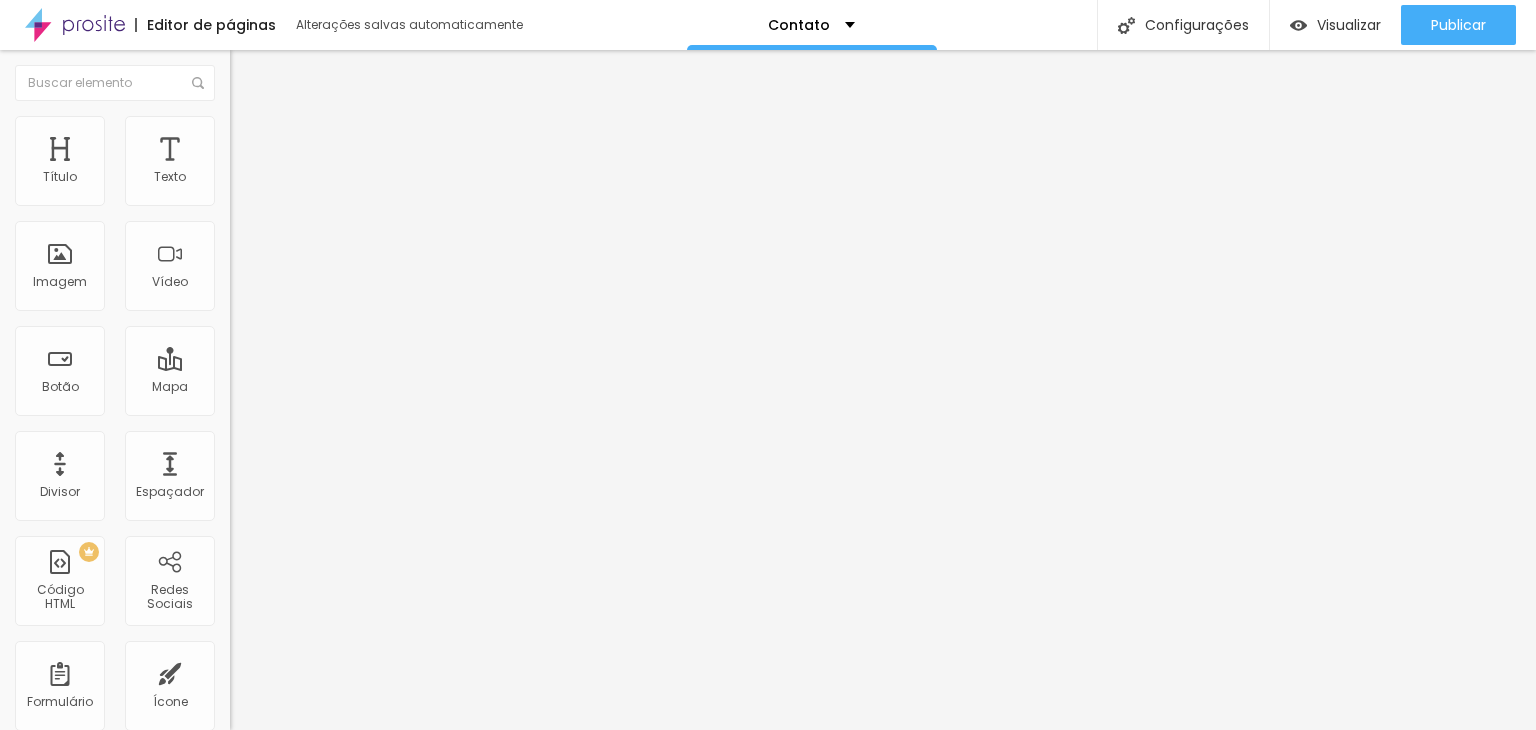 click on "Principais" at bounding box center (259, 224) 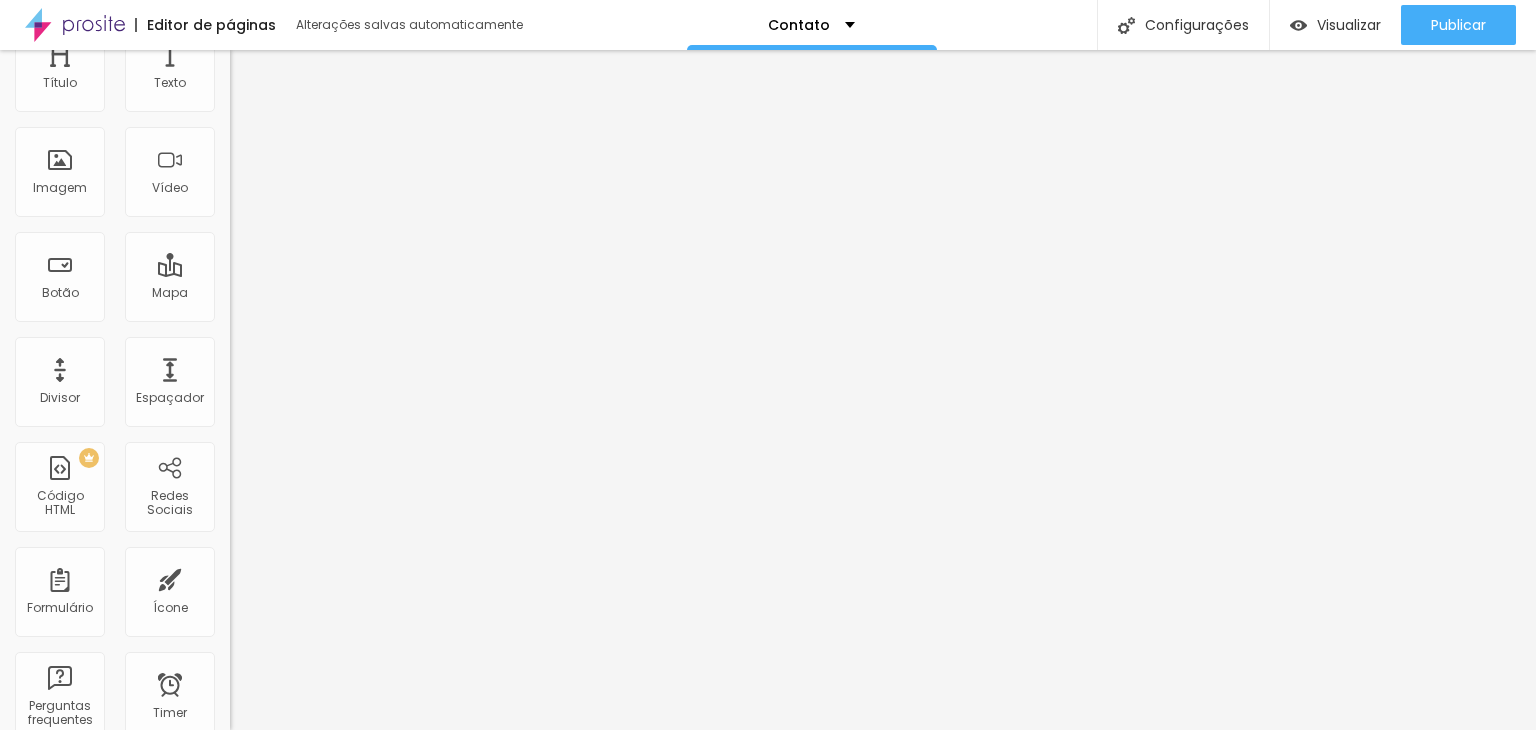 scroll, scrollTop: 0, scrollLeft: 0, axis: both 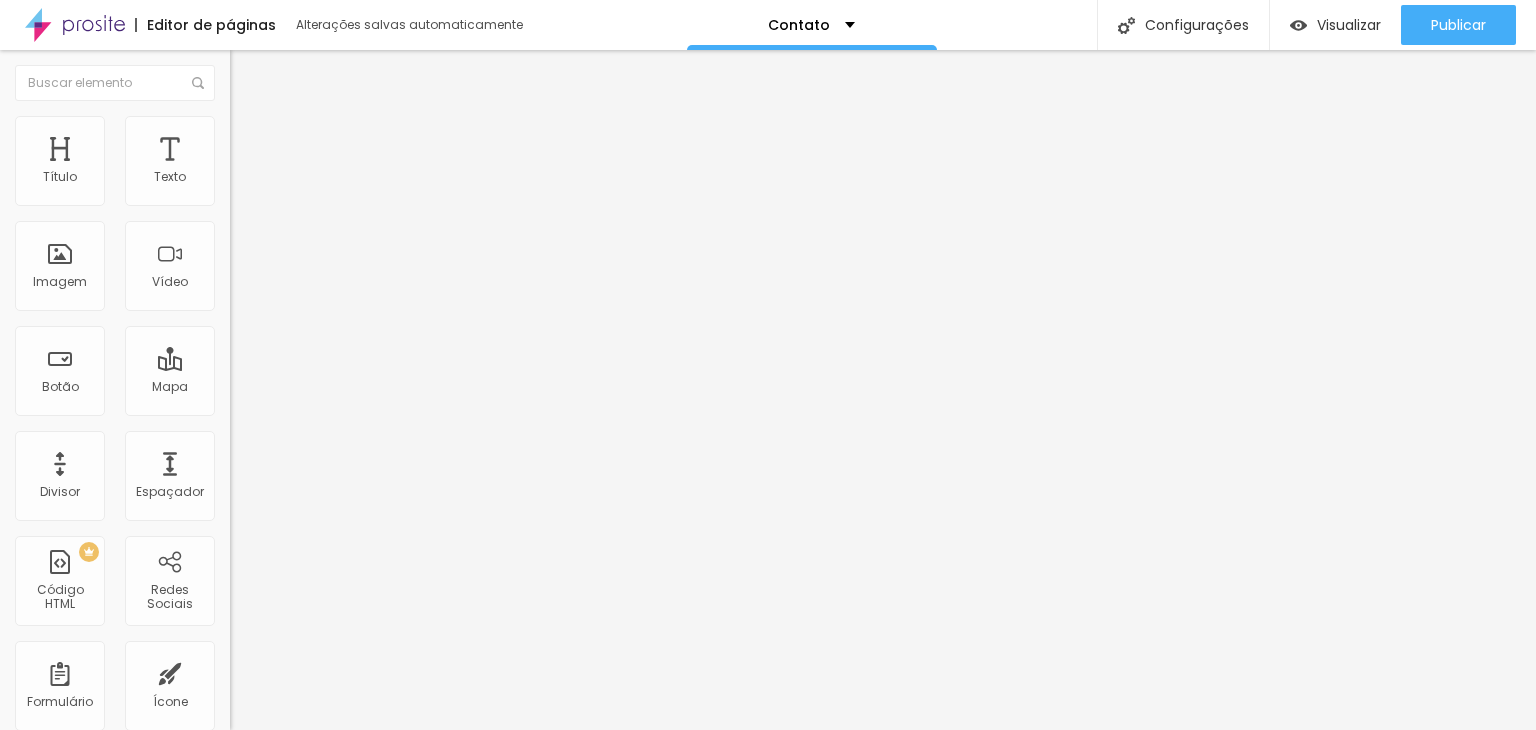 click on "Estilo" at bounding box center [263, 129] 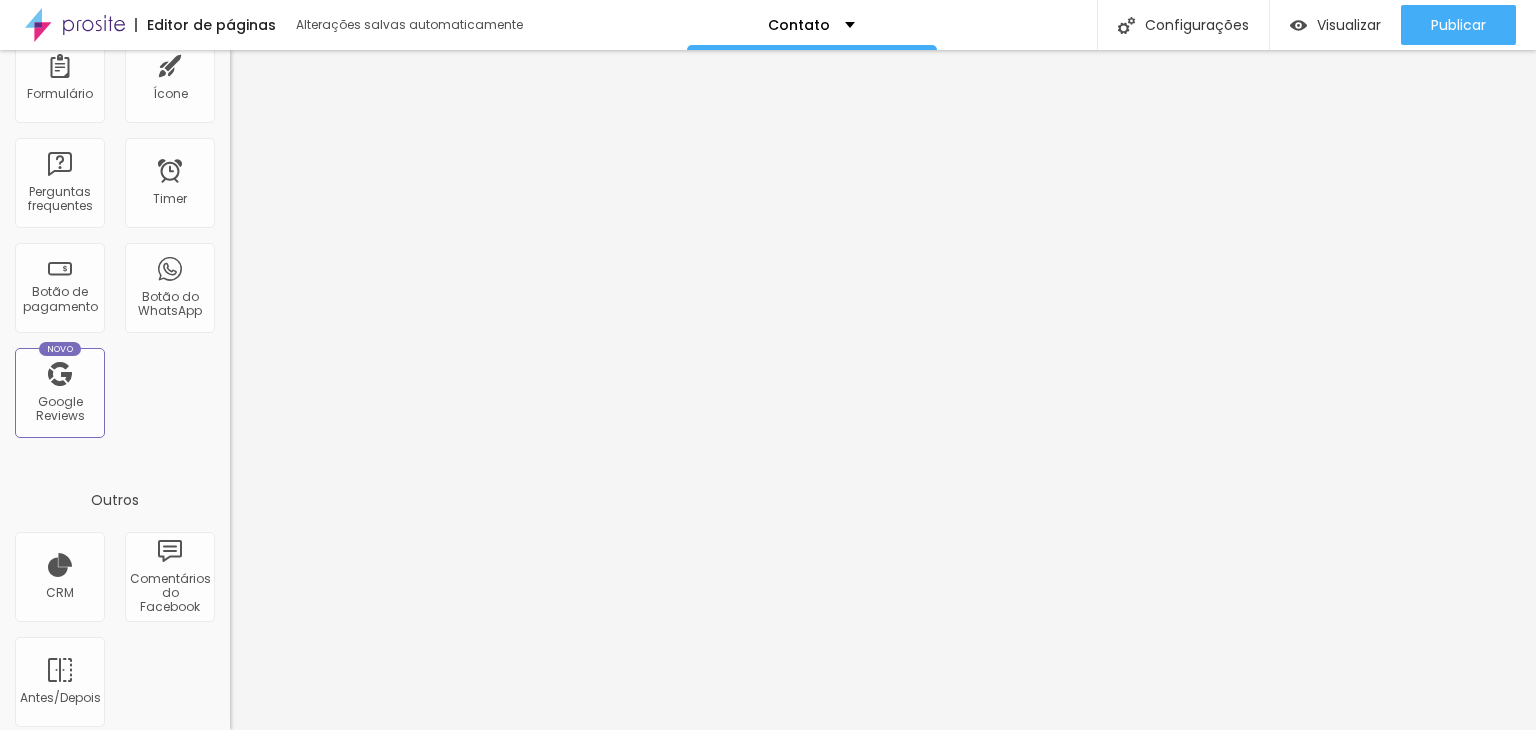 scroll, scrollTop: 619, scrollLeft: 0, axis: vertical 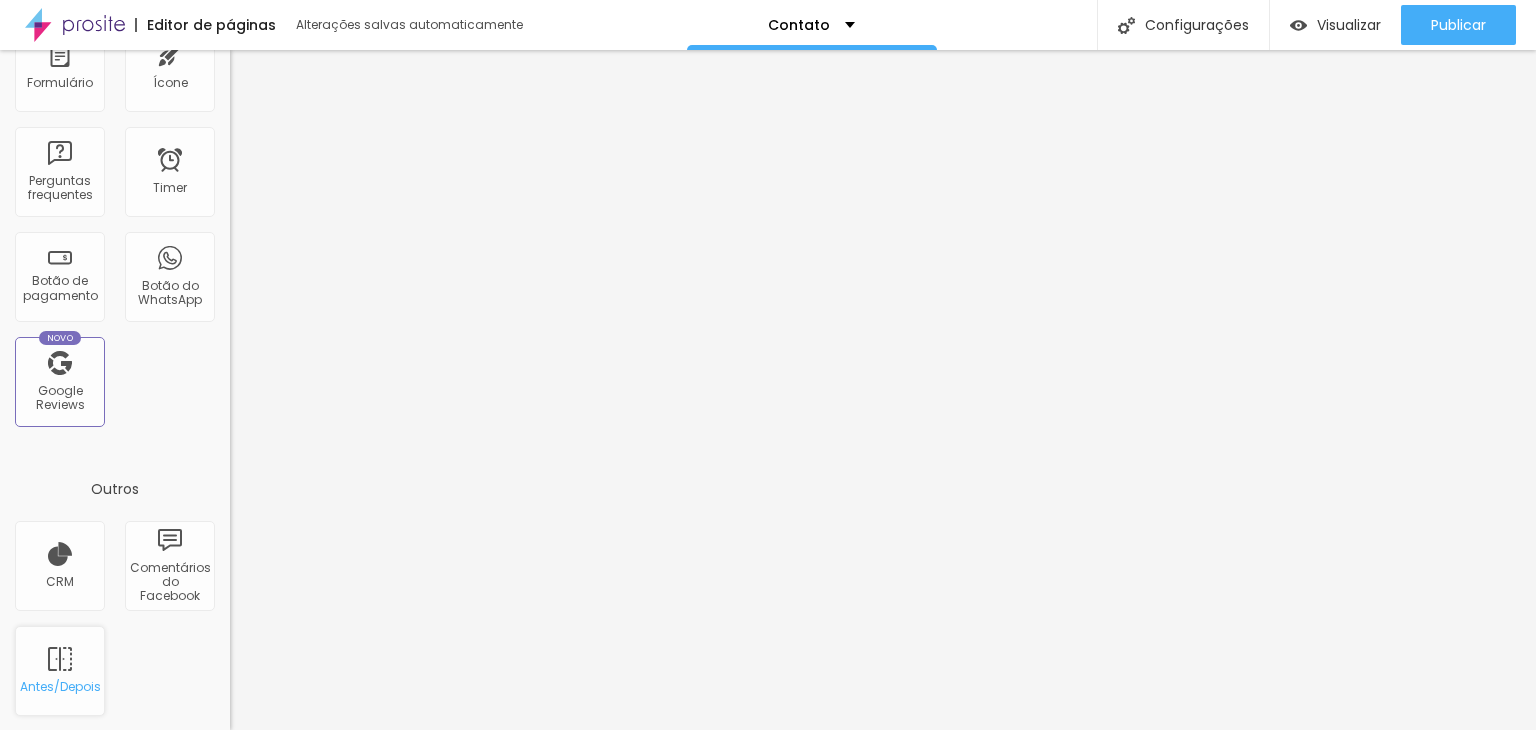 click on "Antes/Depois" at bounding box center (60, 671) 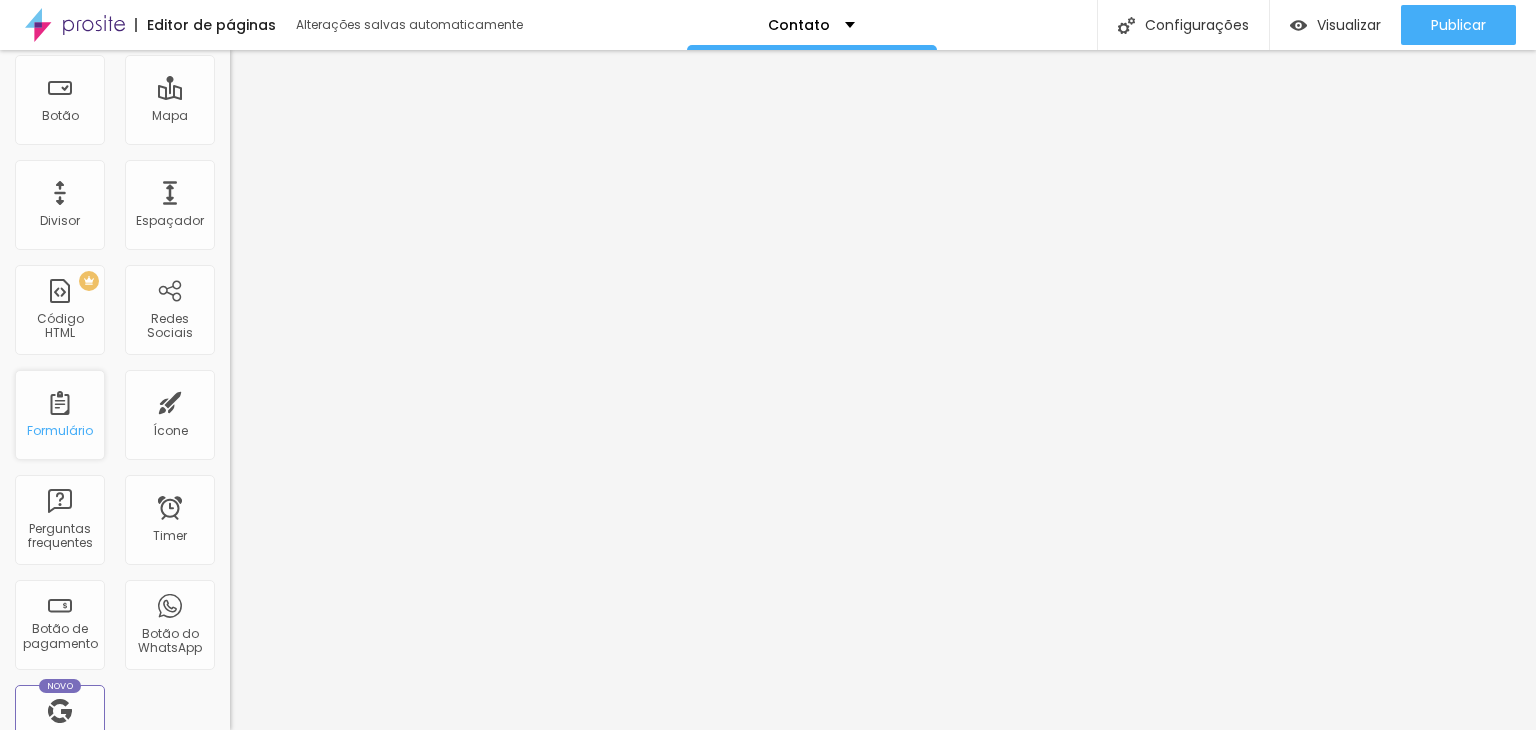 scroll, scrollTop: 263, scrollLeft: 0, axis: vertical 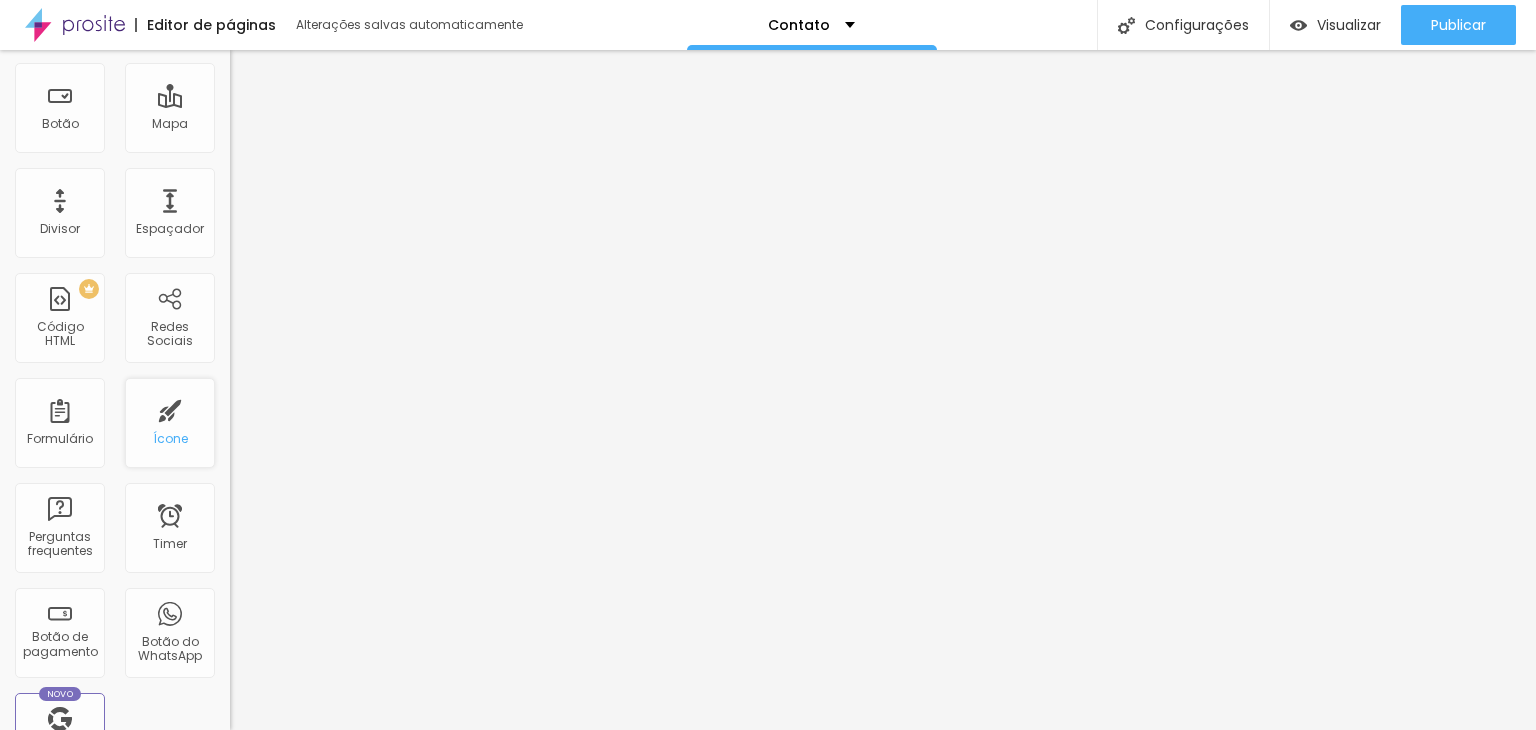 click on "Ícone" at bounding box center (170, 423) 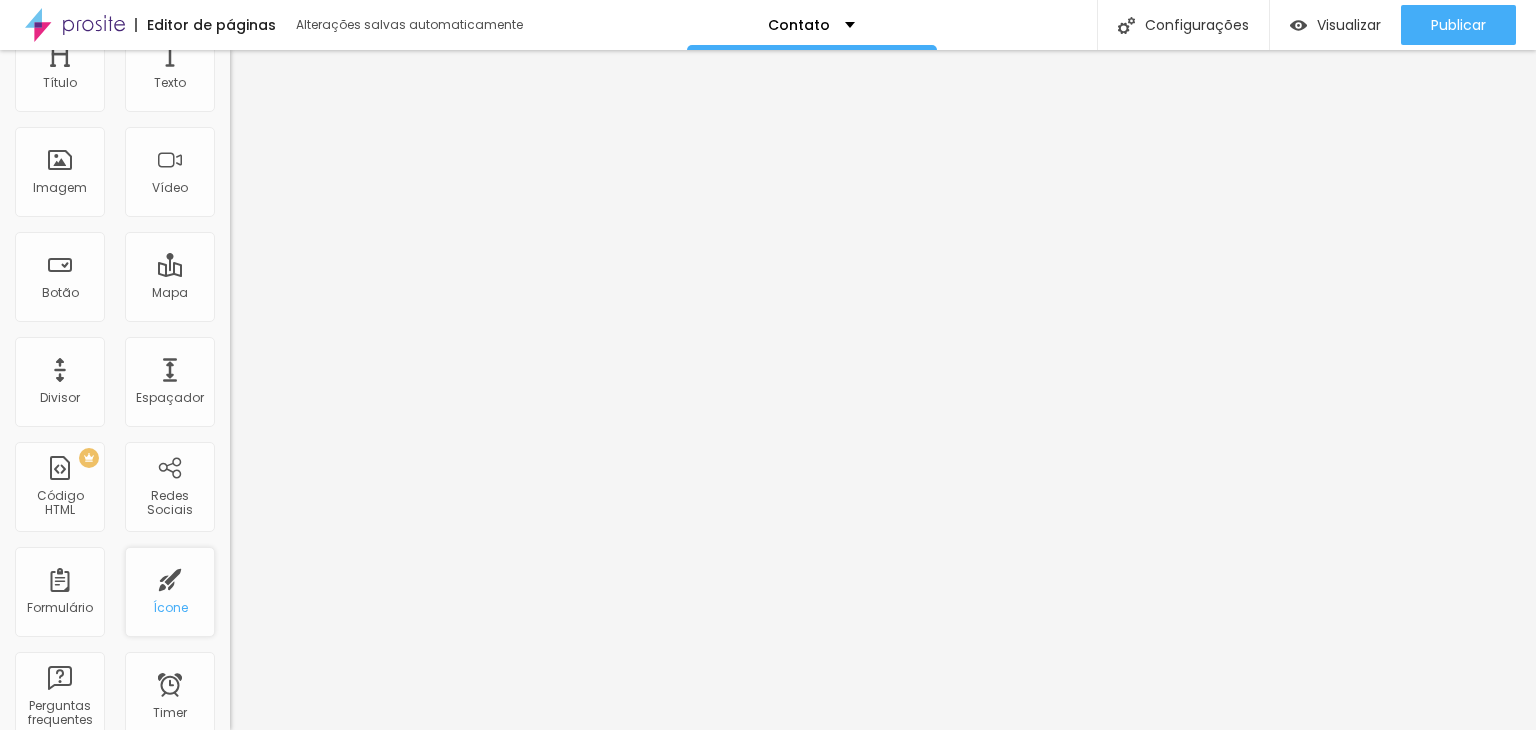scroll, scrollTop: 0, scrollLeft: 0, axis: both 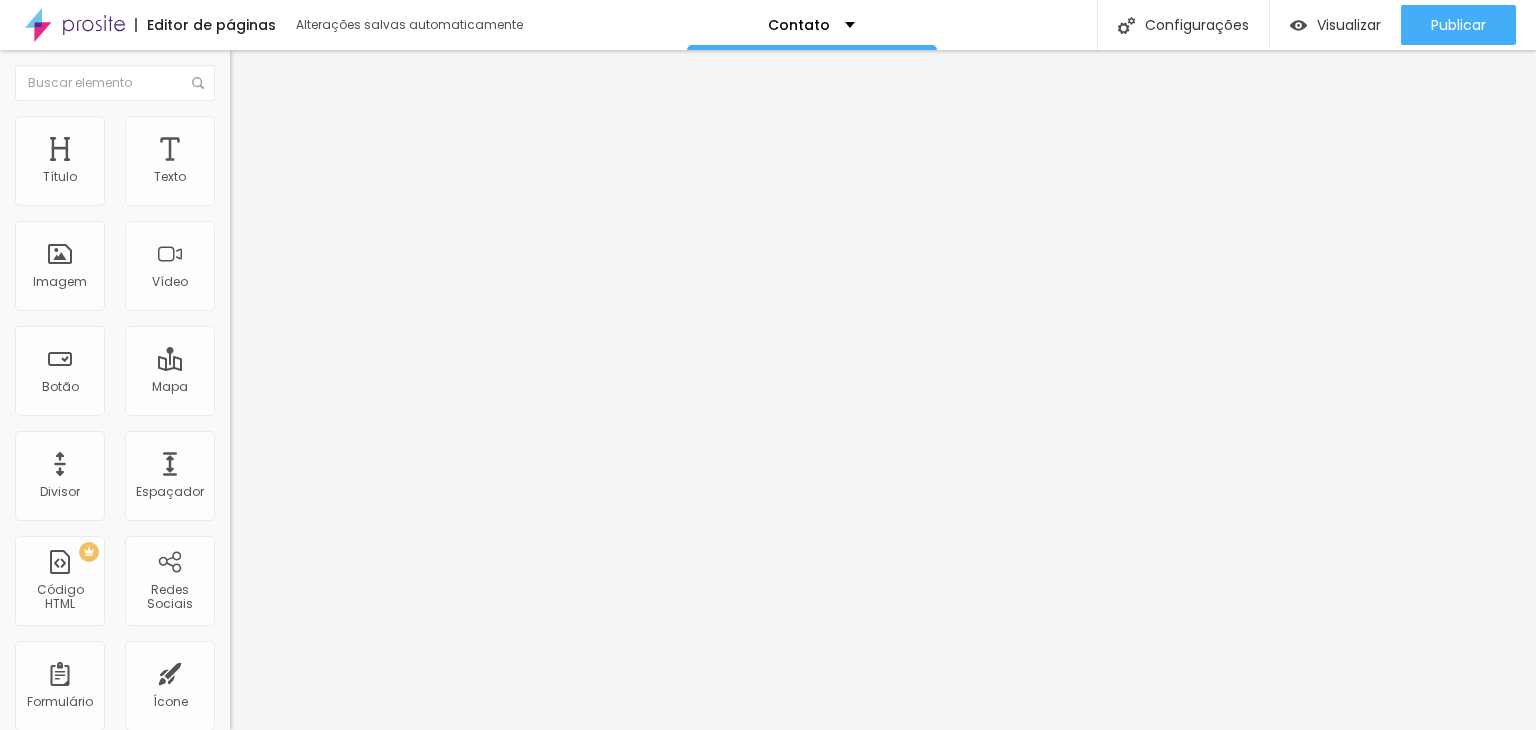 click on "Trocar icone" at bounding box center (286, 175) 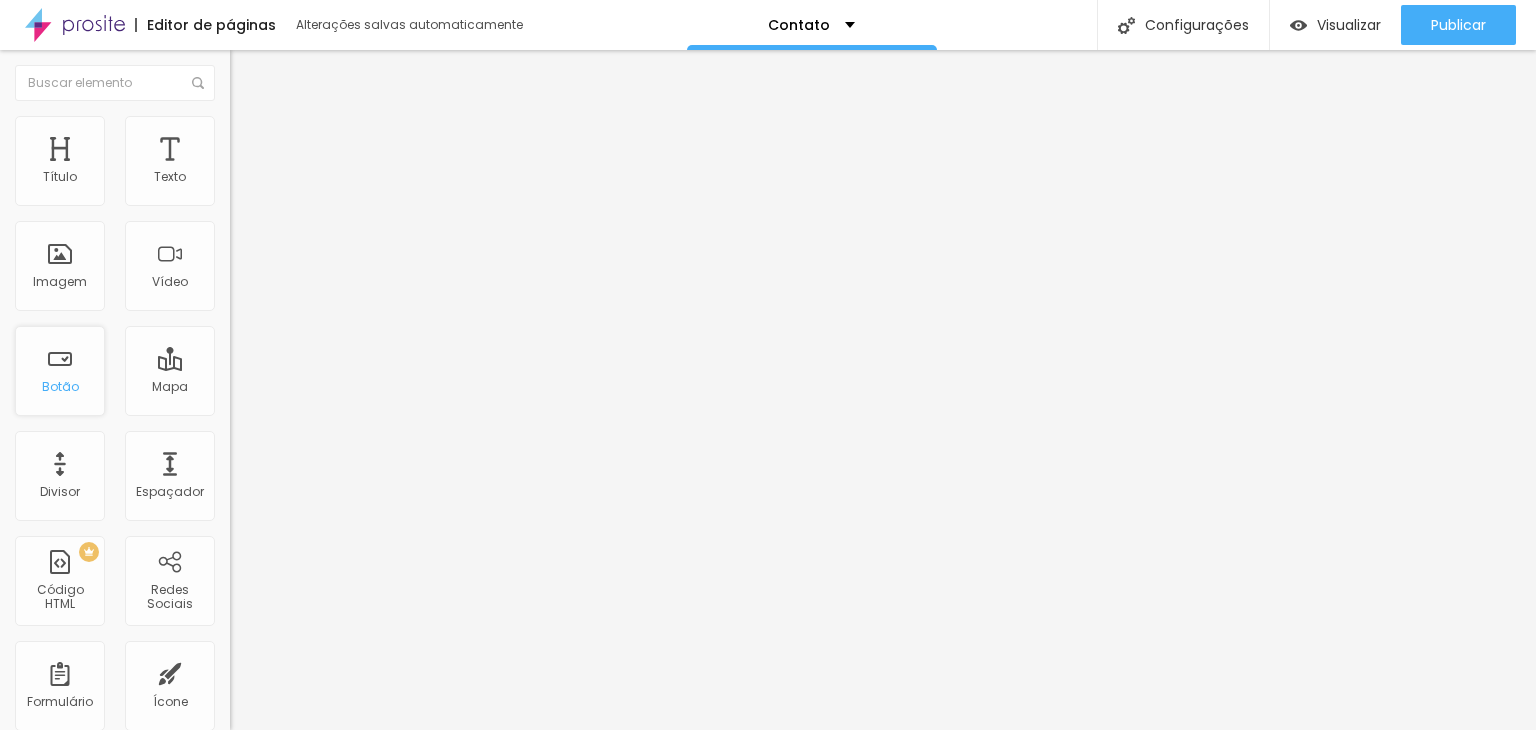 click on "Botão" at bounding box center (60, 371) 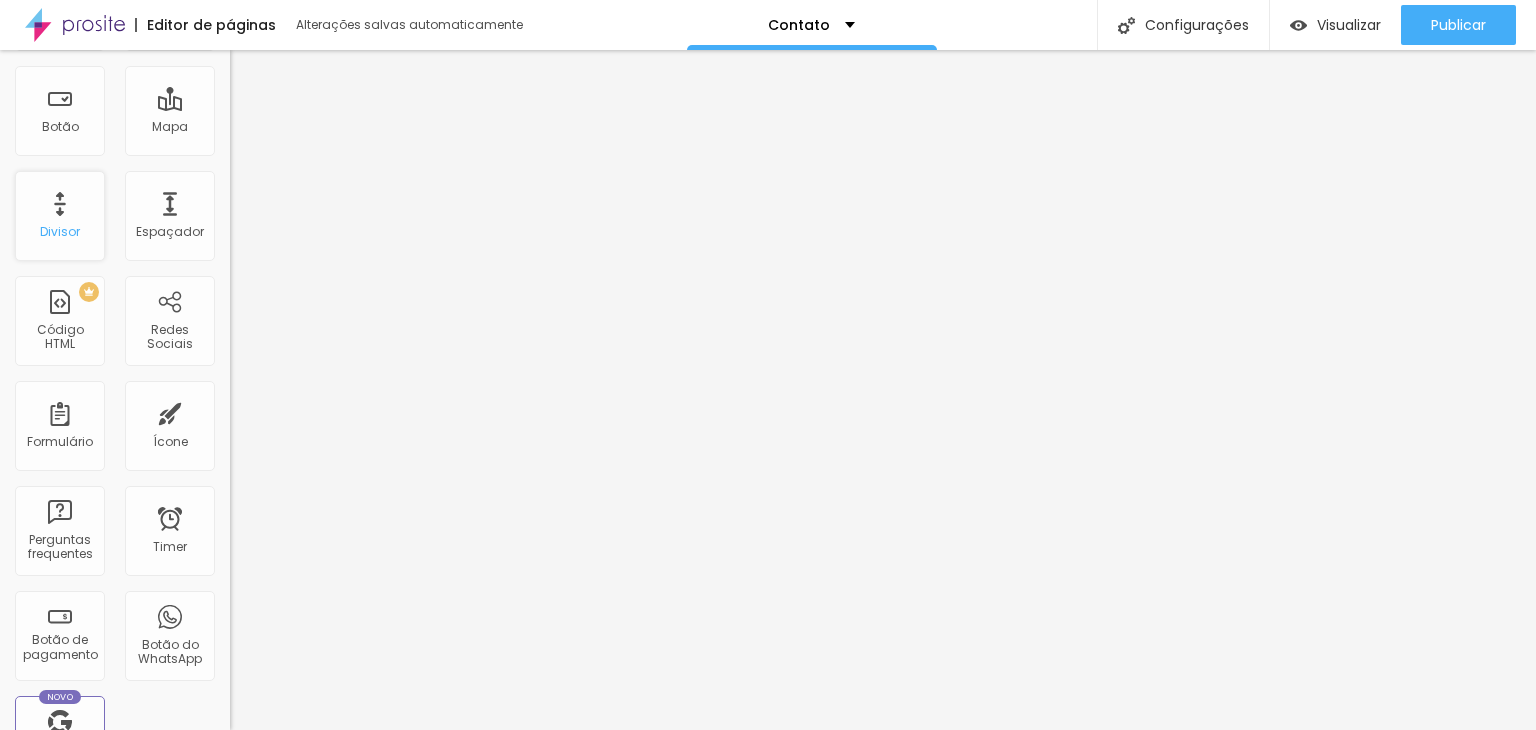 scroll, scrollTop: 264, scrollLeft: 0, axis: vertical 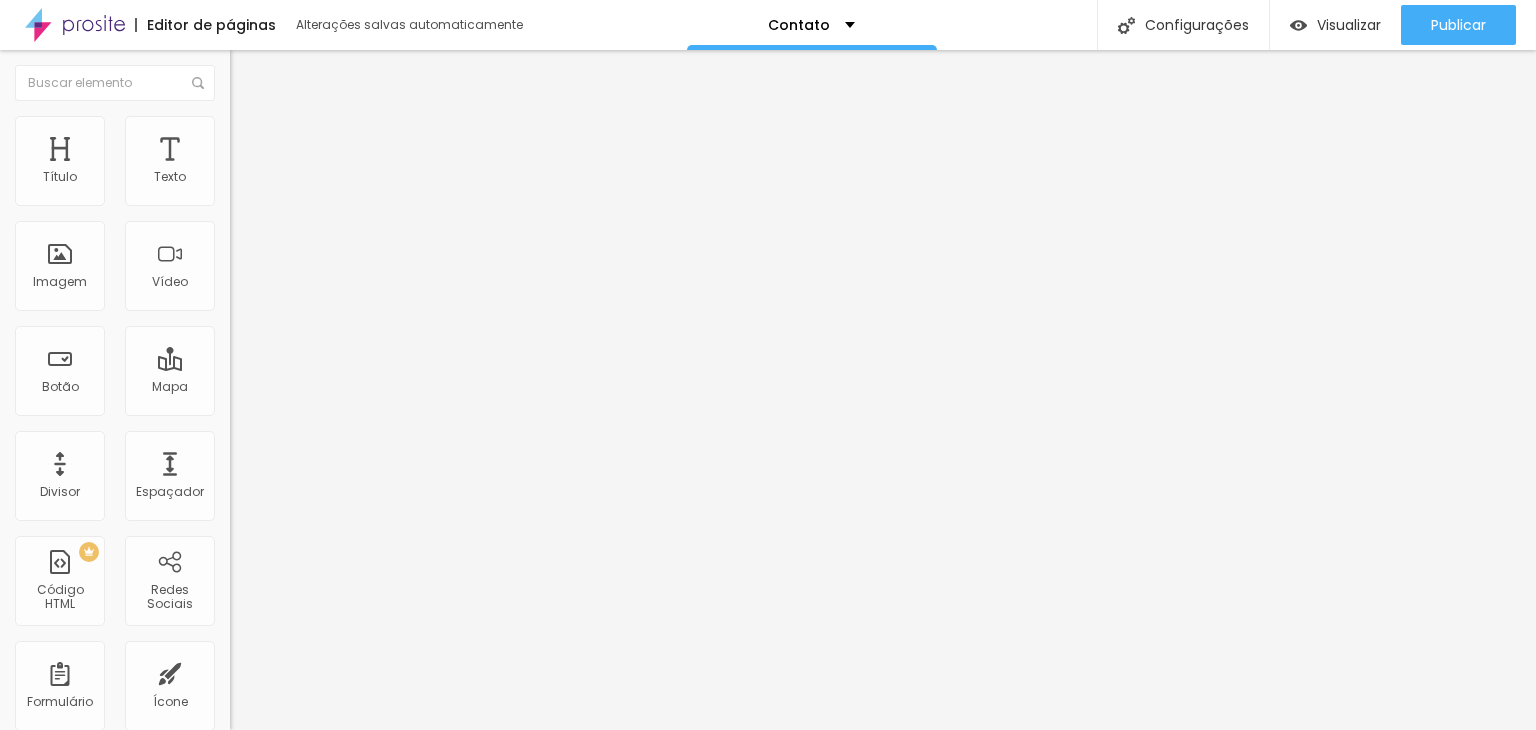 click at bounding box center (237, 209) 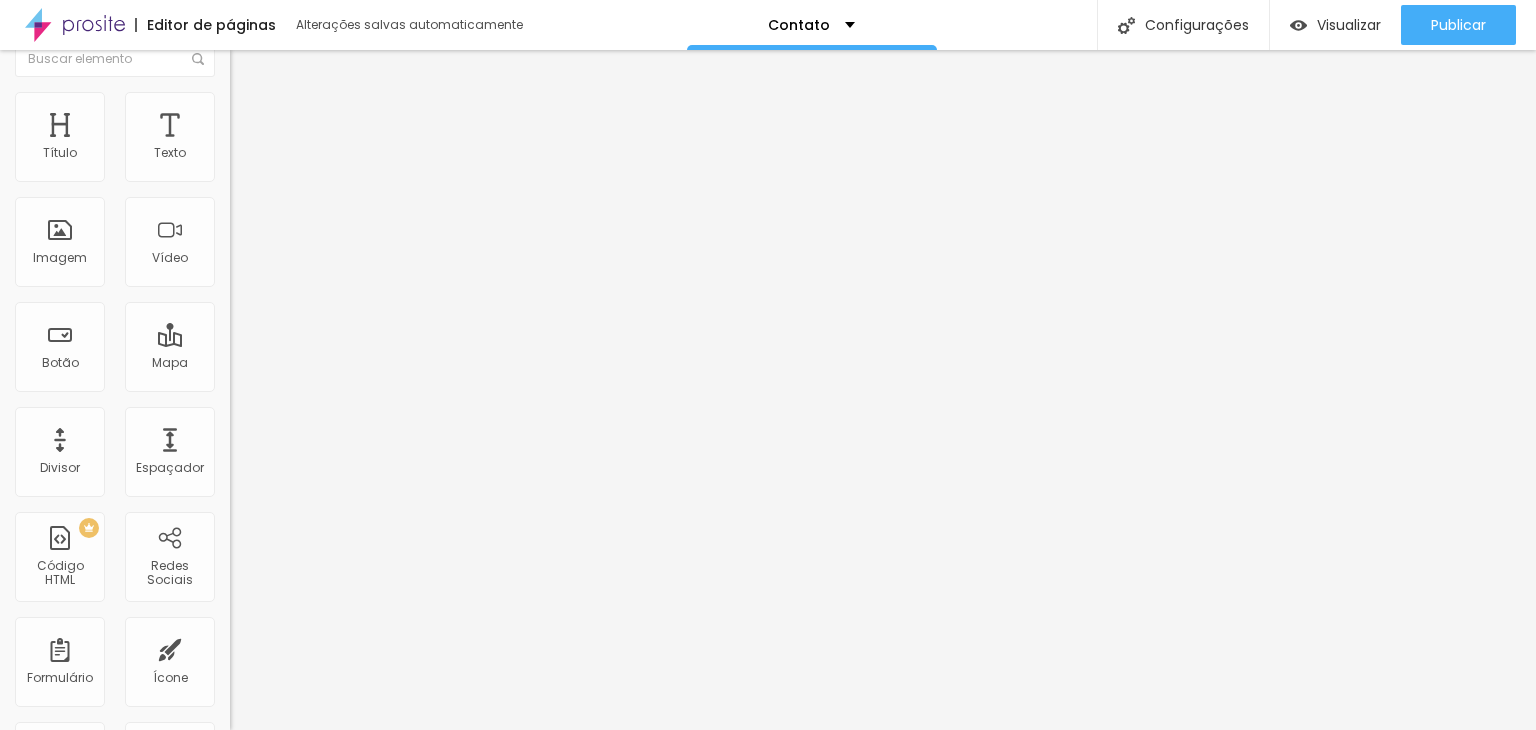 scroll, scrollTop: 0, scrollLeft: 0, axis: both 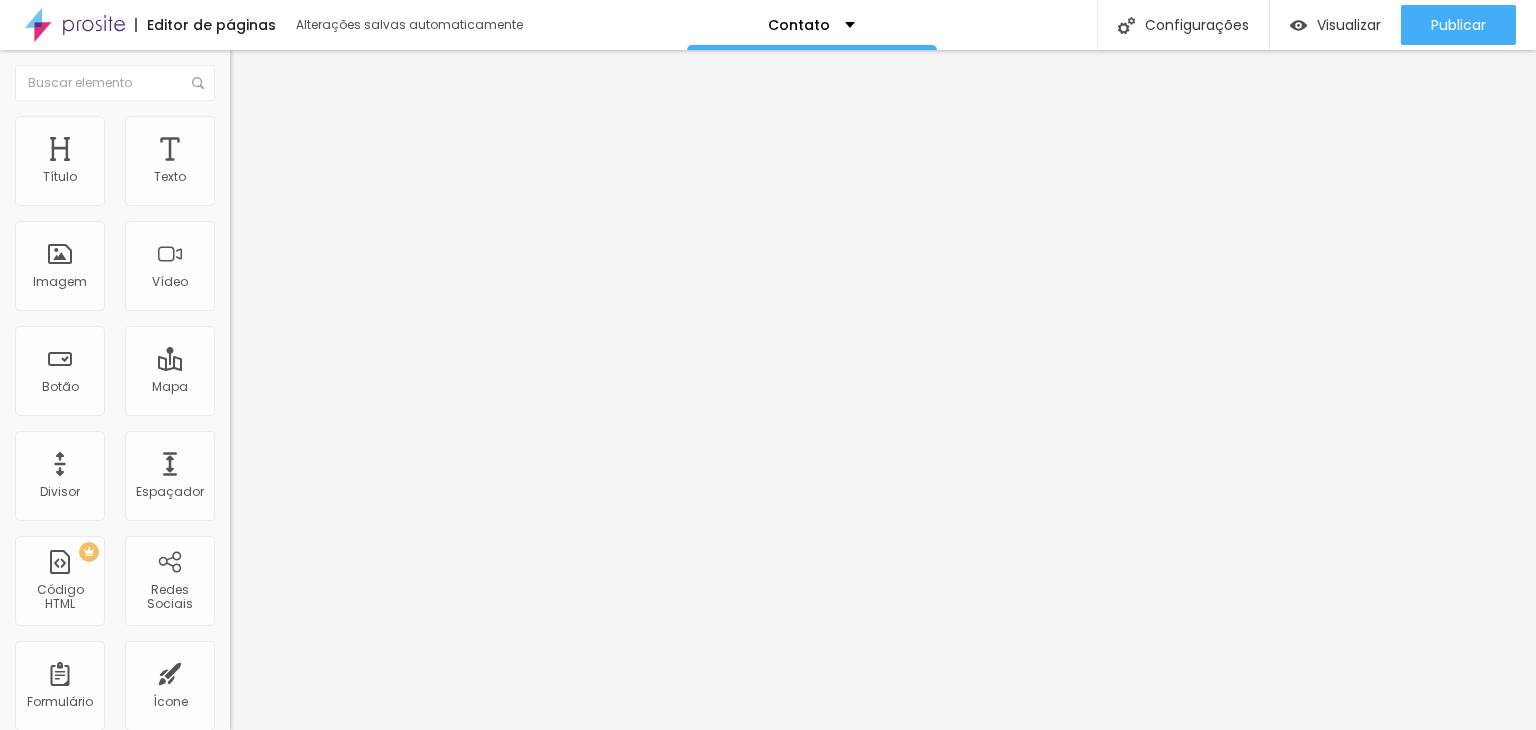 click on "Editar Redes Sociais" at bounding box center (345, 73) 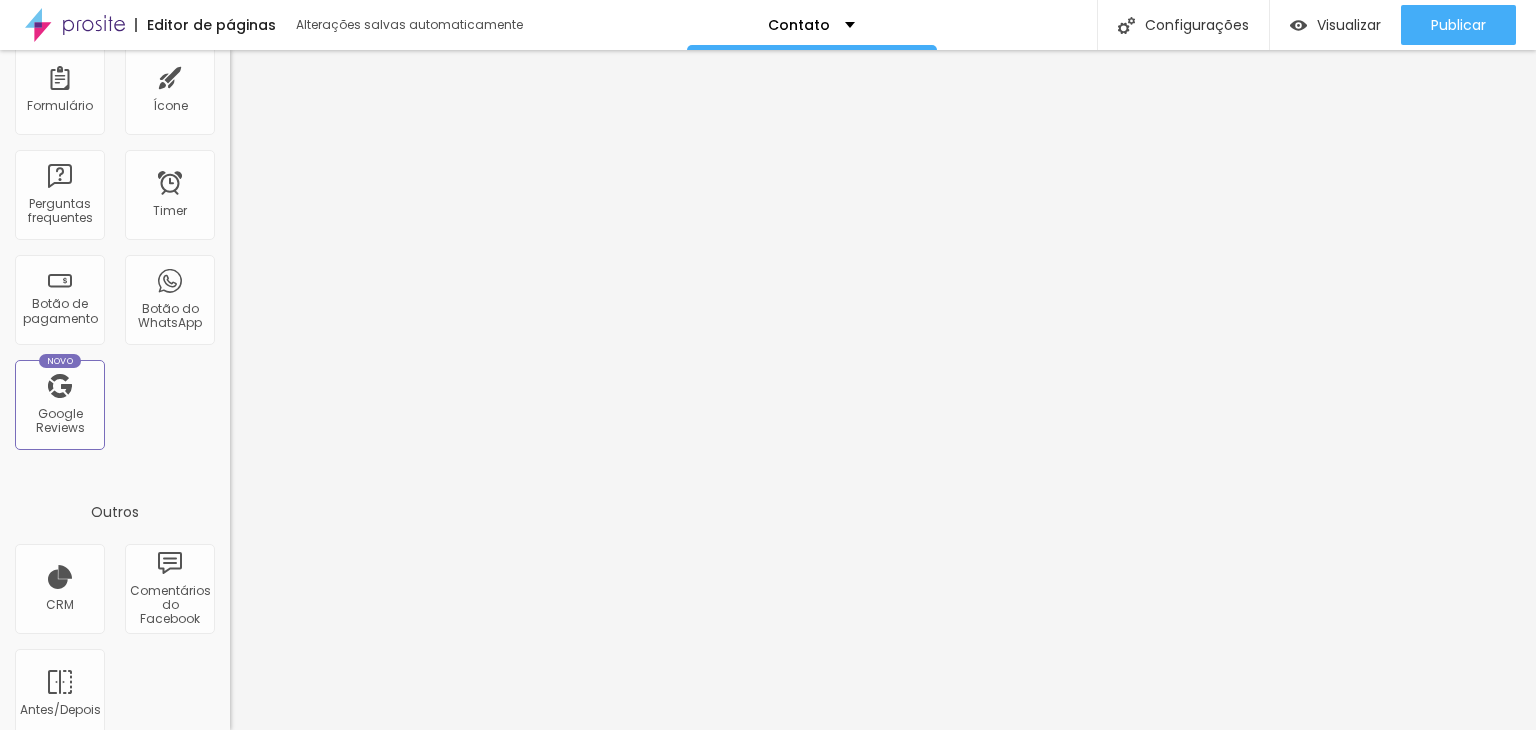 scroll, scrollTop: 619, scrollLeft: 0, axis: vertical 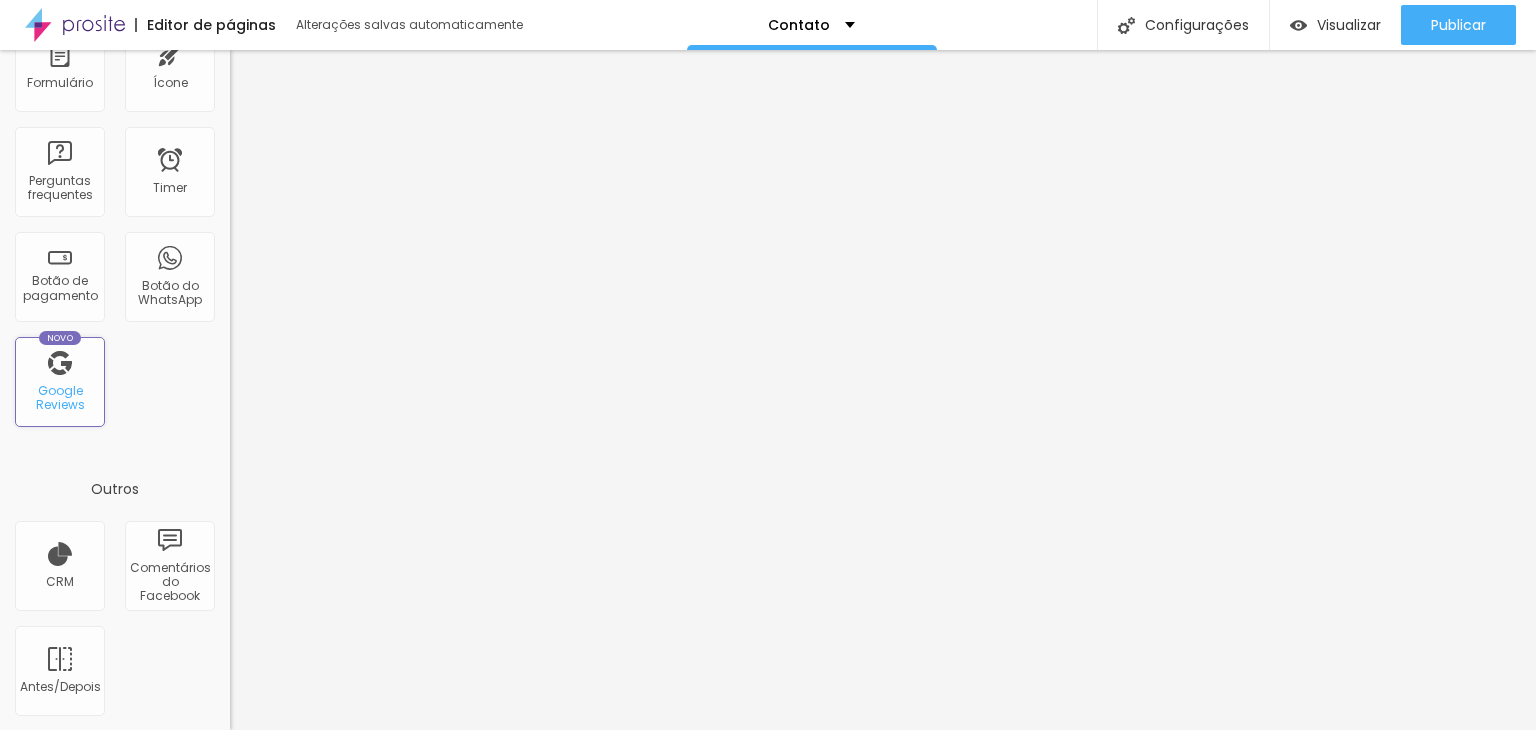 click on "Google Reviews" at bounding box center (59, 398) 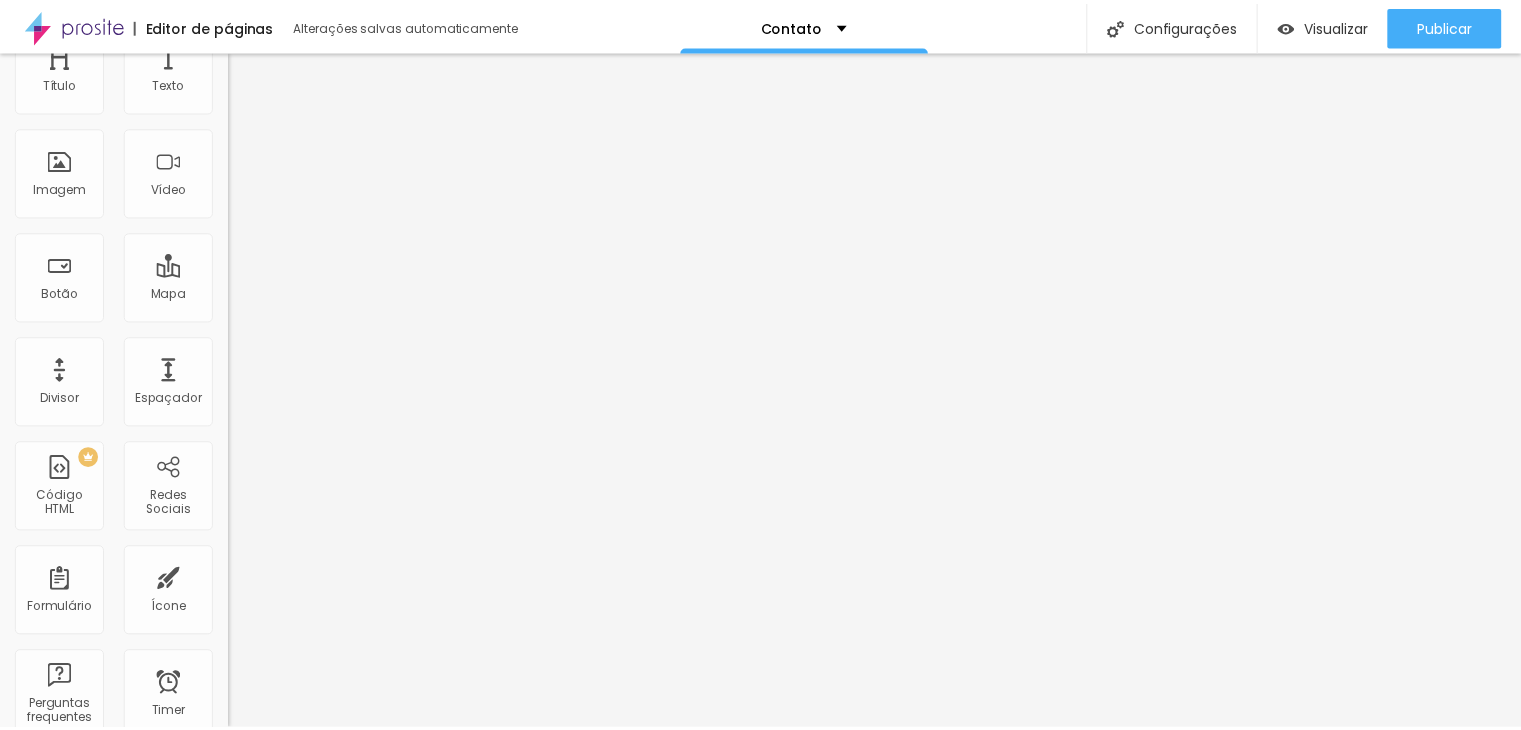 scroll, scrollTop: 0, scrollLeft: 0, axis: both 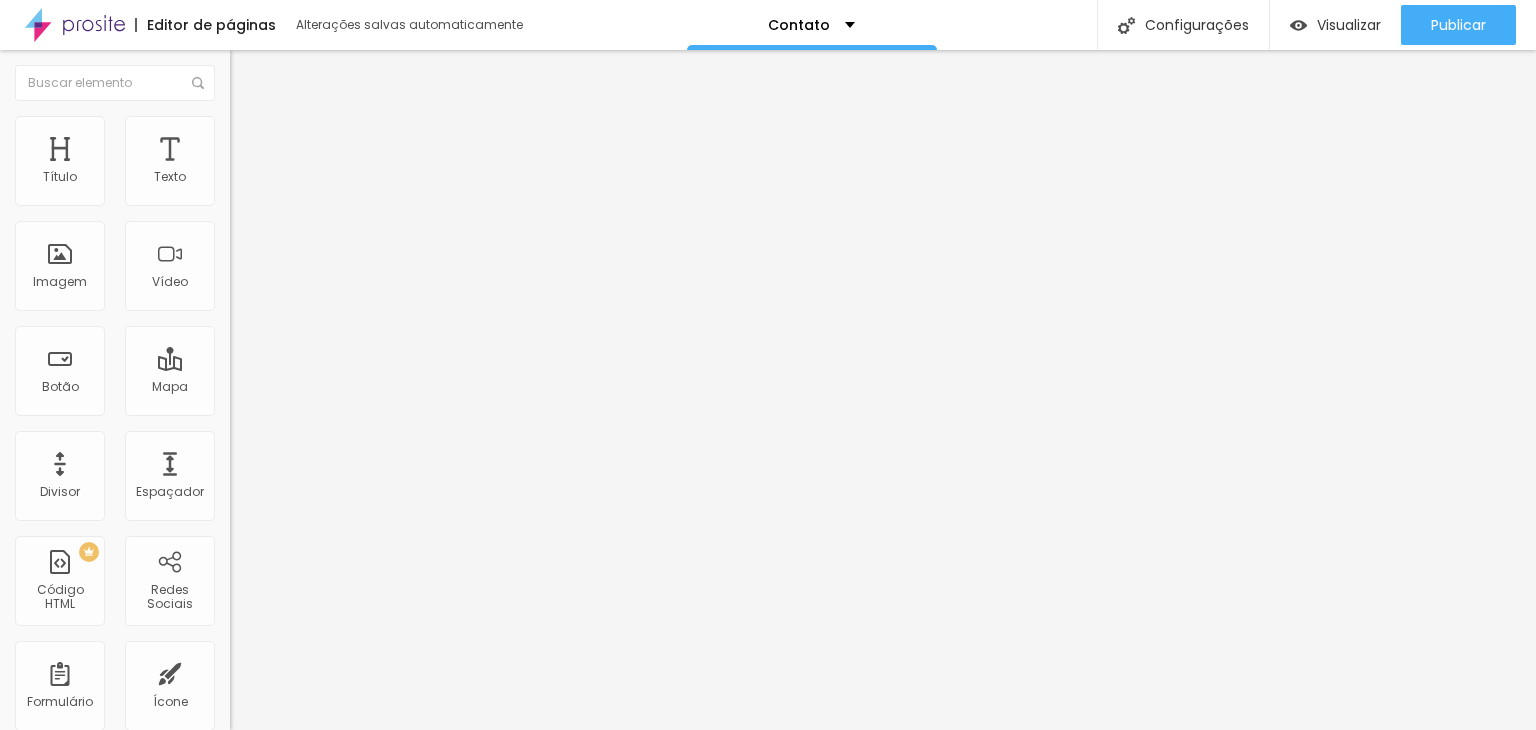 click at bounding box center (366, 410) 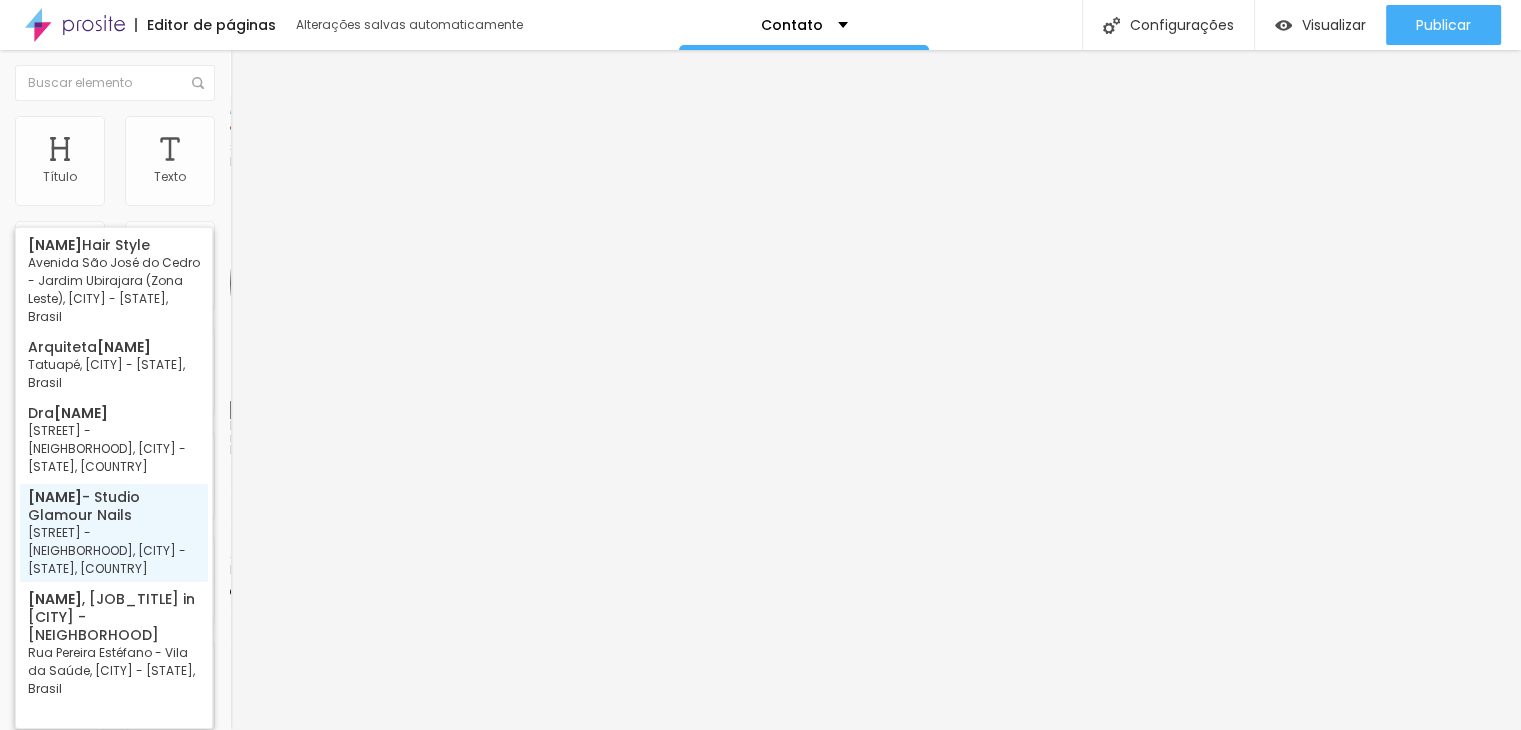 scroll, scrollTop: 35, scrollLeft: 0, axis: vertical 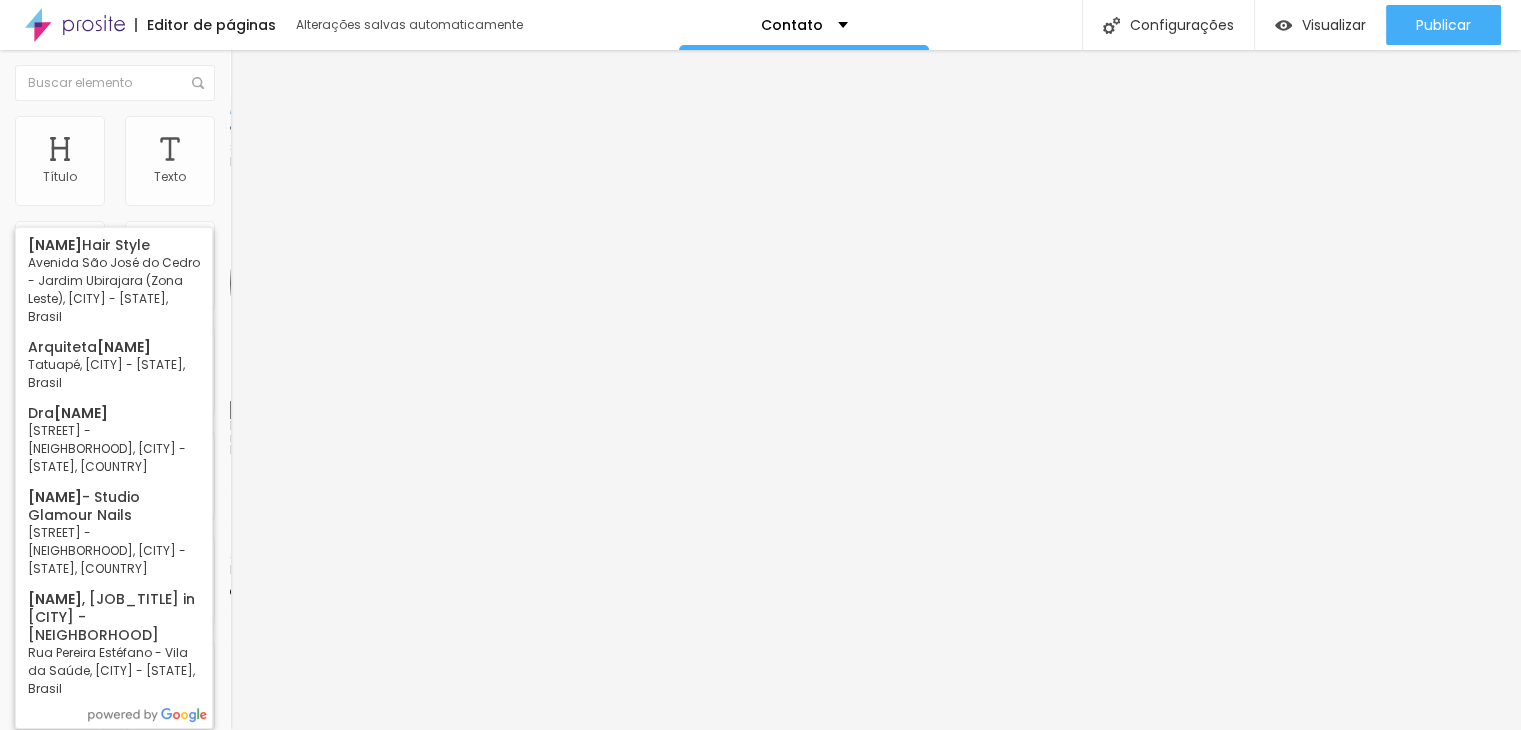 drag, startPoint x: 152, startPoint y: 169, endPoint x: 0, endPoint y: 196, distance: 154.37941 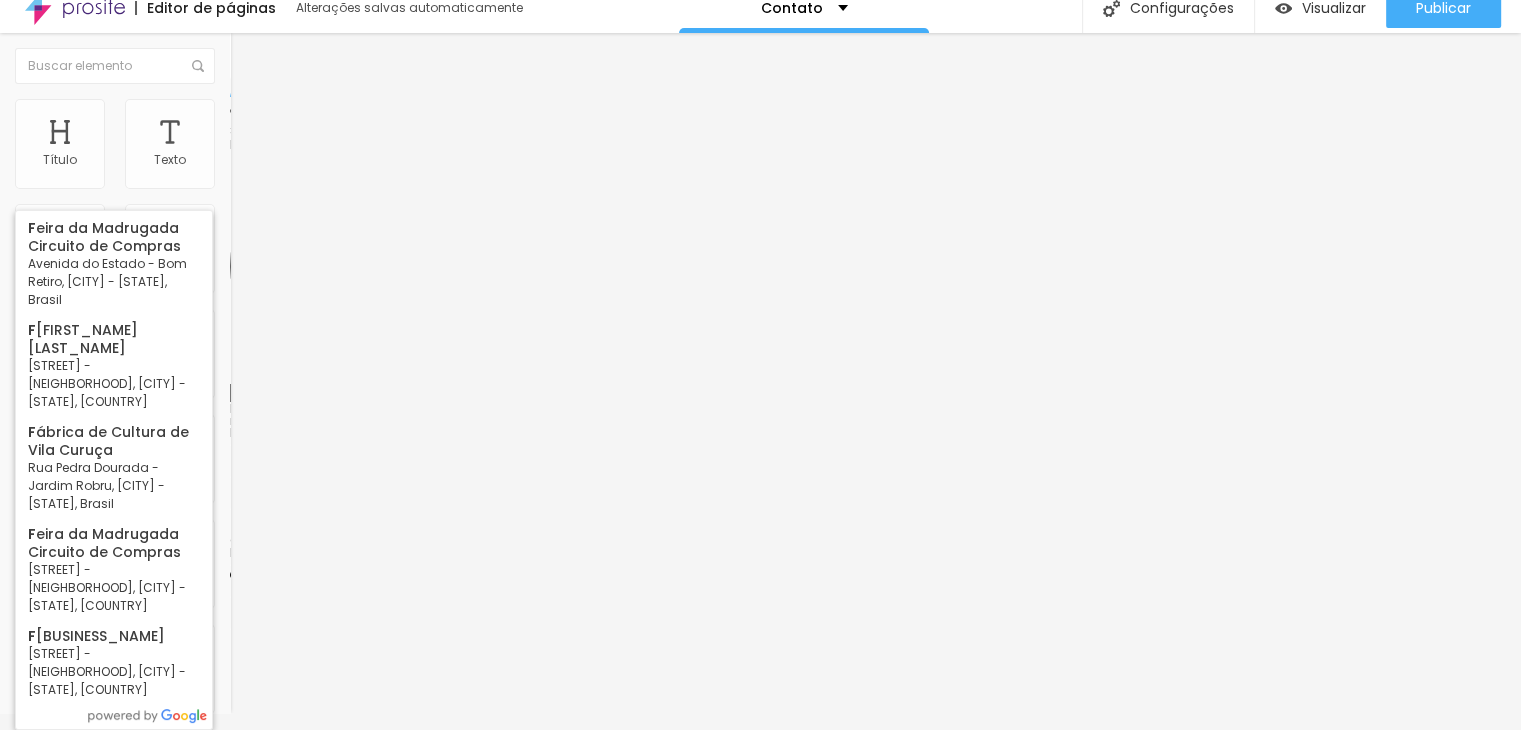 scroll, scrollTop: 0, scrollLeft: 0, axis: both 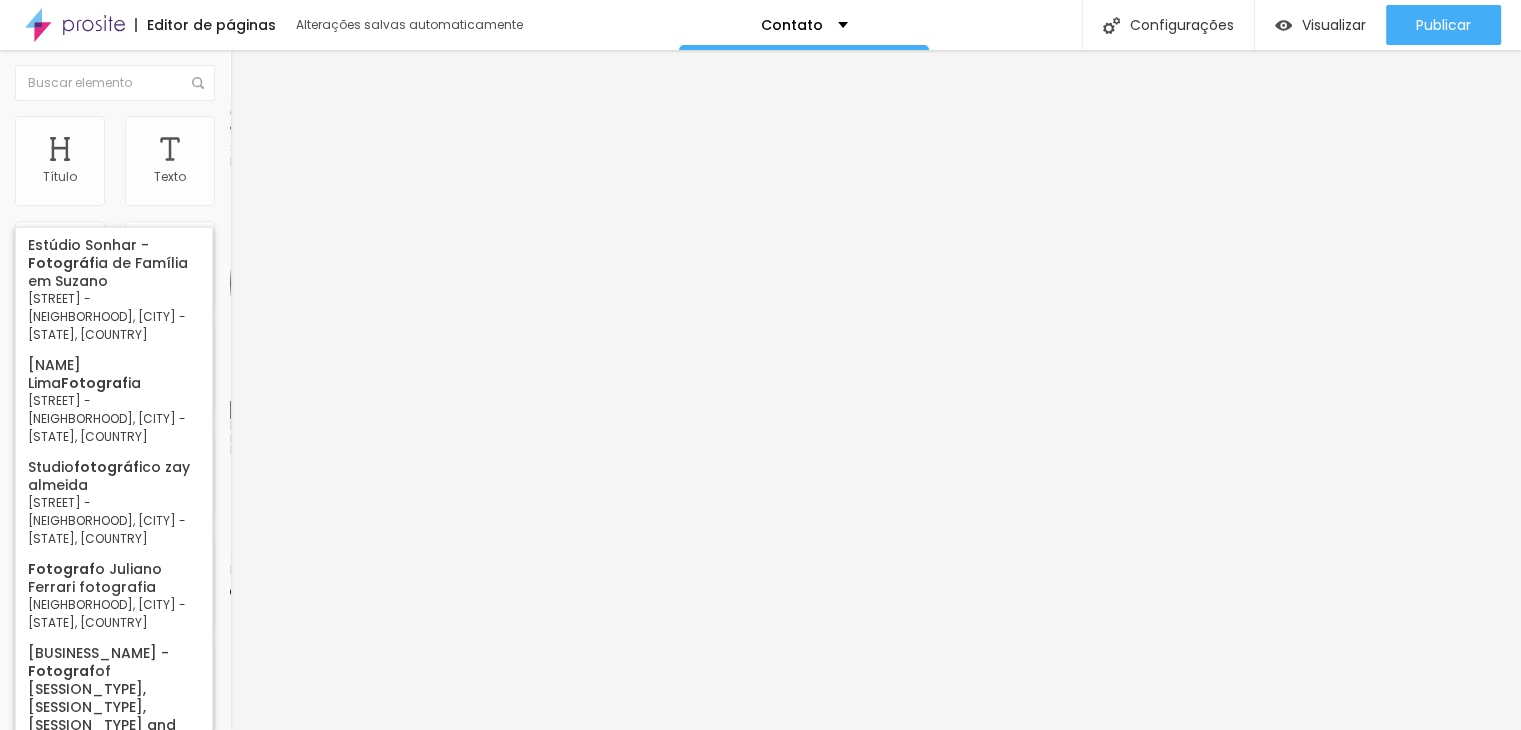 type on "F" 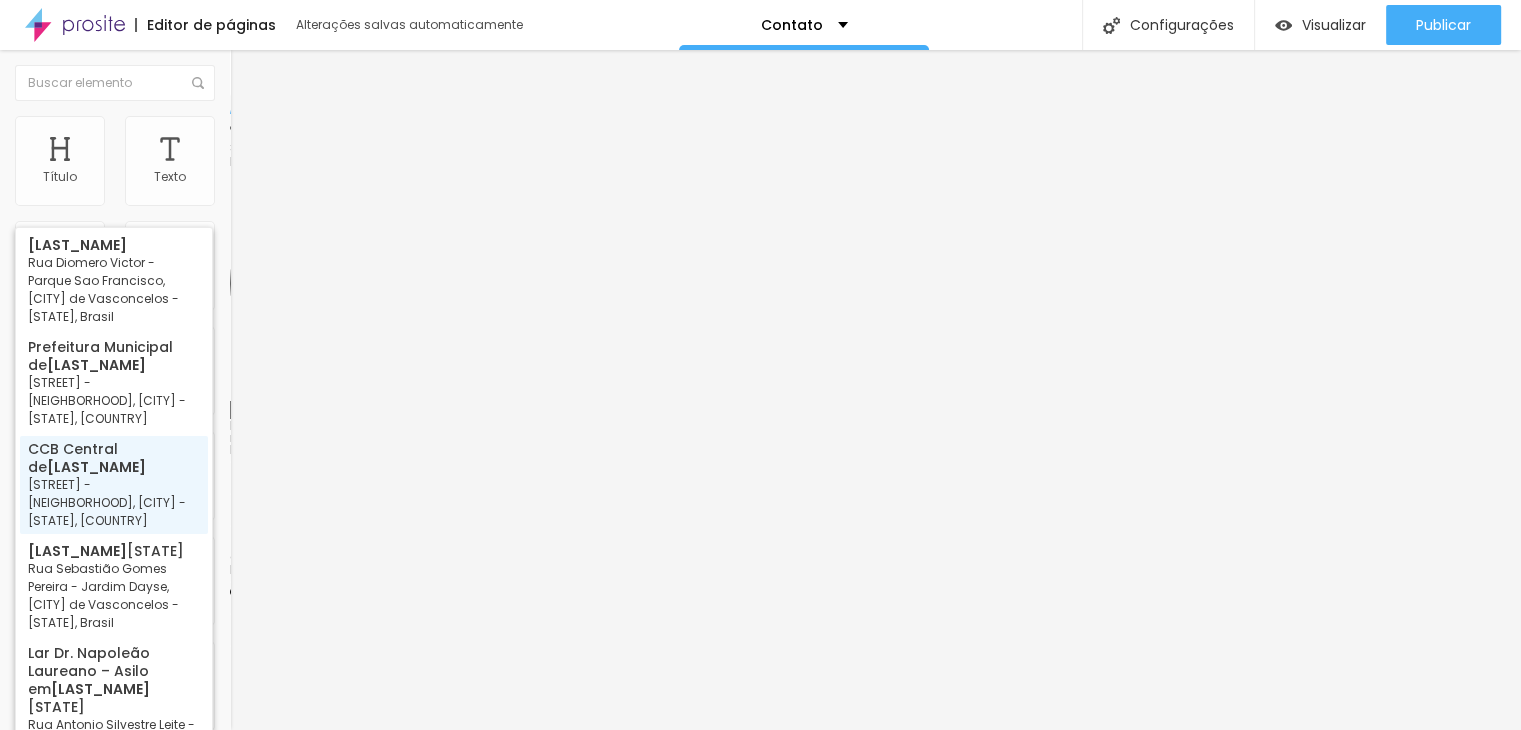 scroll, scrollTop: 71, scrollLeft: 0, axis: vertical 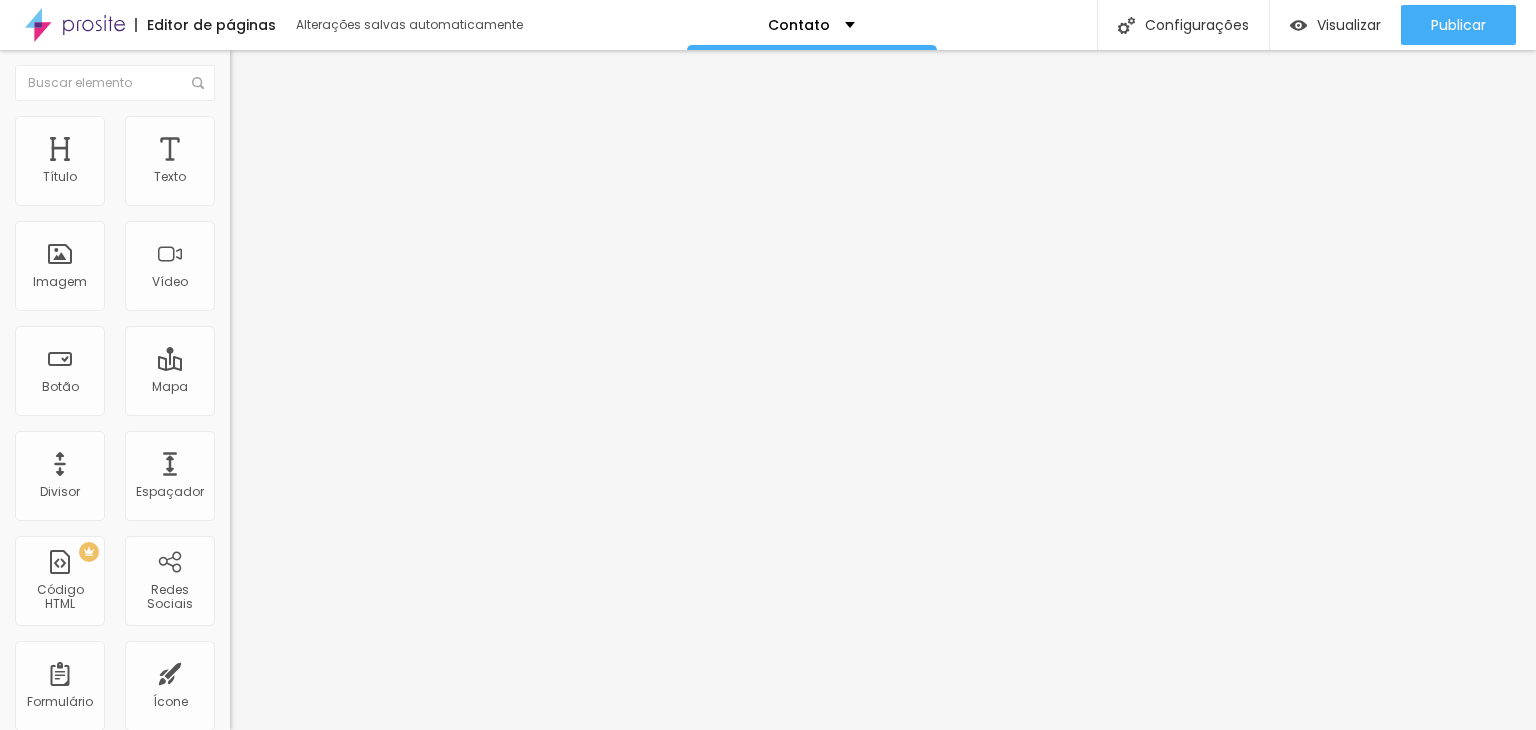 click on "Editor de páginas Alterações salvas automaticamente Contato Configurações Configurações da página Clique para editar as configurações desta página como: Informações para compartilhamento, SEO, URL e layout. Visualizar Pre-visualização Clique para visualizar esta página antes de publicar. Publicar Publicar alterações Clique para publicar as ultimas alterações reaizadas Visualizar página Título Texto Imagem Vídeo Botão Mapa Divisor Espaçador   PREMIUM Código HTML Redes Sociais Formulário Ícone Perguntas frequentes Timer Botão de pagamento Botão do WhatsApp Novo Google Reviews Outros CRM Comentários do Facebook Antes/Depois Editar Google Reviews Conteúdo Estilo Avançado Encontre sua empresa ferraz de vasconcelos Procure o perfil da empresa pelo nome. Exibir informações de Nome do autor Foto do autor Data da avaliação Cabeçalho Mostrar cabeçalho Classificação Número de avaliações Botão de avaliar
Ferraz de Vasconcelos  sp  SP" at bounding box center [768, 365] 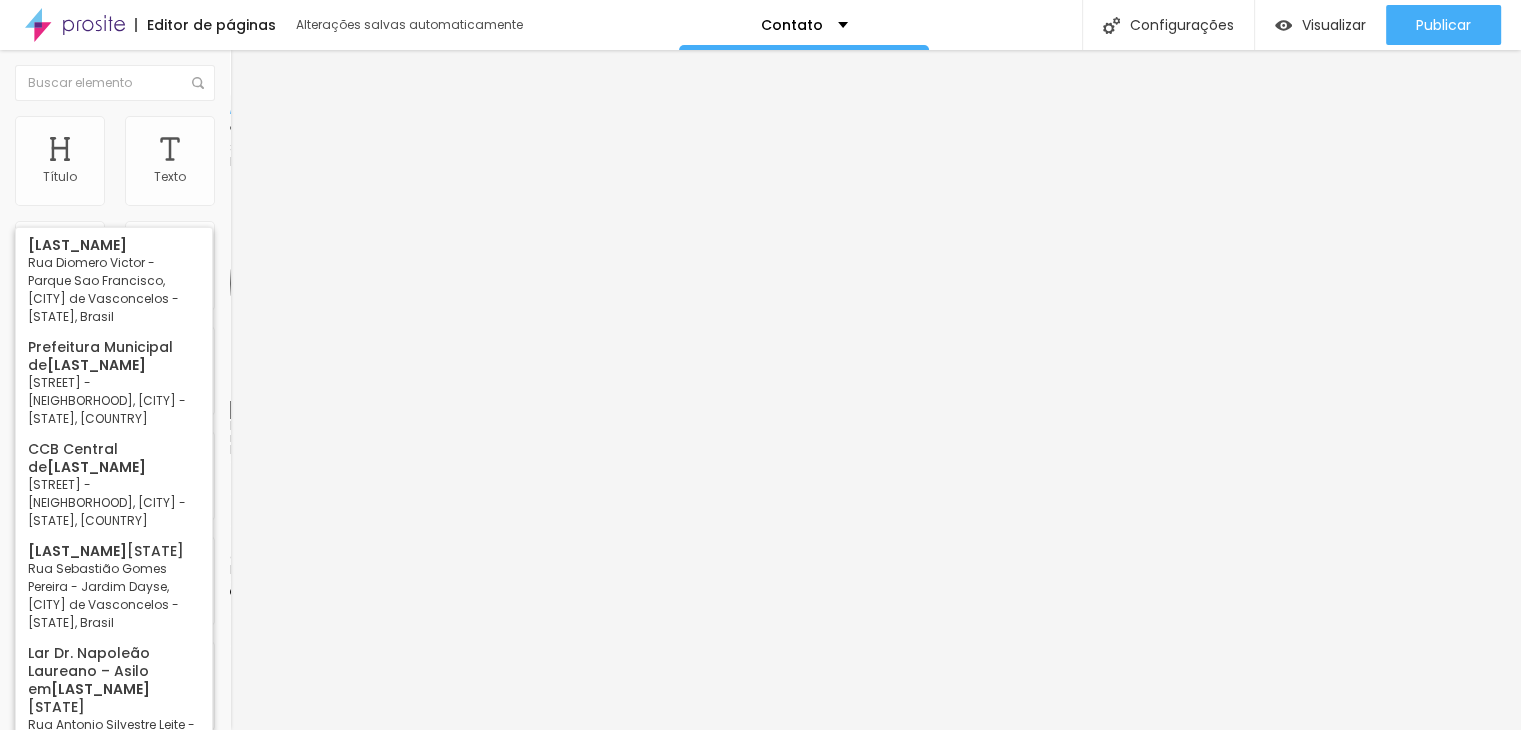 drag, startPoint x: 191, startPoint y: 205, endPoint x: 0, endPoint y: 181, distance: 192.50195 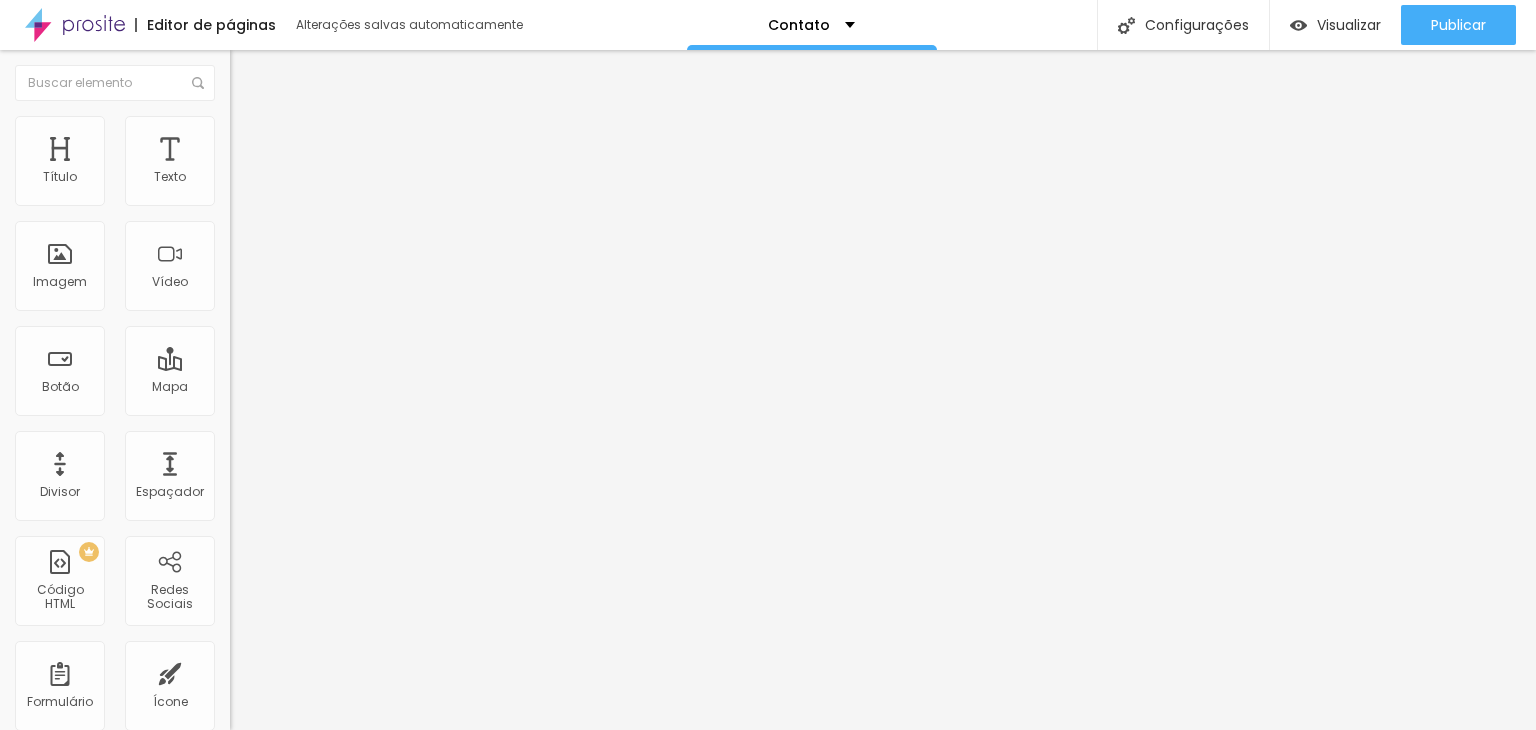 type on "[BUSINESS_NAME]" 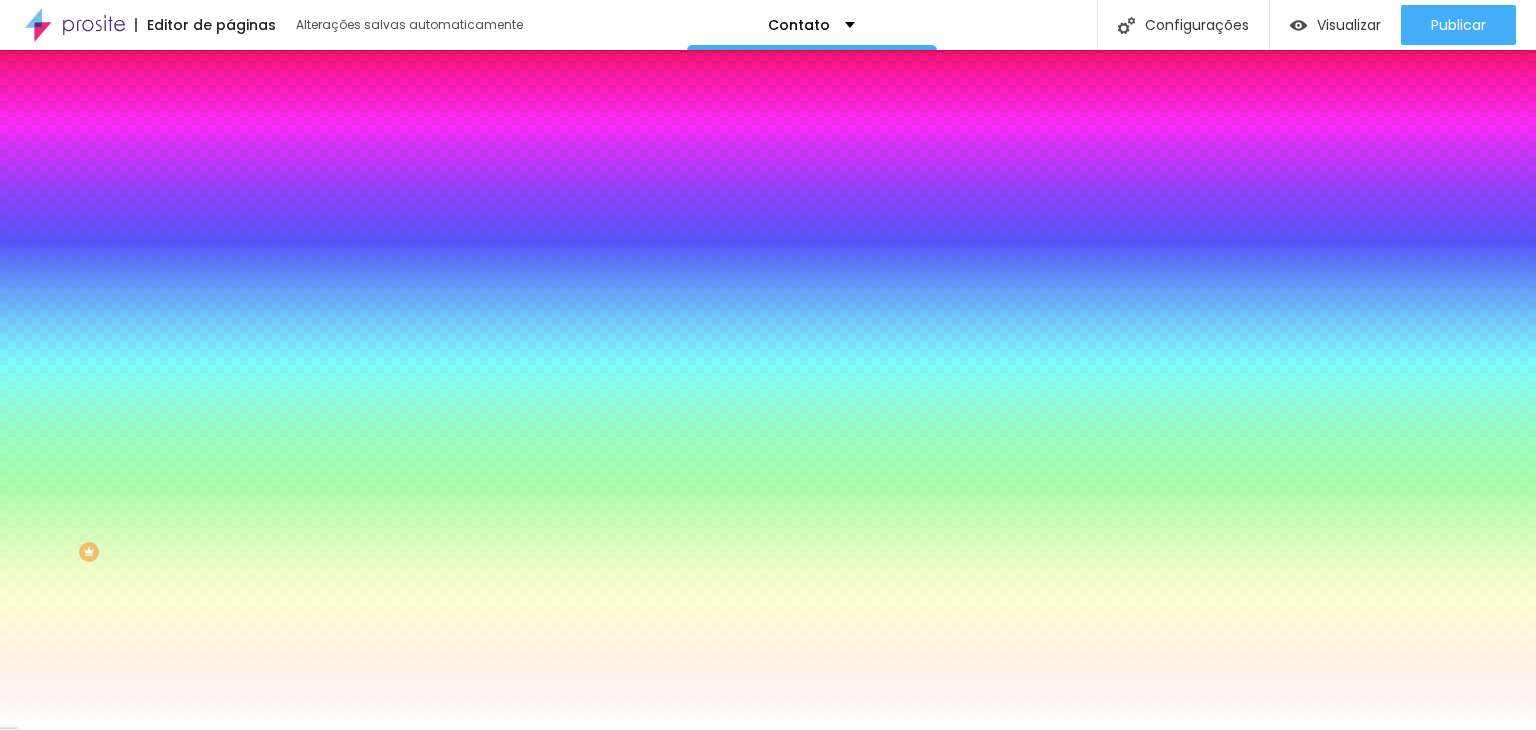 click at bounding box center [244, 271] 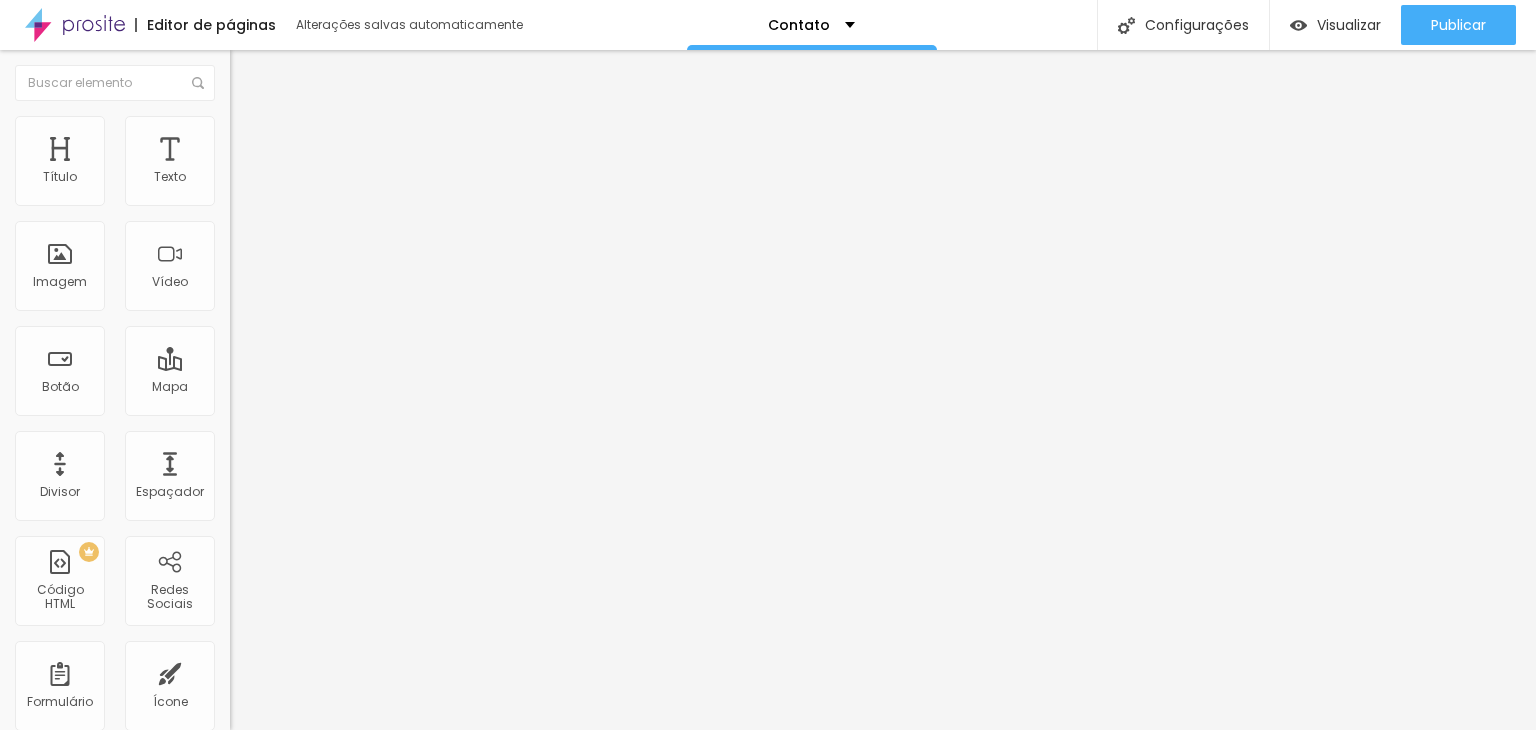 click on "Conteúdo" at bounding box center (279, 109) 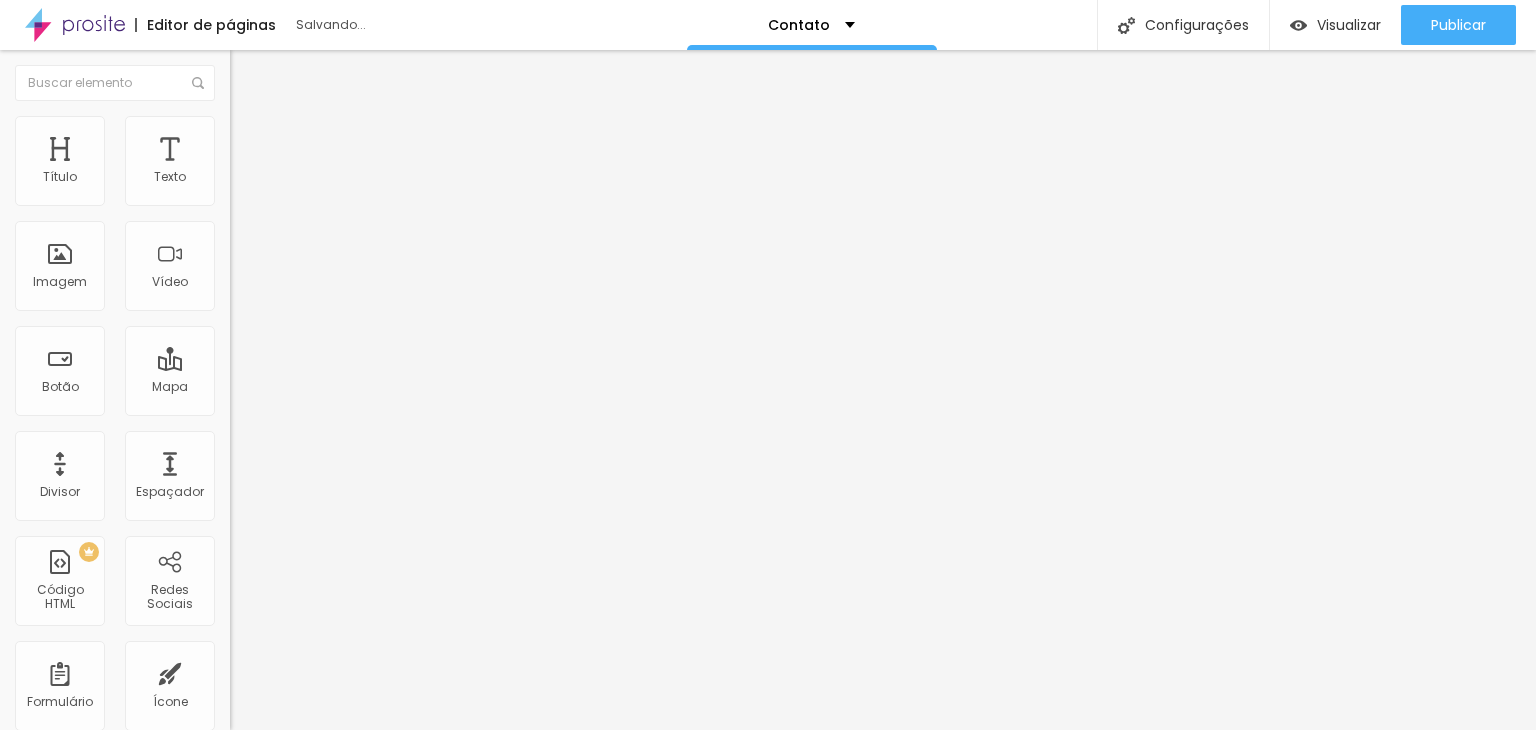 click at bounding box center [253, 73] 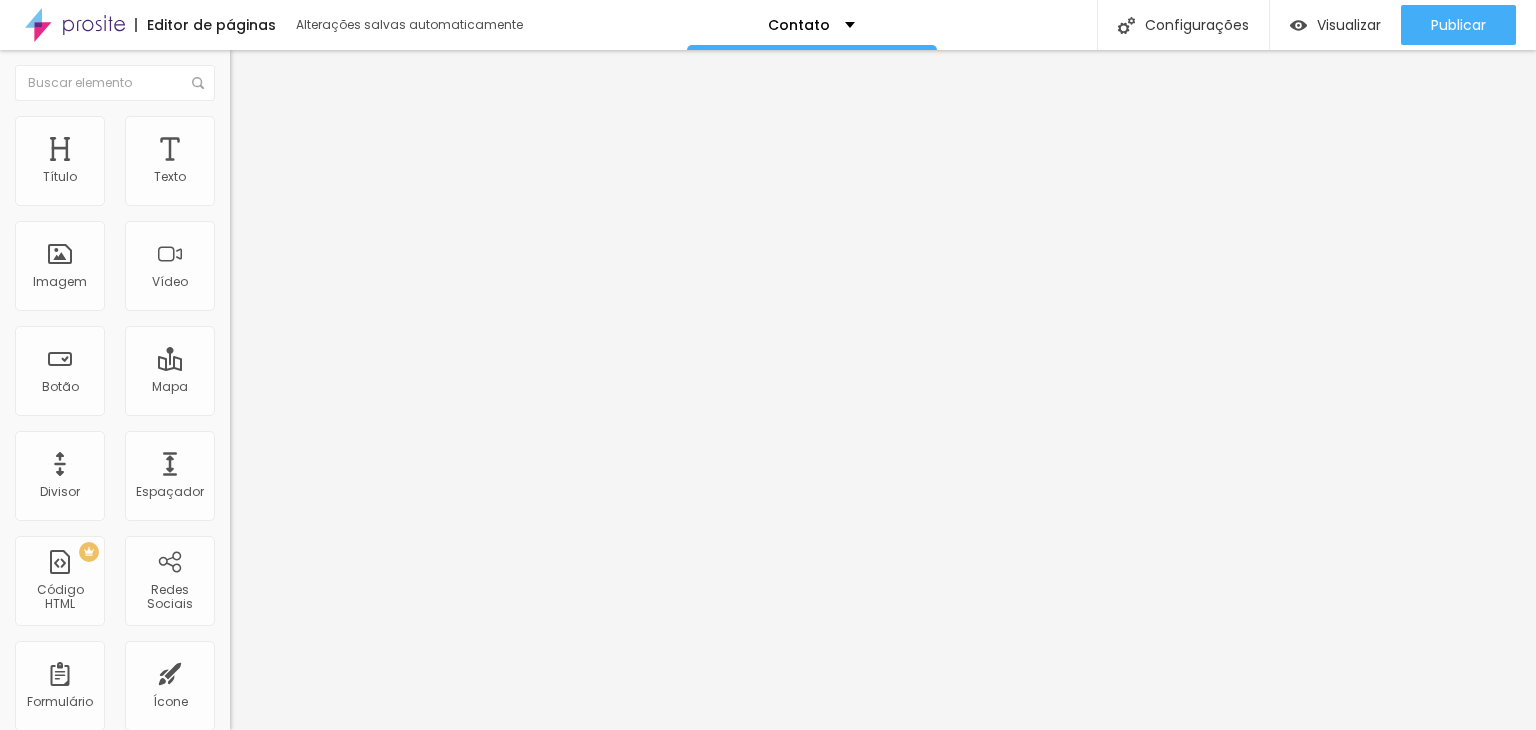 drag, startPoint x: 201, startPoint y: 214, endPoint x: 0, endPoint y: 270, distance: 208.65521 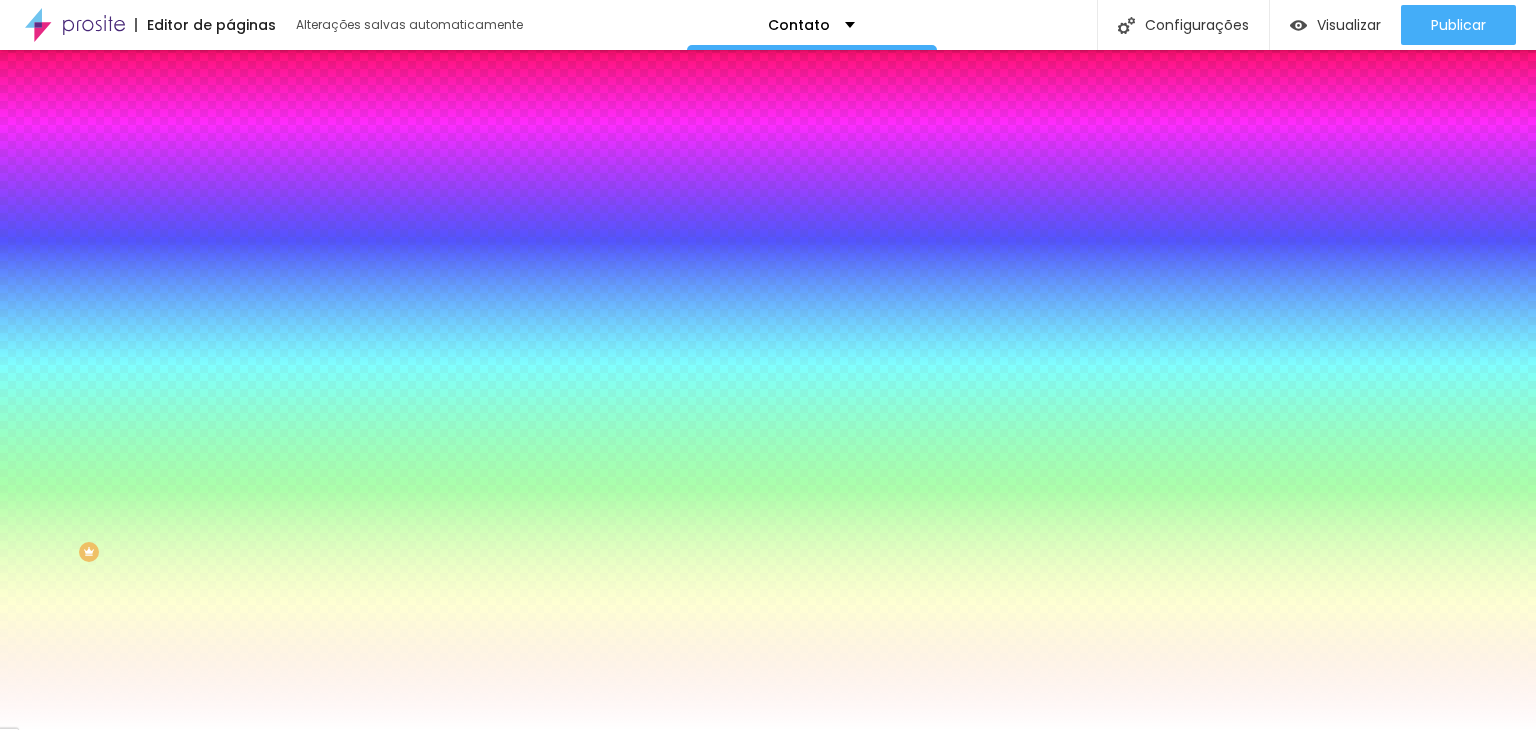 click on "Avançado" at bounding box center (281, 149) 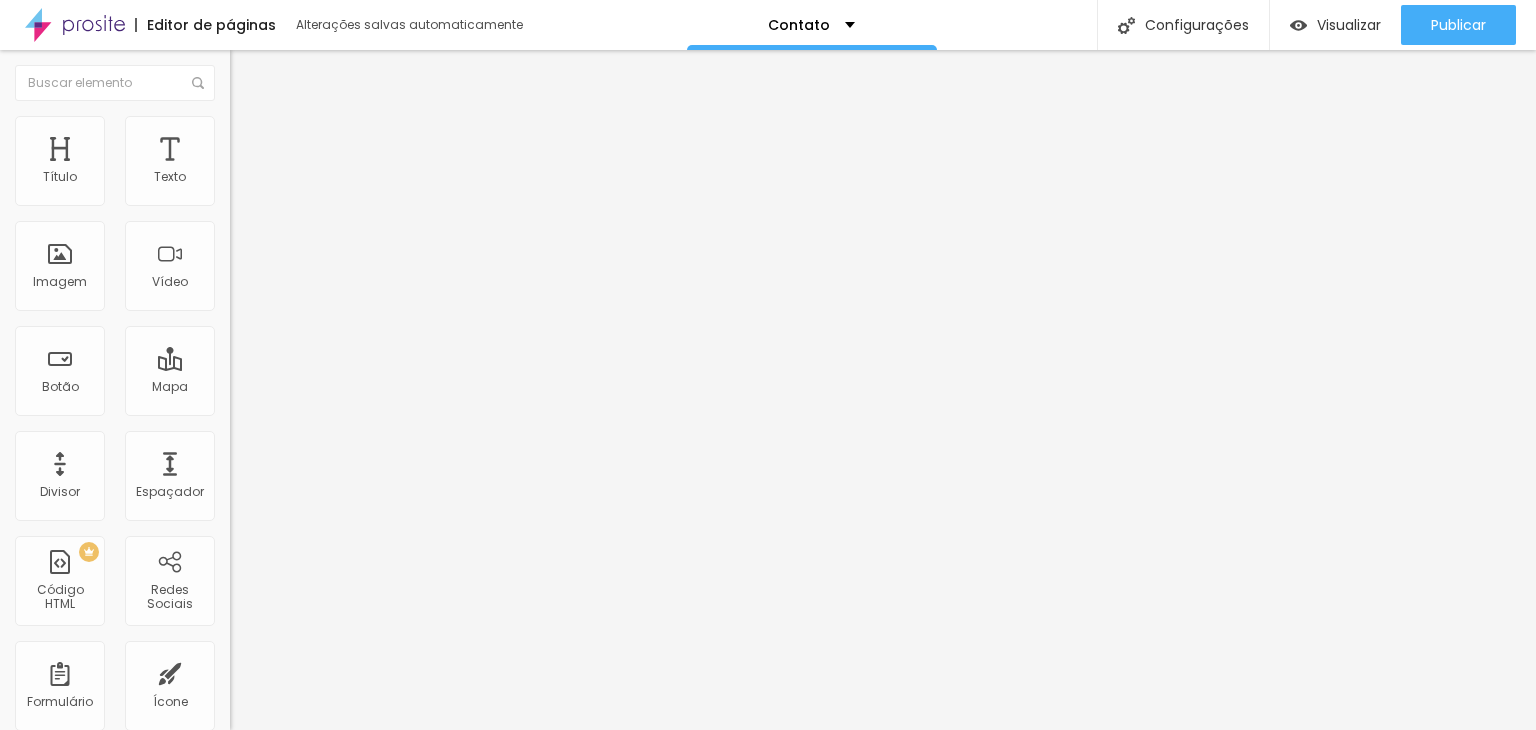 click on "Editar Google Reviews" at bounding box center [345, 73] 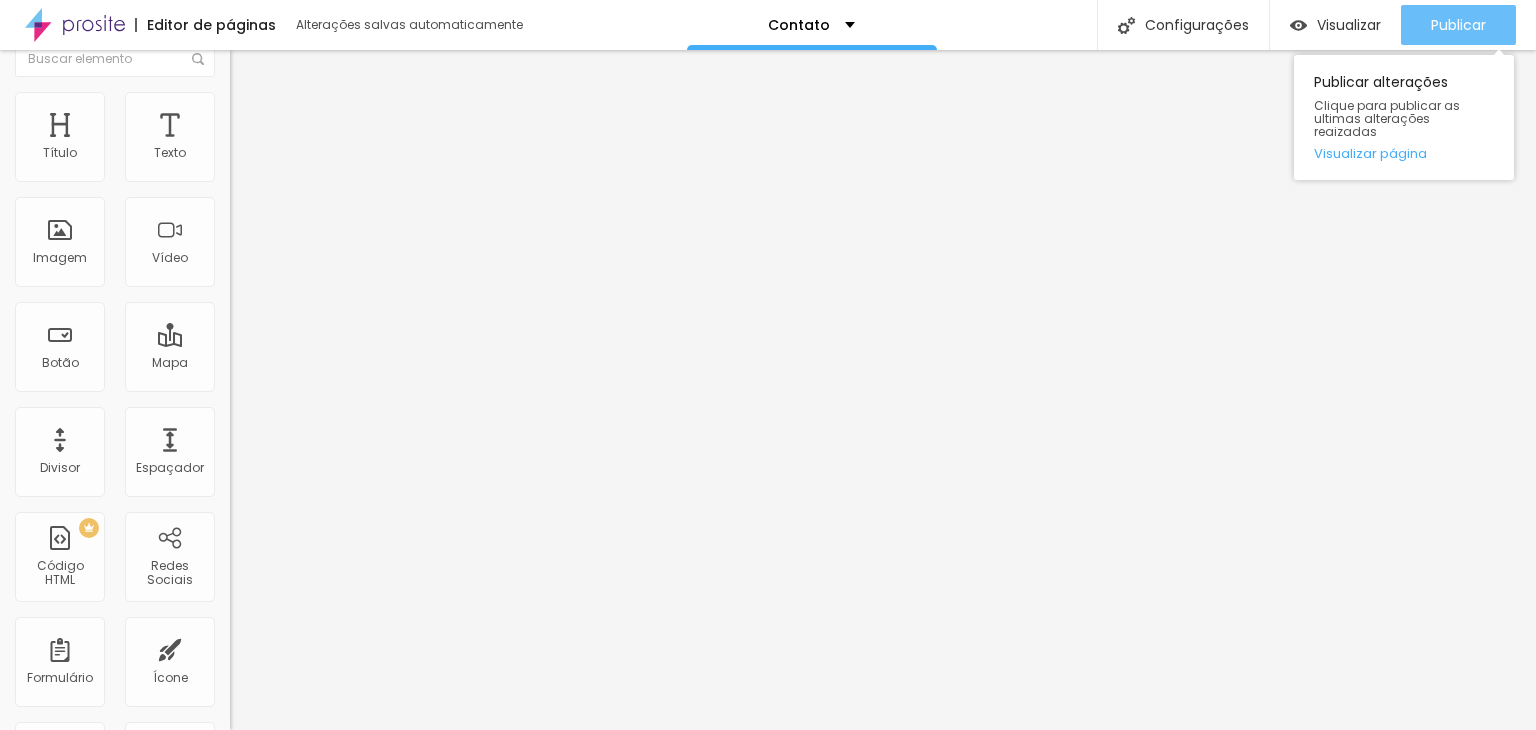 click on "Publicar" at bounding box center (1458, 25) 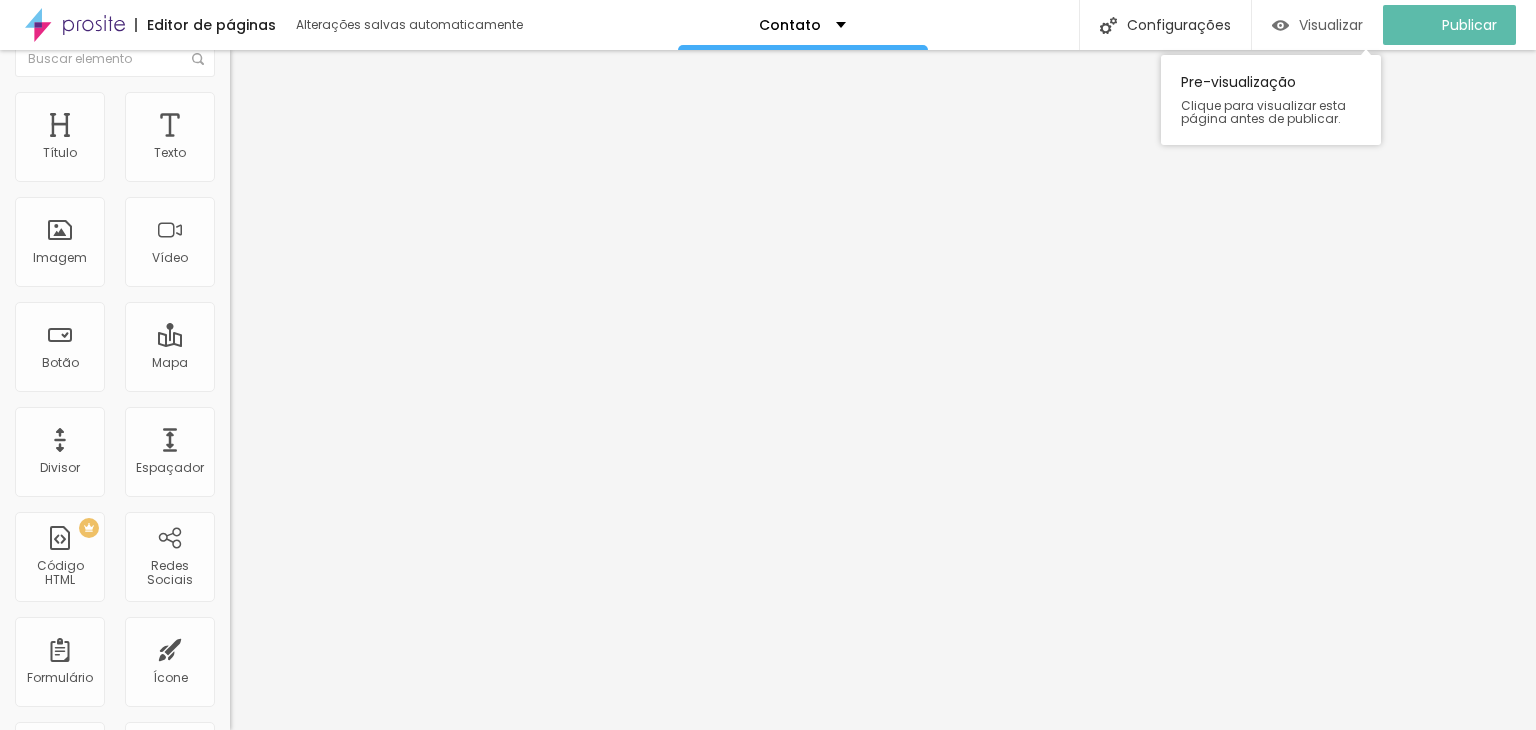 click on "Visualizar" at bounding box center (1331, 25) 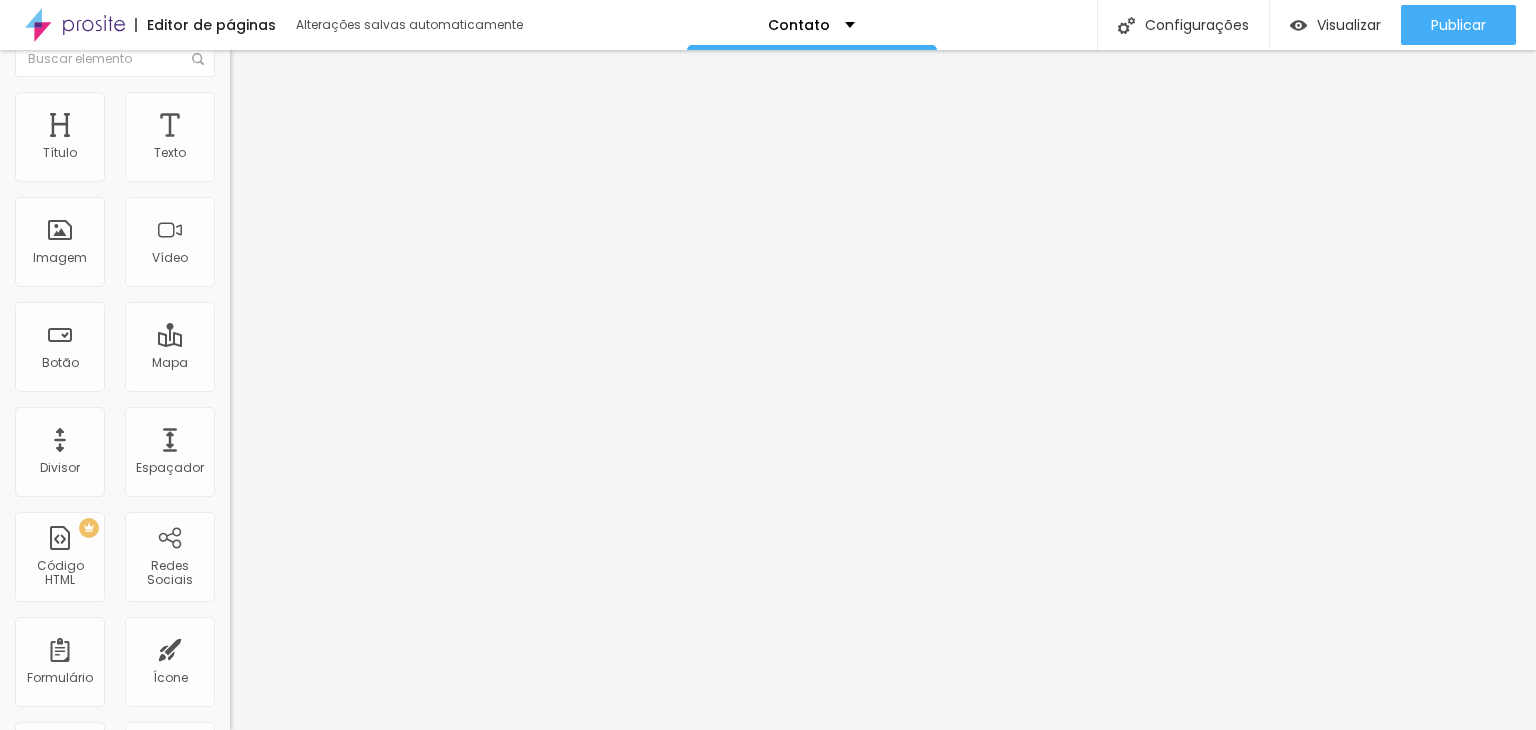 scroll, scrollTop: 0, scrollLeft: 0, axis: both 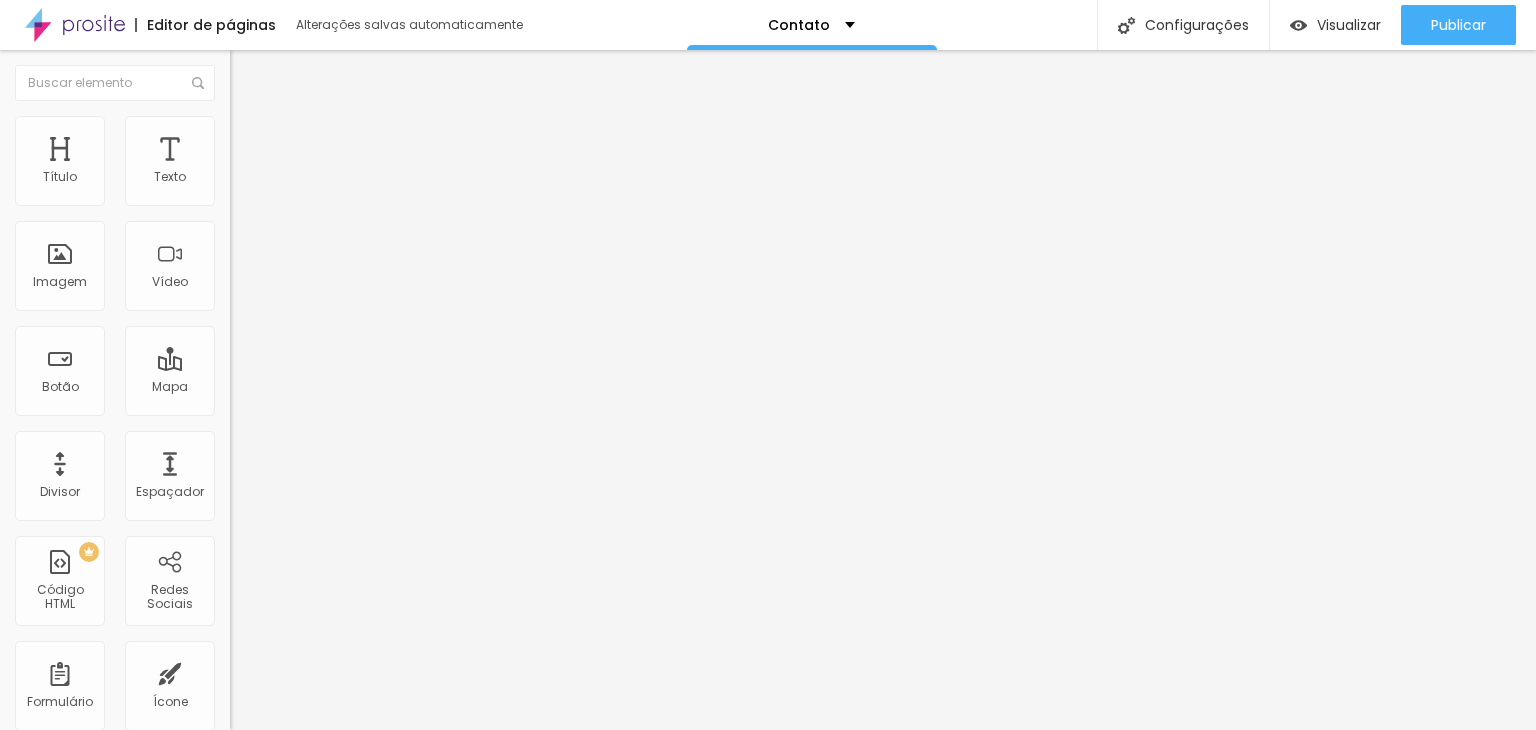 click at bounding box center [253, 73] 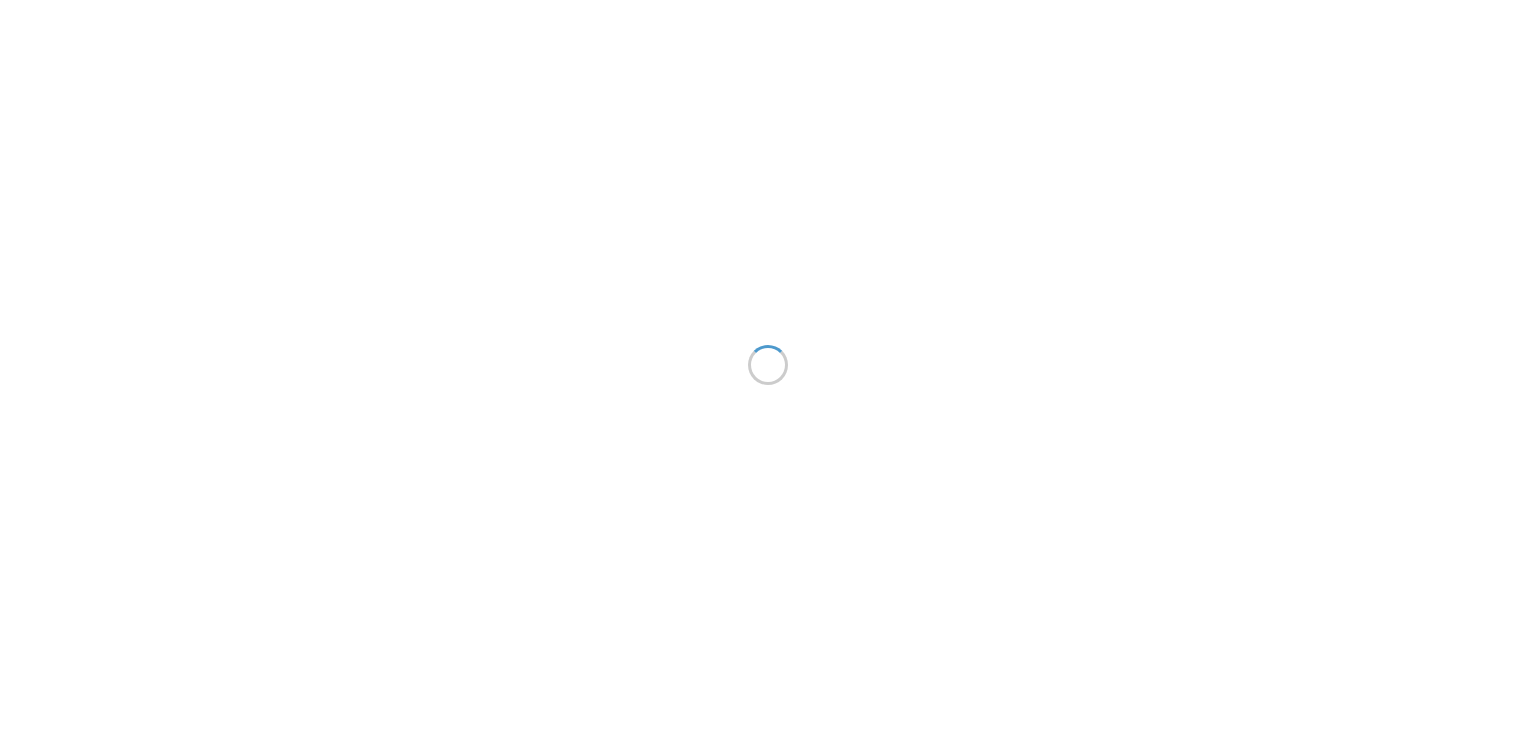 scroll, scrollTop: 0, scrollLeft: 0, axis: both 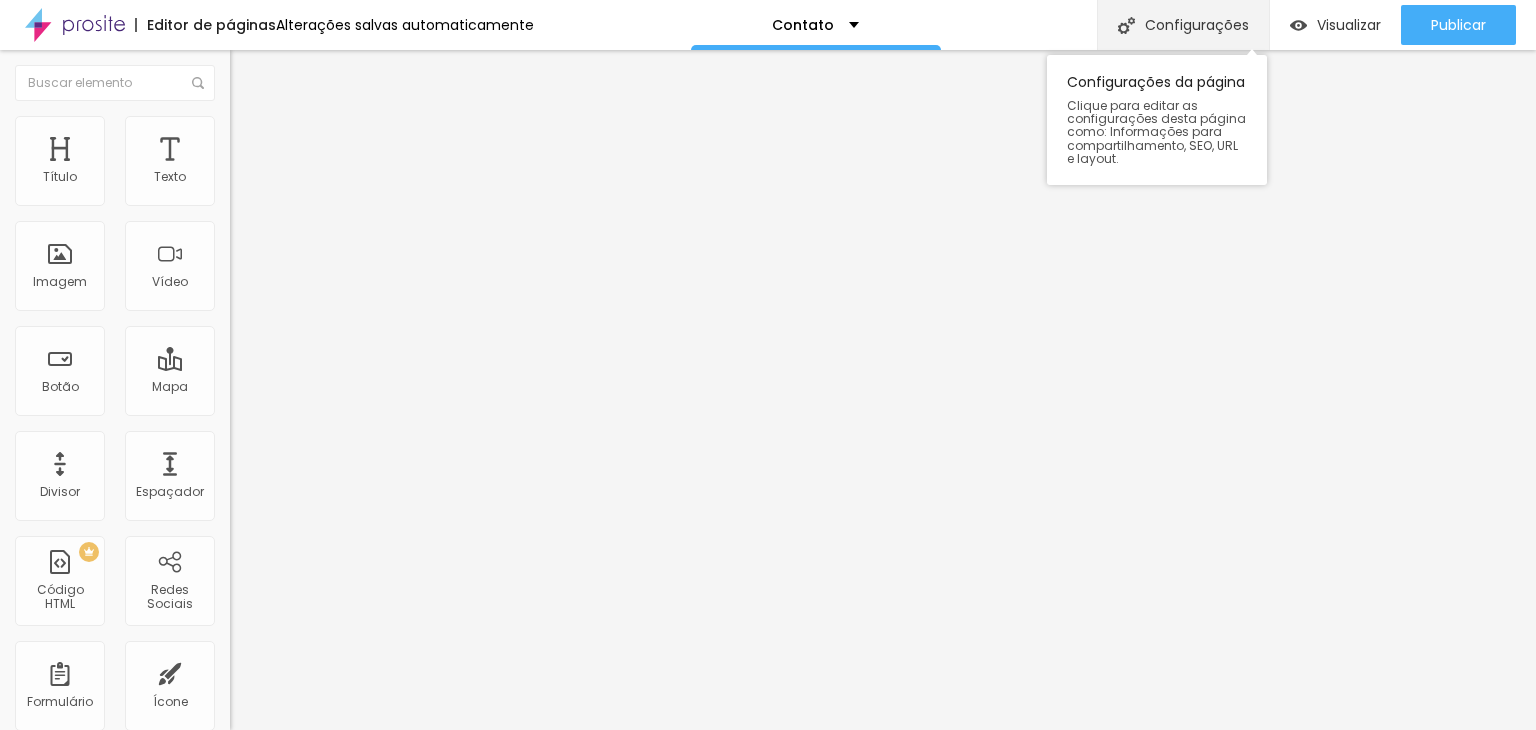 click on "Configurações" at bounding box center [1183, 25] 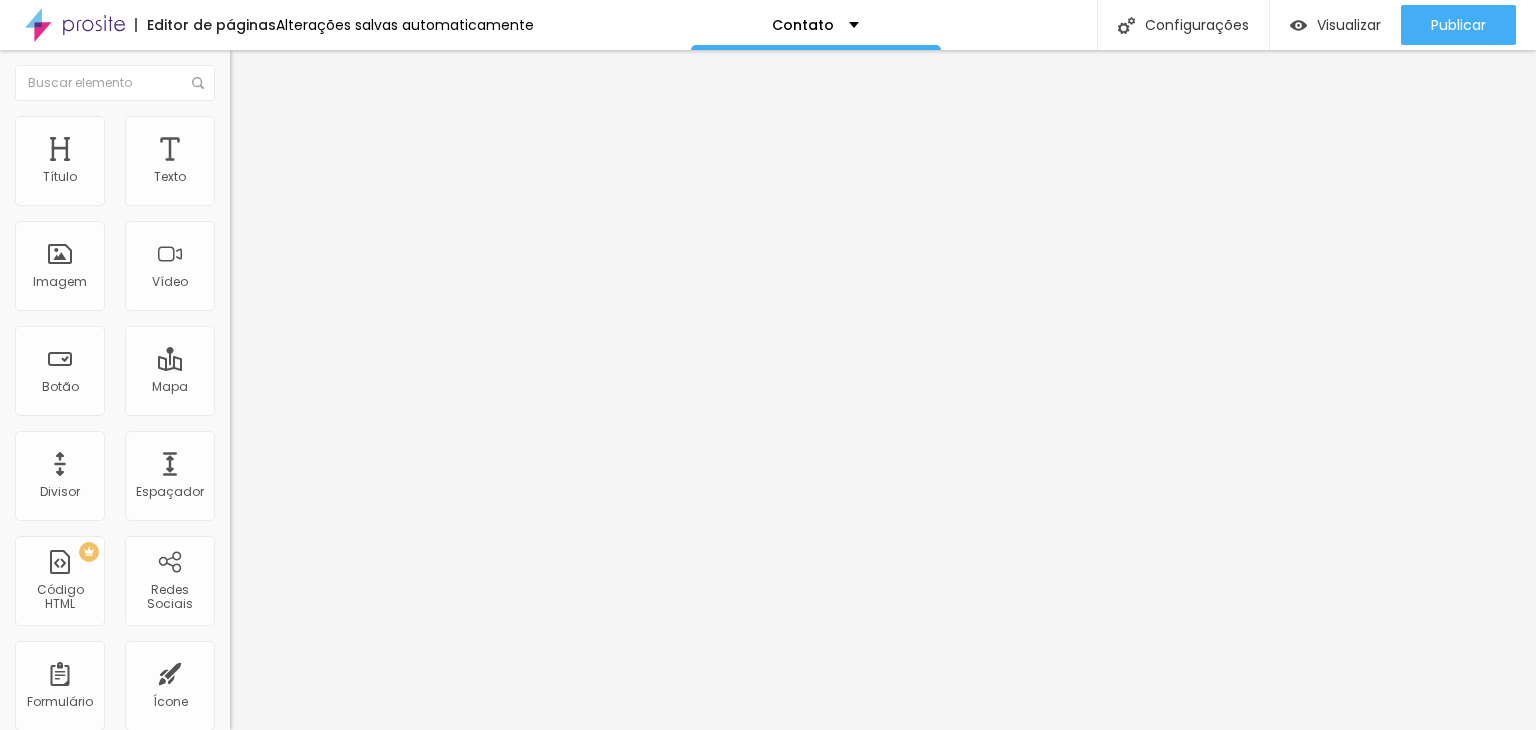 drag, startPoint x: 762, startPoint y: 301, endPoint x: 362, endPoint y: 273, distance: 400.9788 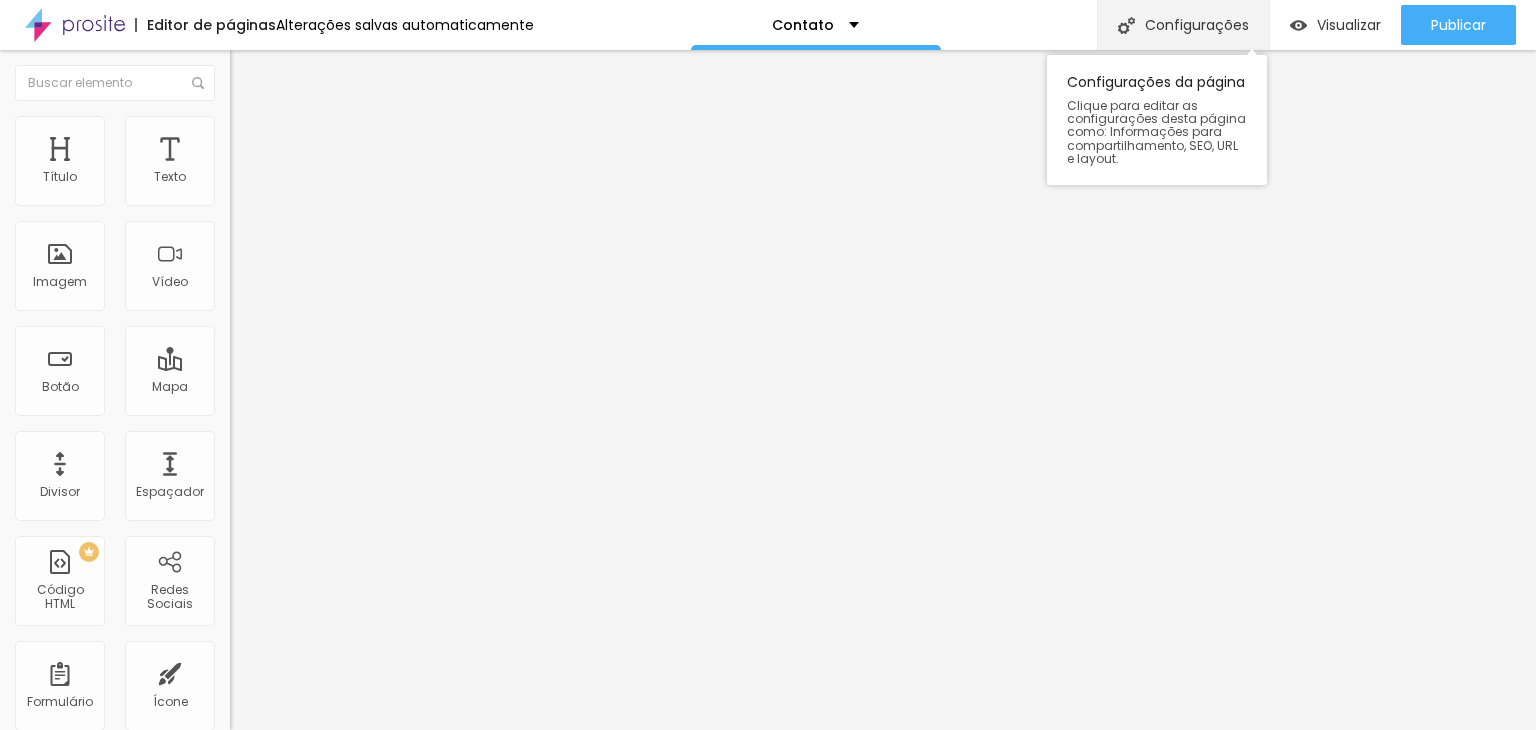 click on "Configurações" at bounding box center (1183, 25) 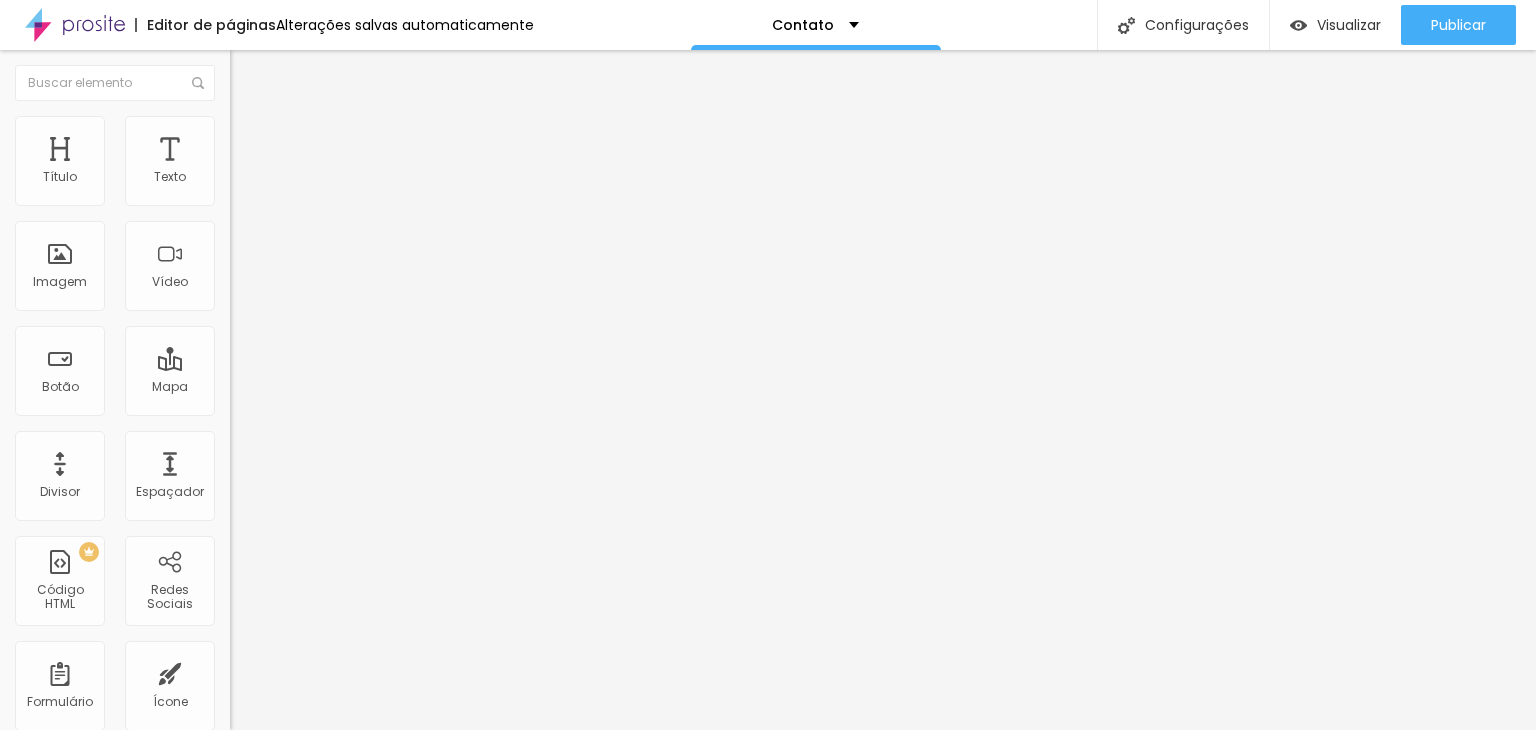click on "/form_lead//index" at bounding box center [768, 920] 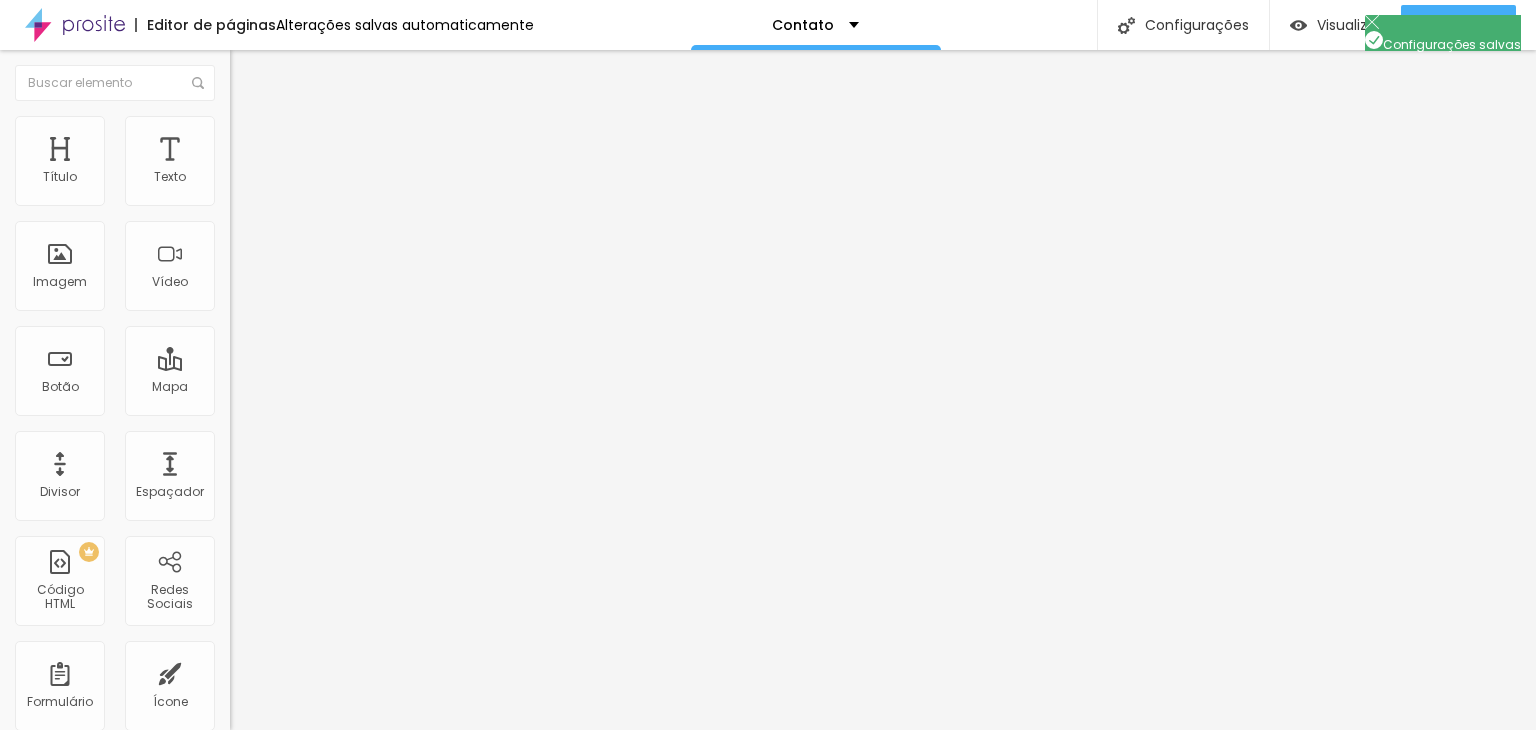 click on "Salvar" at bounding box center [47, 1026] 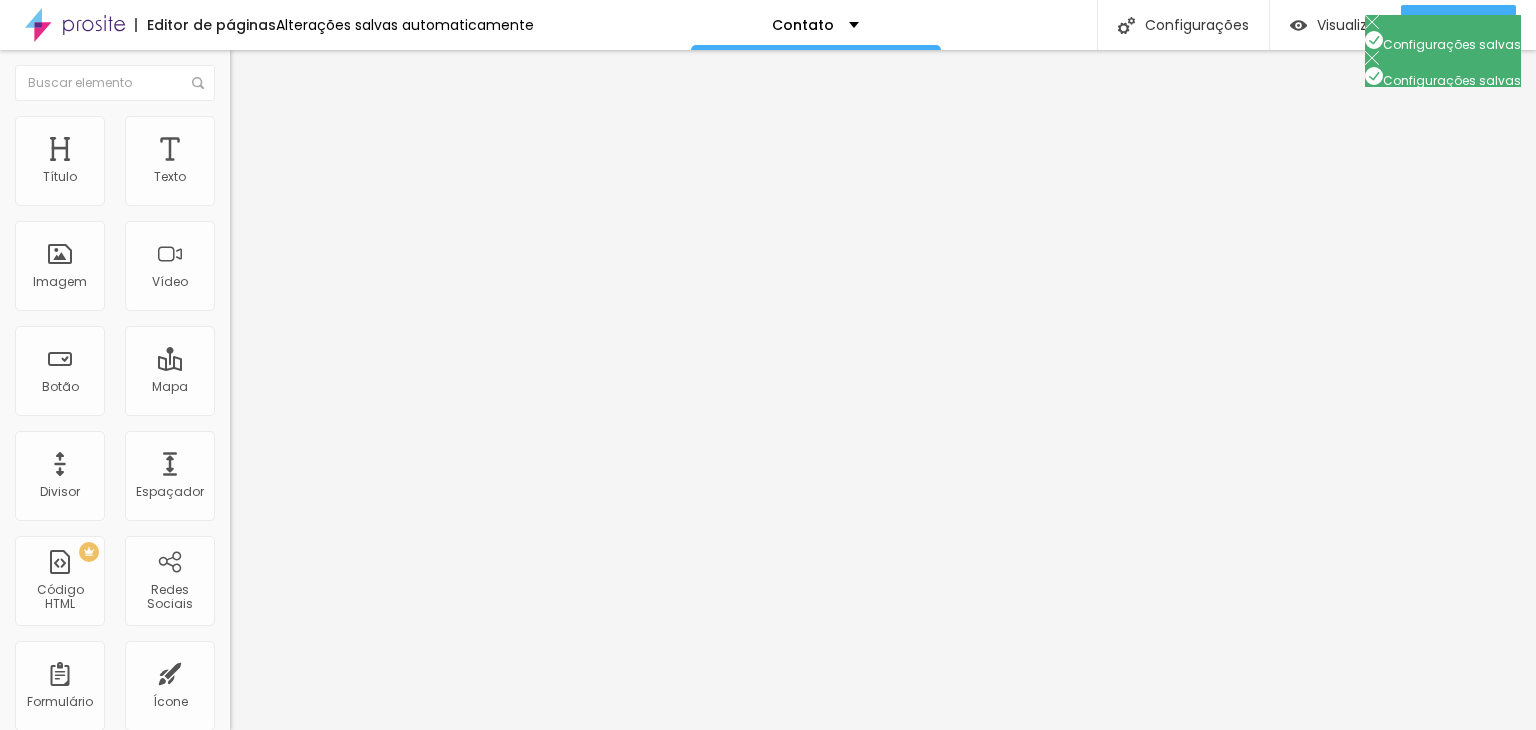 click at bounding box center [768, 751] 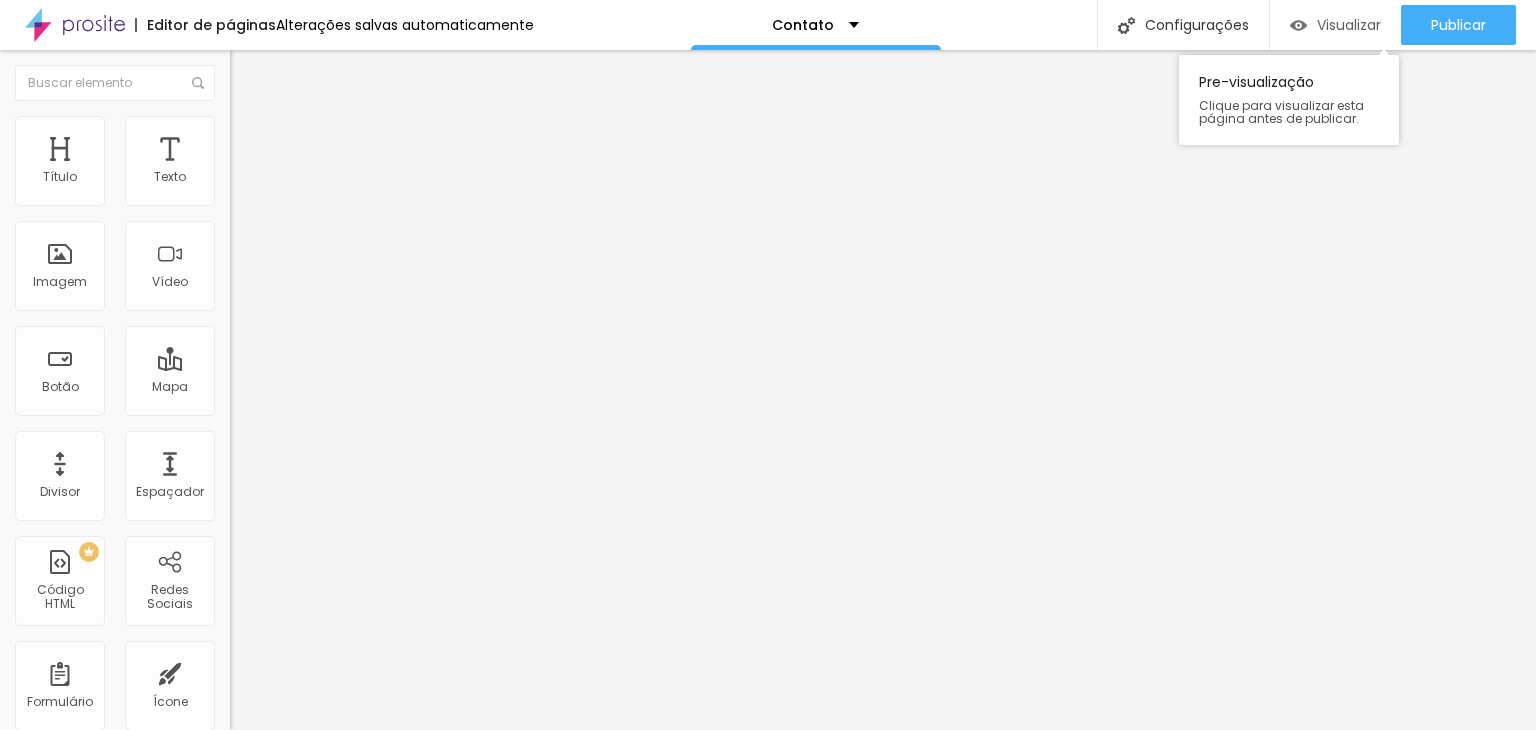 click on "Visualizar" at bounding box center (1335, 25) 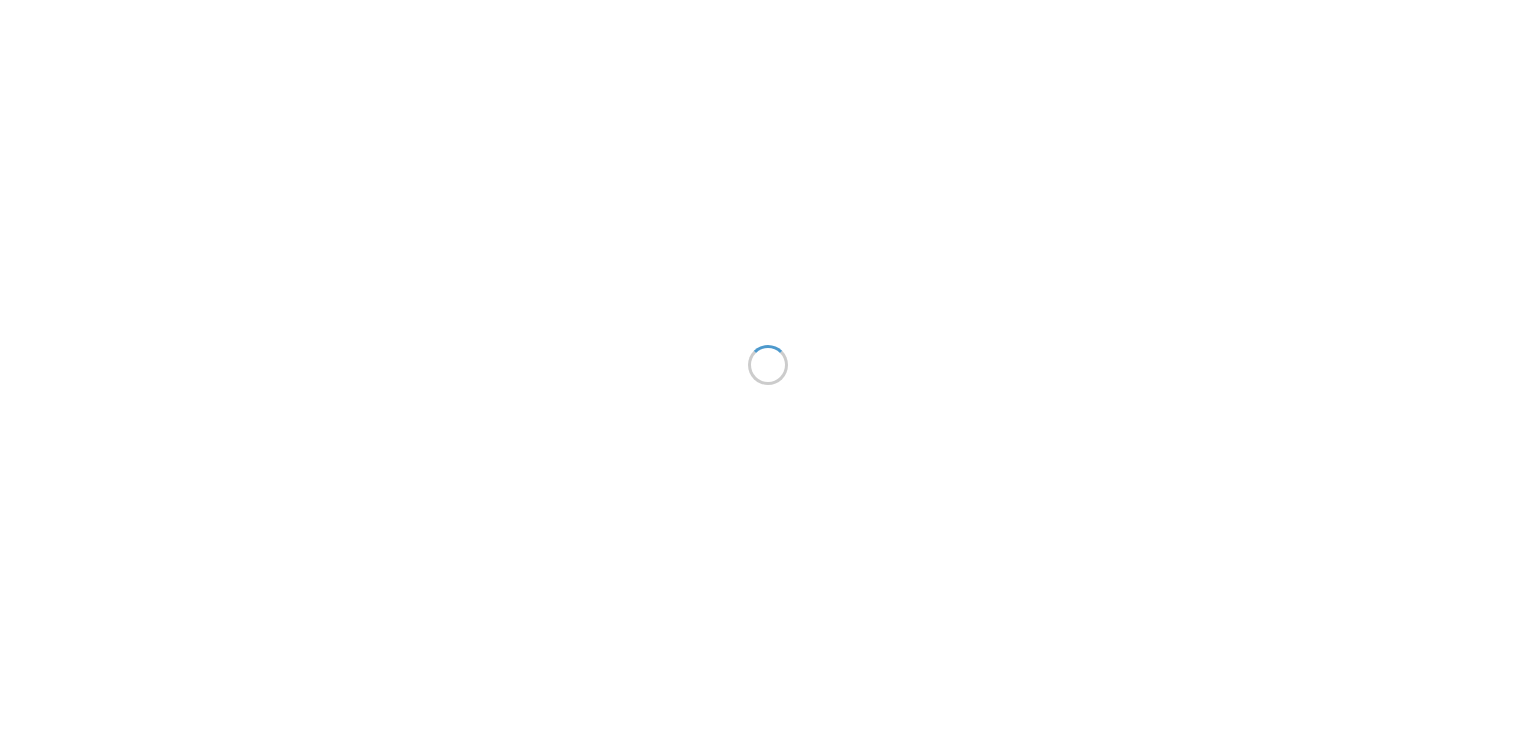 scroll, scrollTop: 0, scrollLeft: 0, axis: both 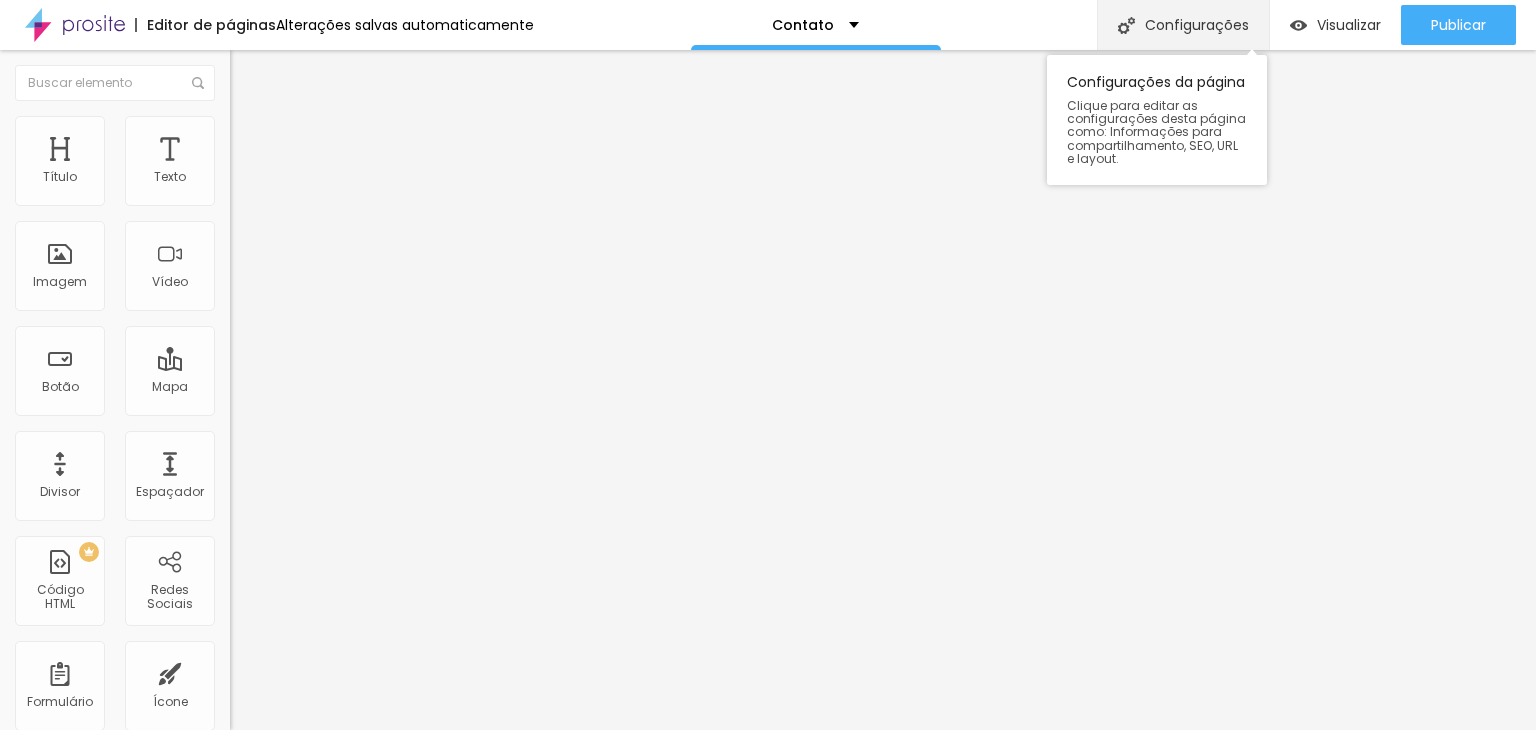 click on "Configurações" at bounding box center (1183, 25) 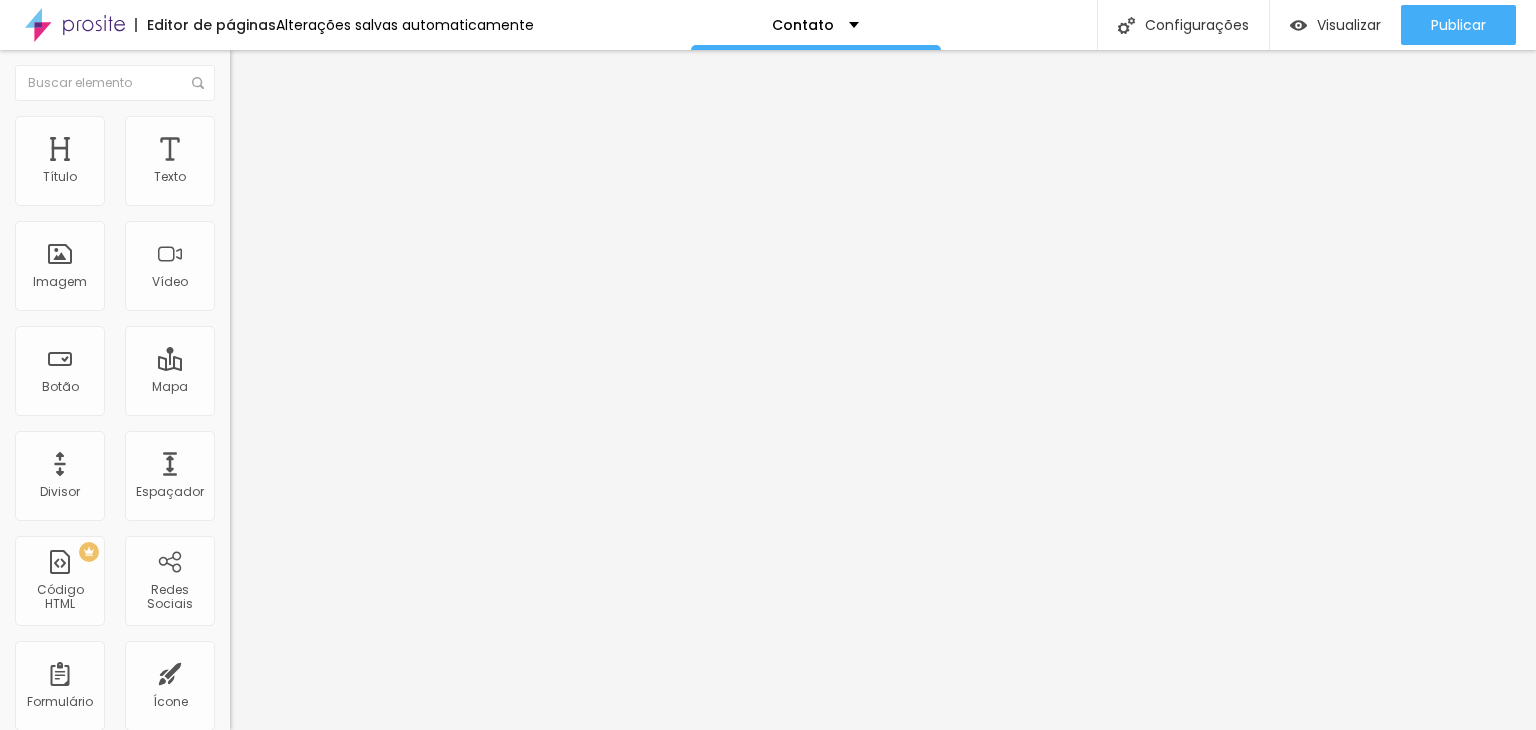 drag, startPoint x: 972, startPoint y: 316, endPoint x: 595, endPoint y: 336, distance: 377.53012 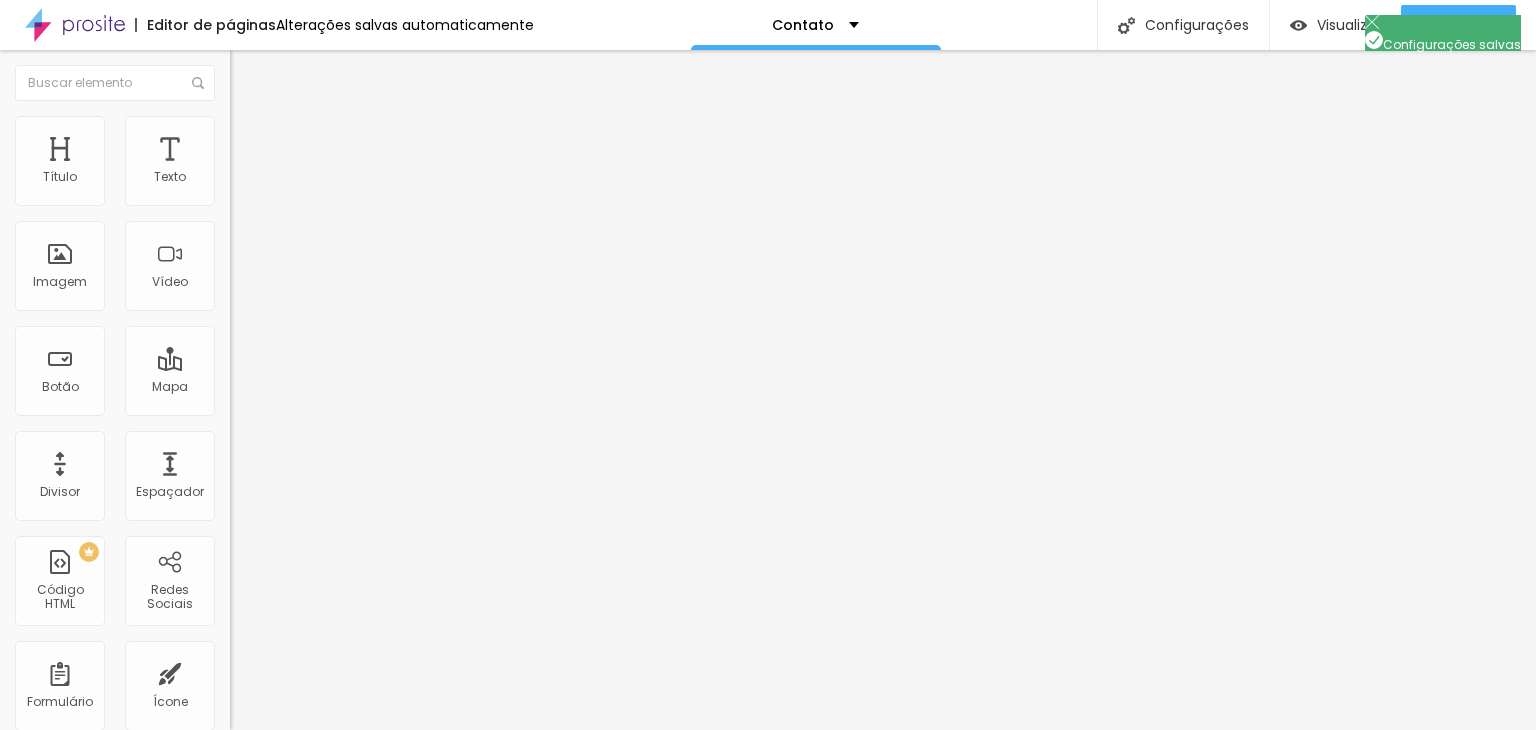 click at bounding box center (768, 751) 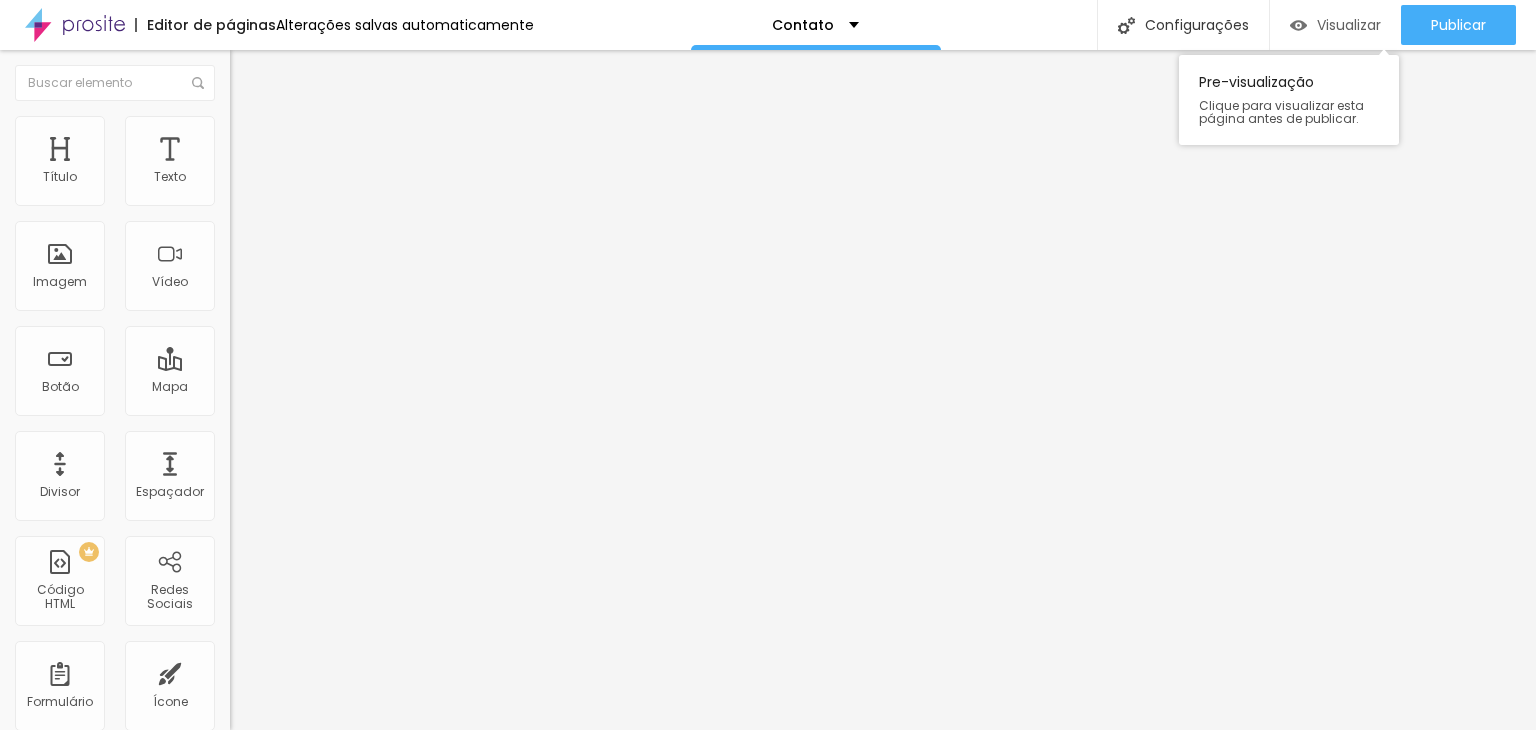 click on "Visualizar" at bounding box center [1335, 25] 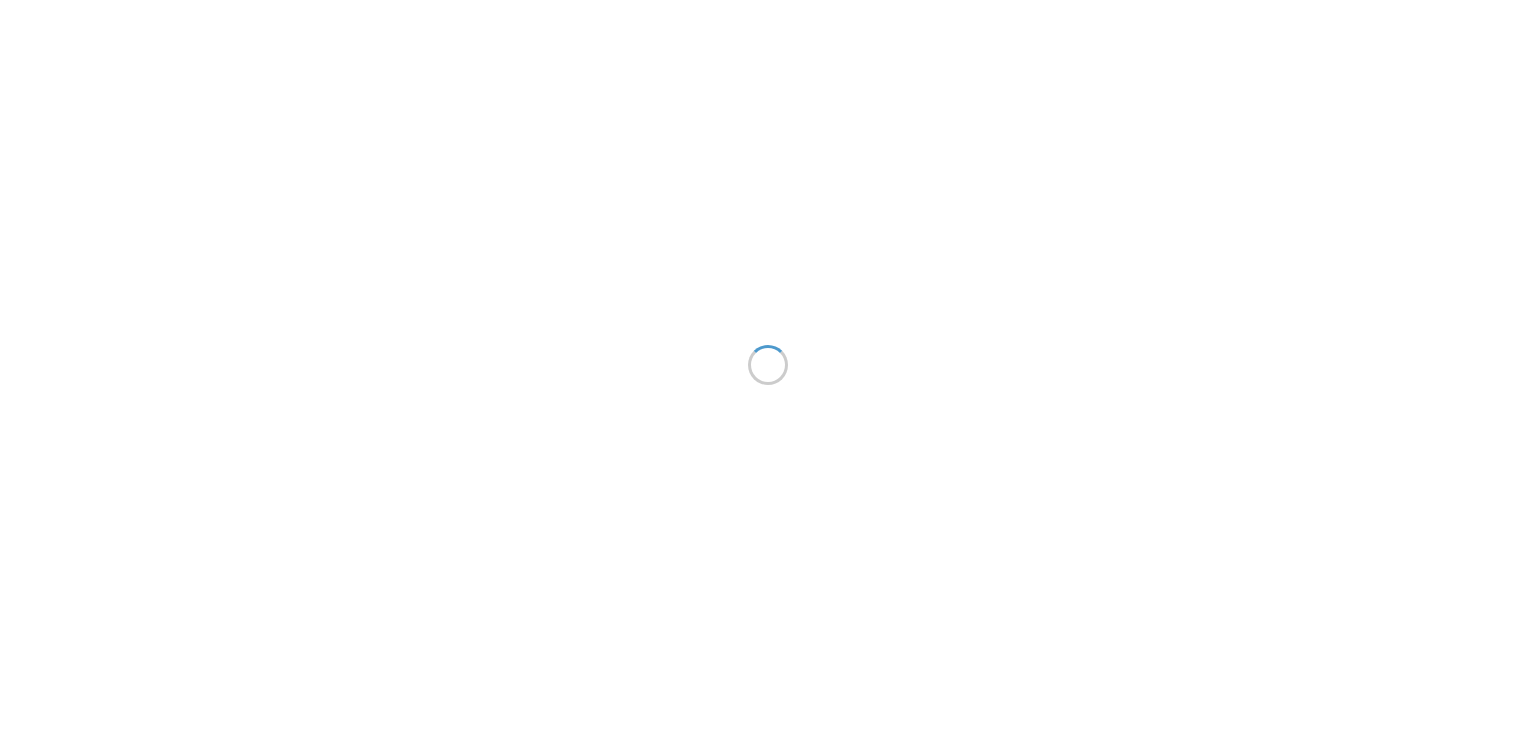 scroll, scrollTop: 0, scrollLeft: 0, axis: both 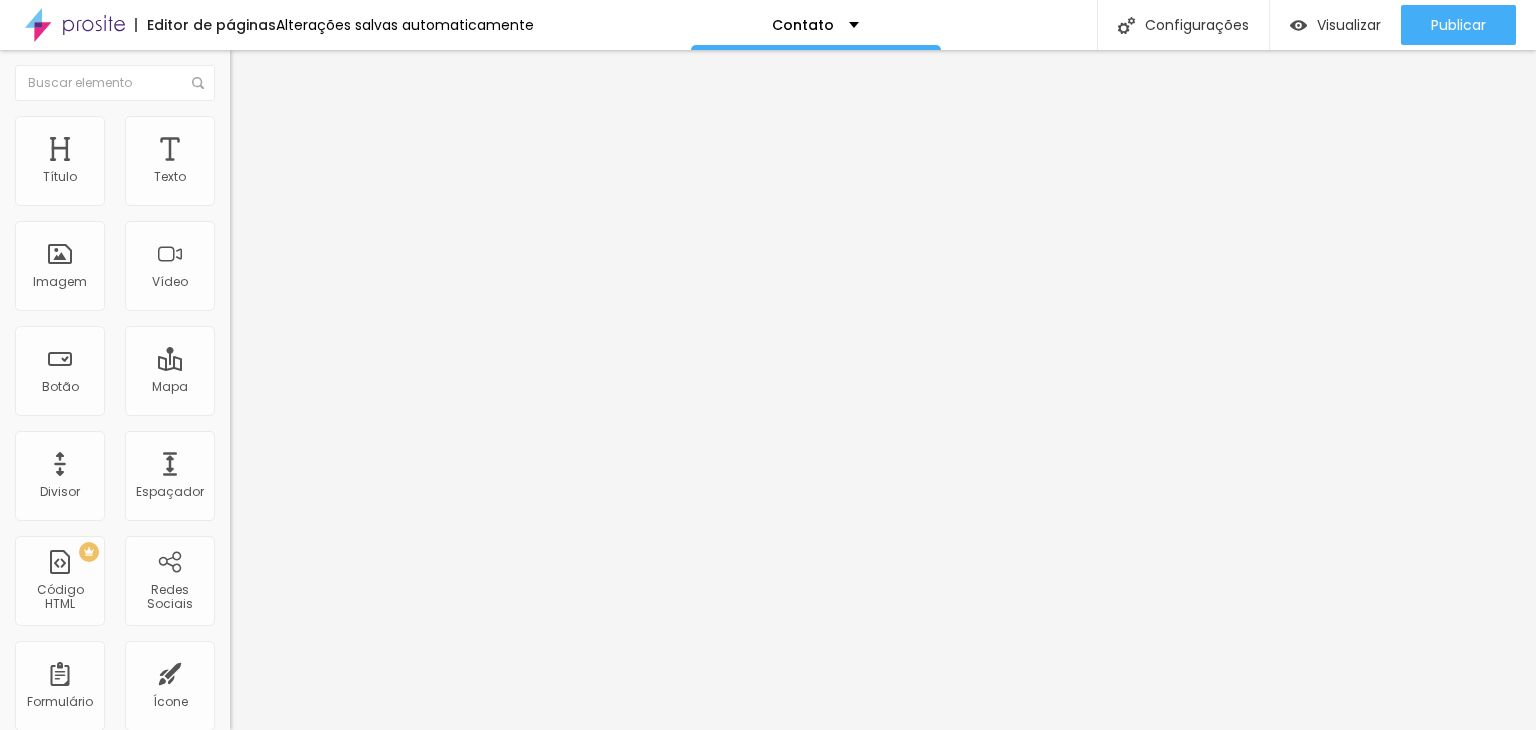 click on "Facebook" at bounding box center (345, 1017) 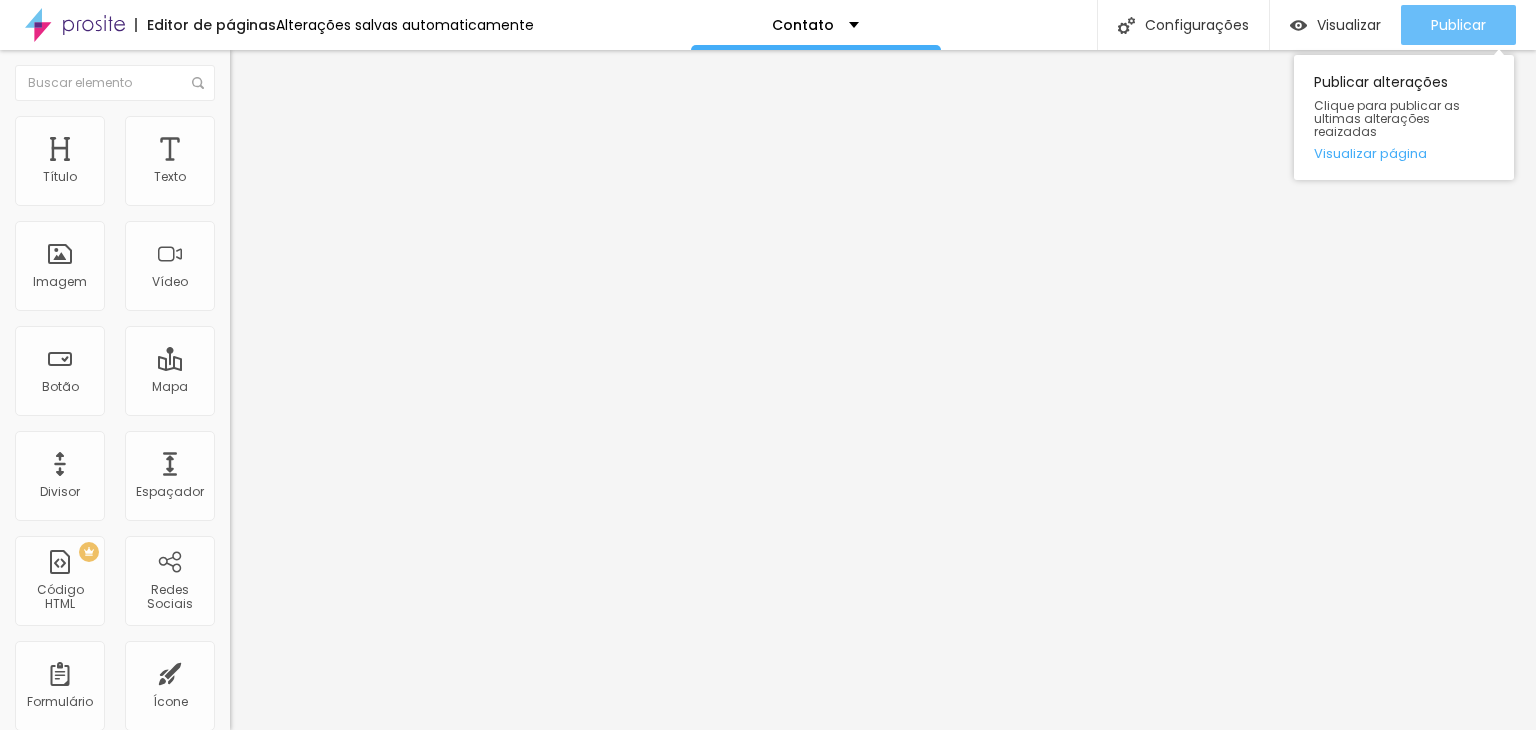 click on "Publicar" at bounding box center [1458, 25] 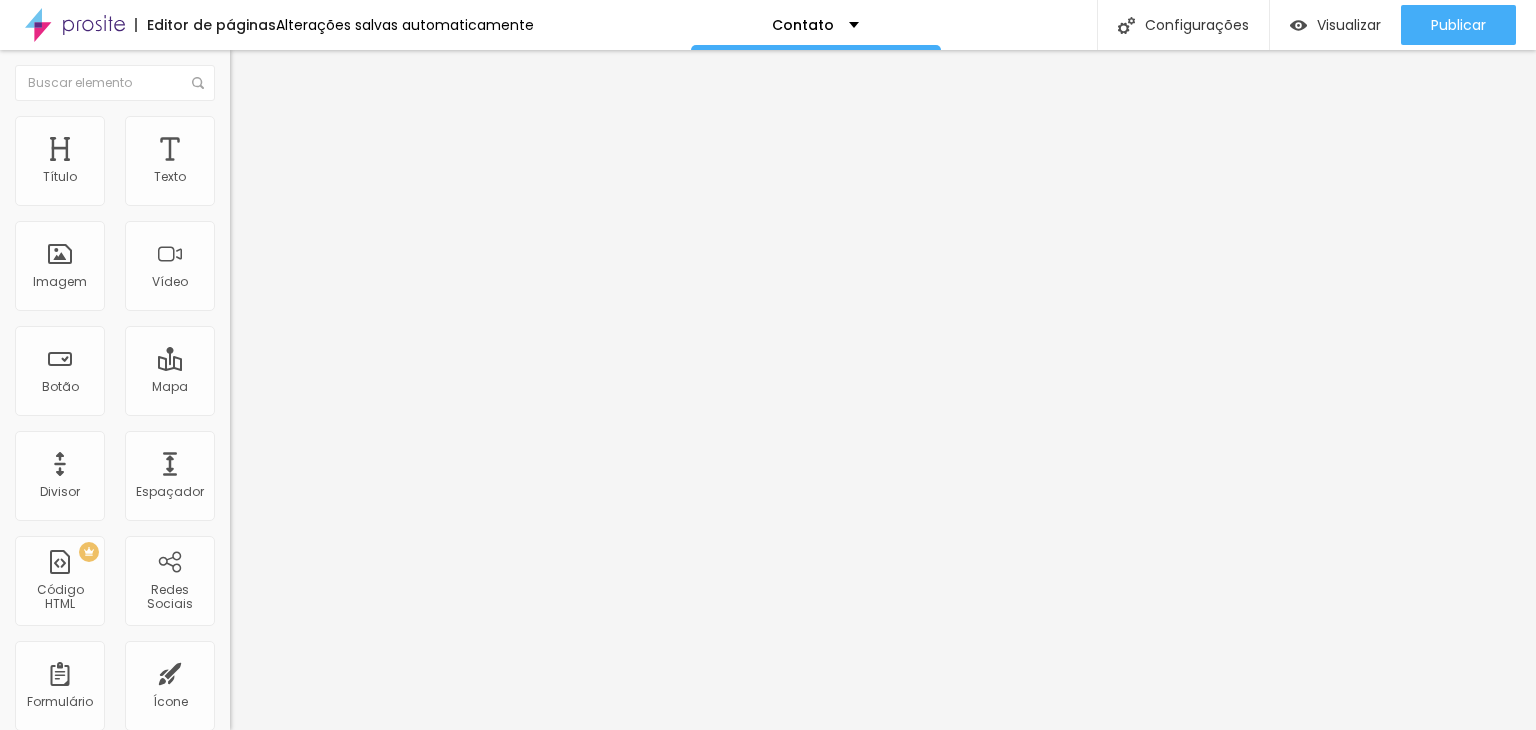 click on "clique aqui" at bounding box center (338, 203) 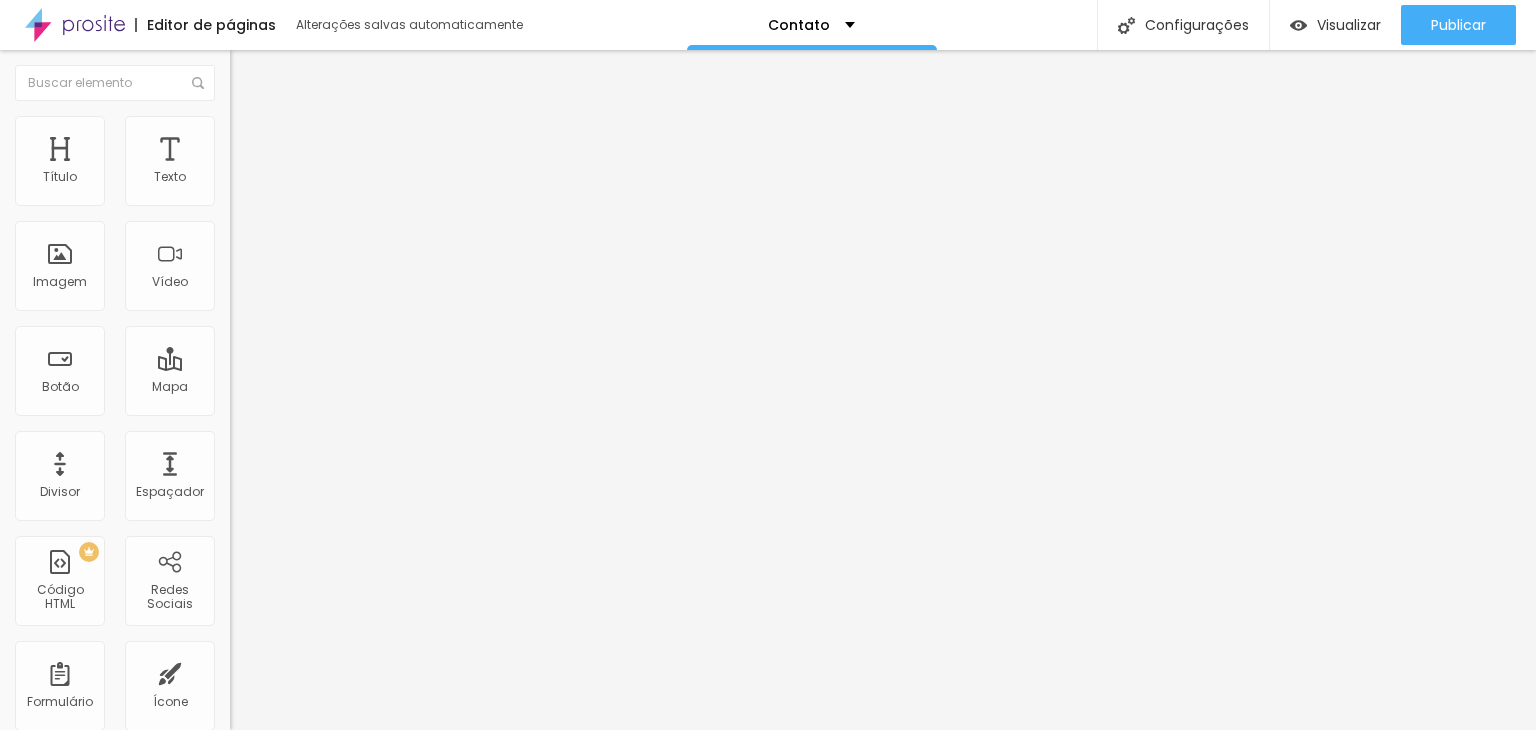 scroll, scrollTop: 0, scrollLeft: 0, axis: both 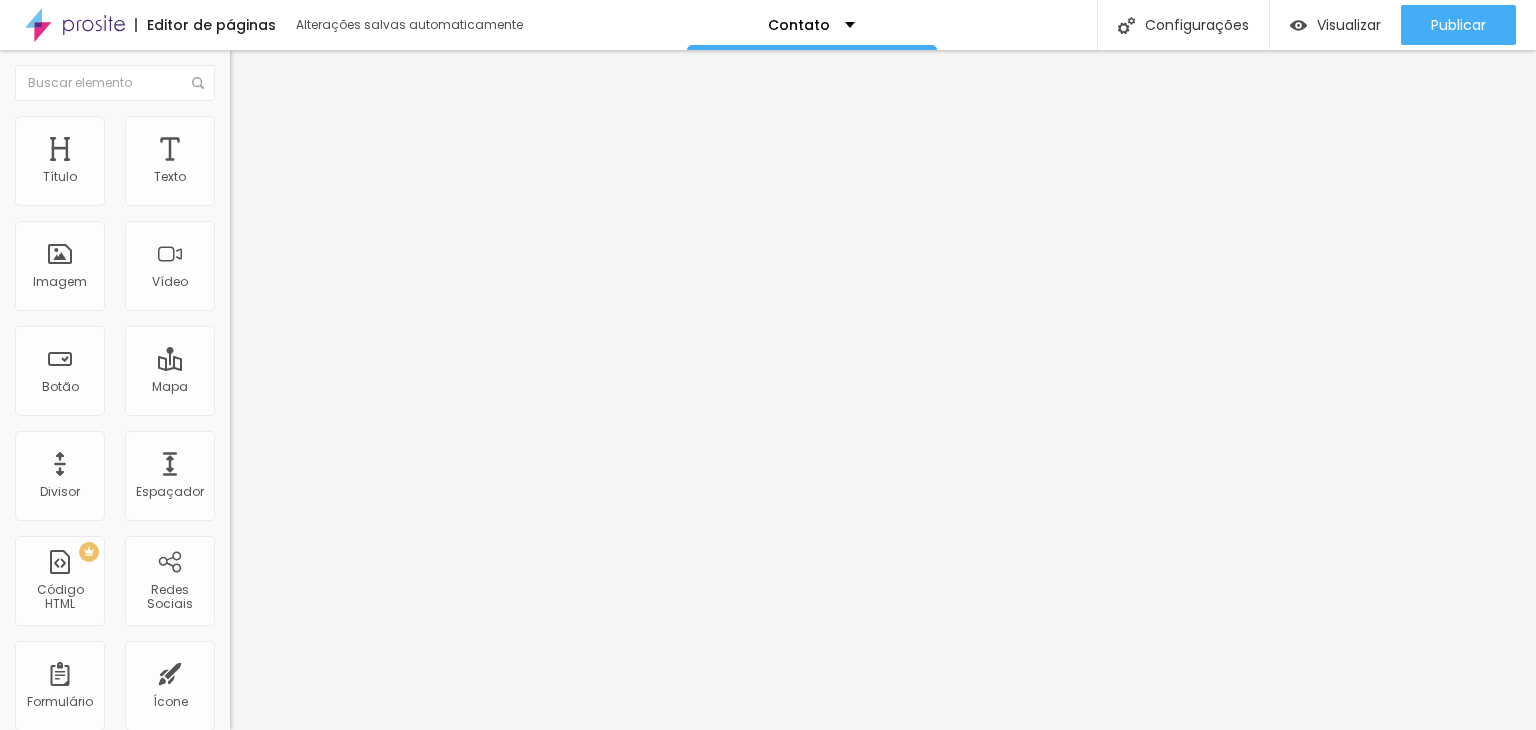 click on "(55)[PHONE]" at bounding box center [350, 194] 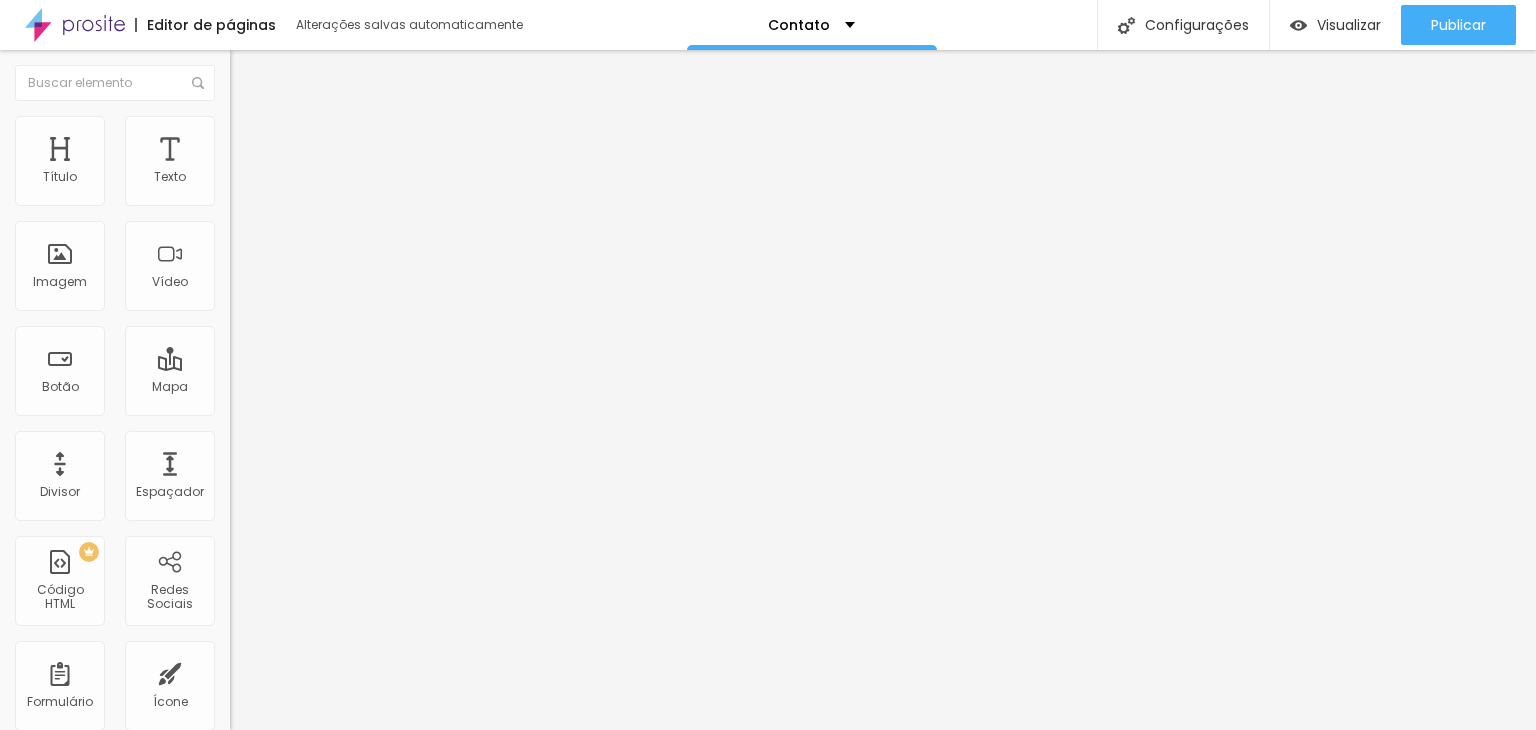 type on "(55)[PHONE]" 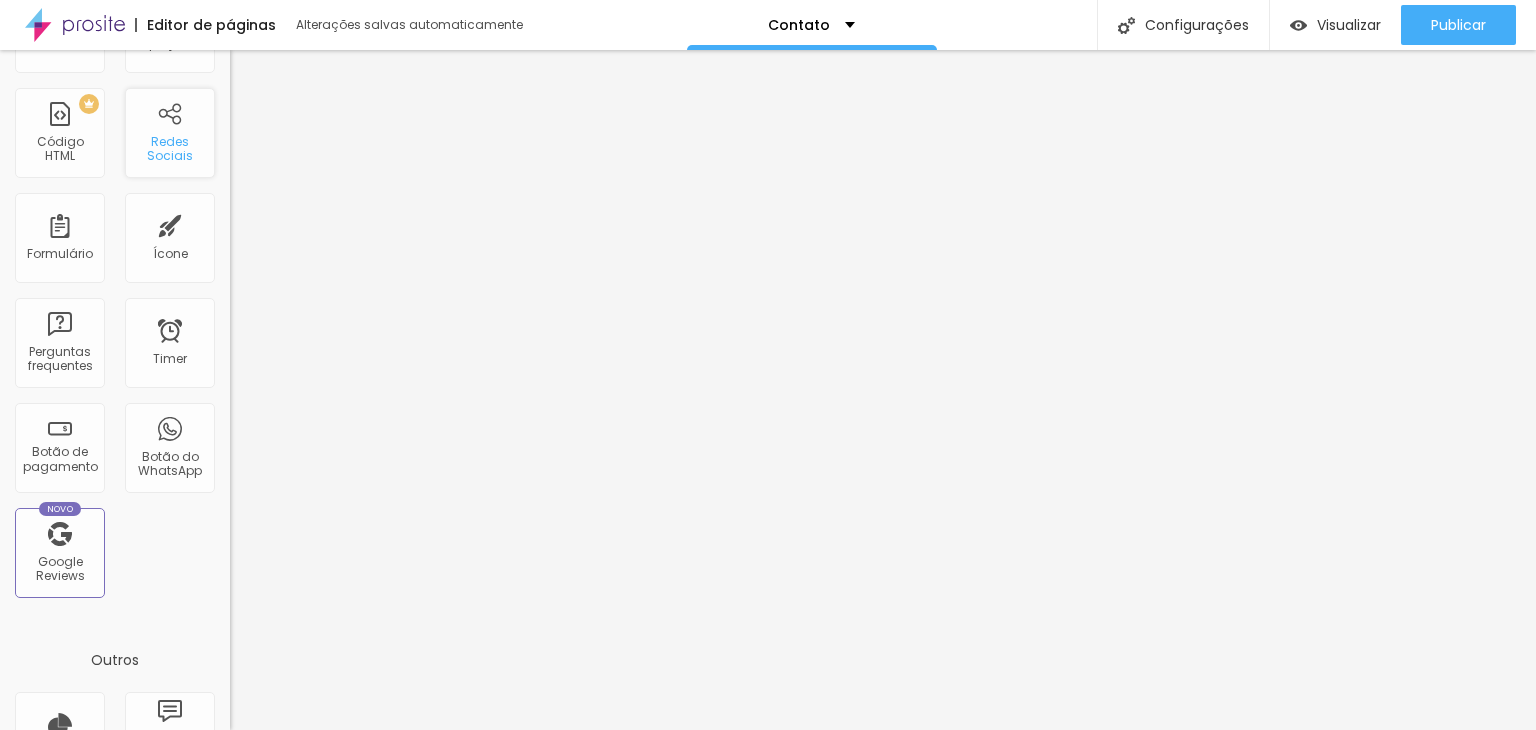 scroll, scrollTop: 450, scrollLeft: 0, axis: vertical 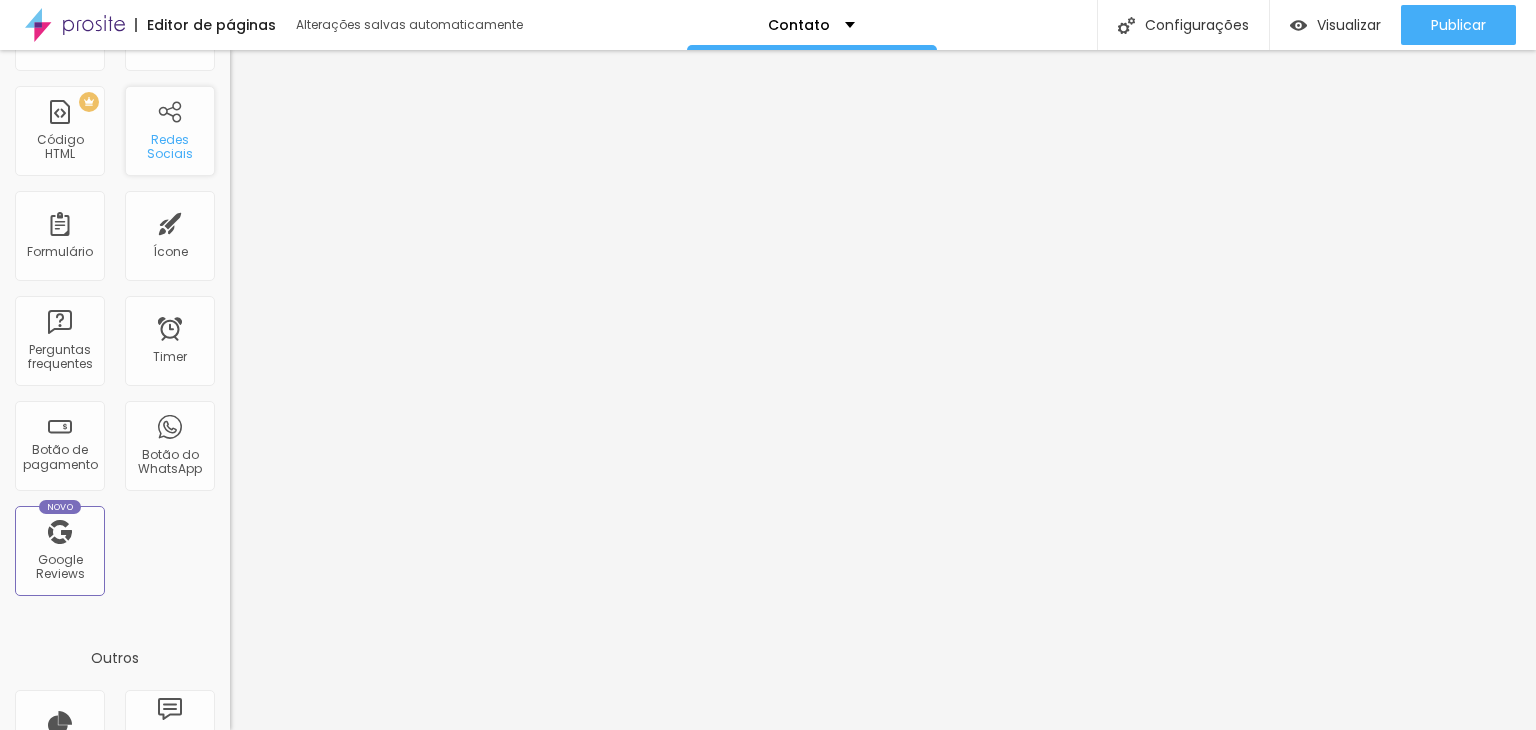 click on "Redes Sociais" at bounding box center (170, 131) 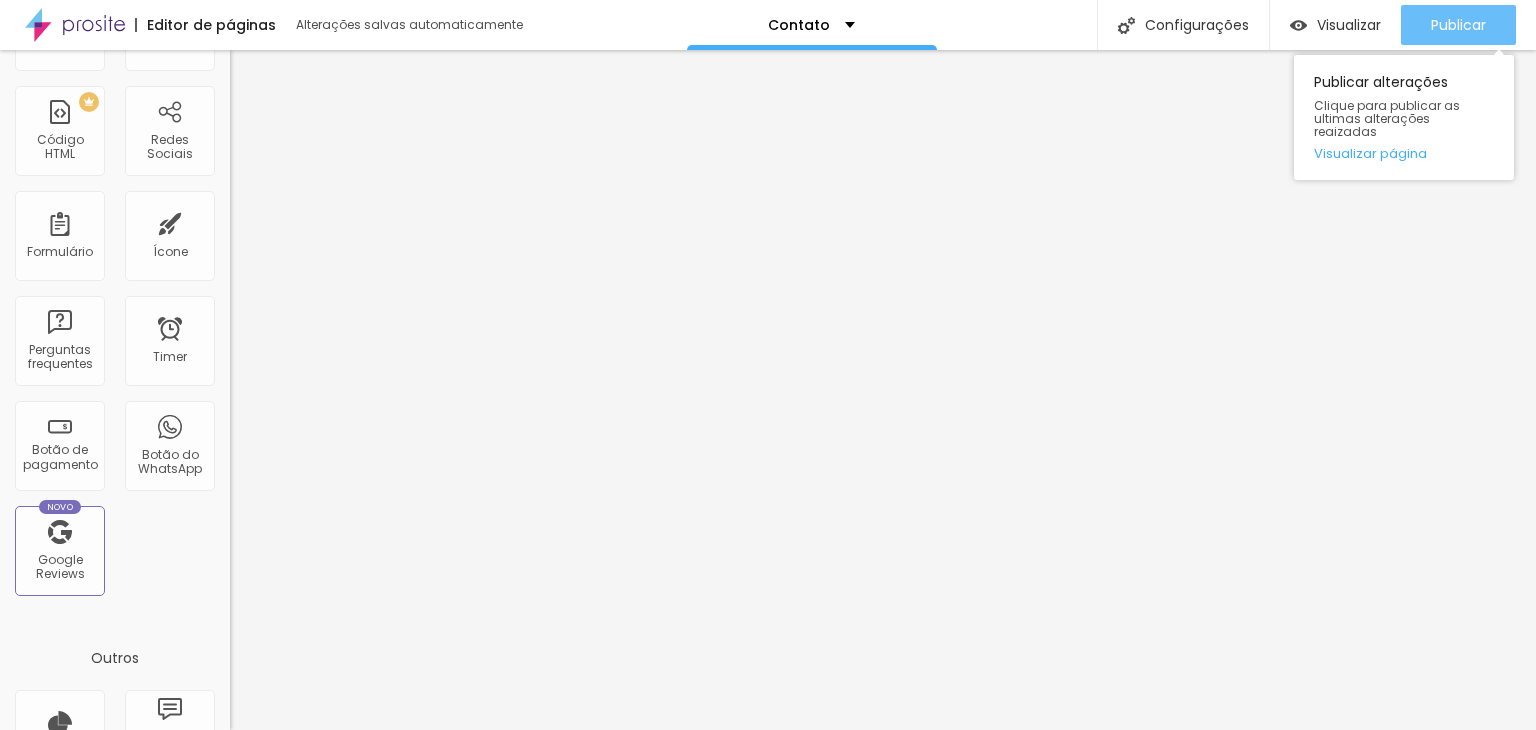 click on "Publicar" at bounding box center [1458, 25] 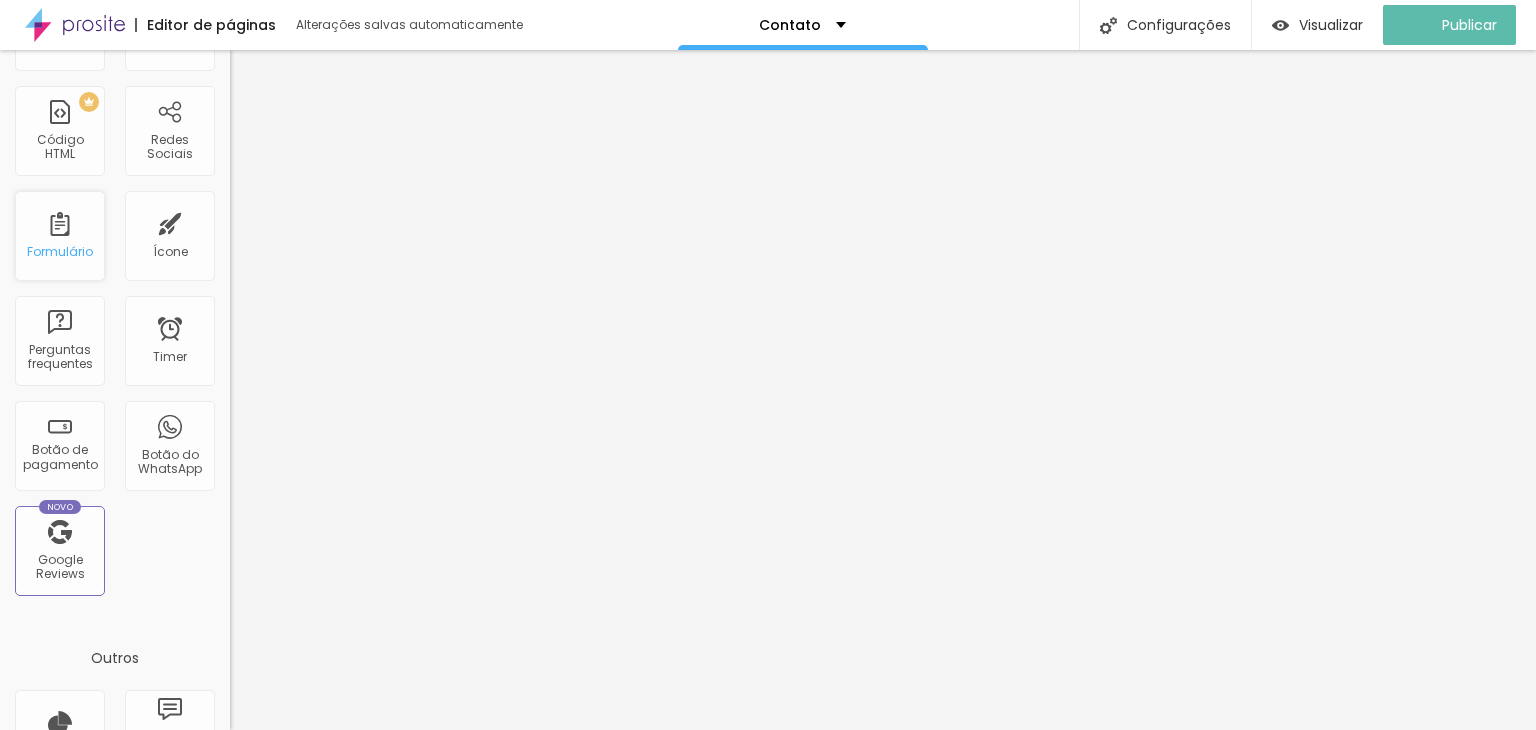 click on "Formulário" at bounding box center (60, 252) 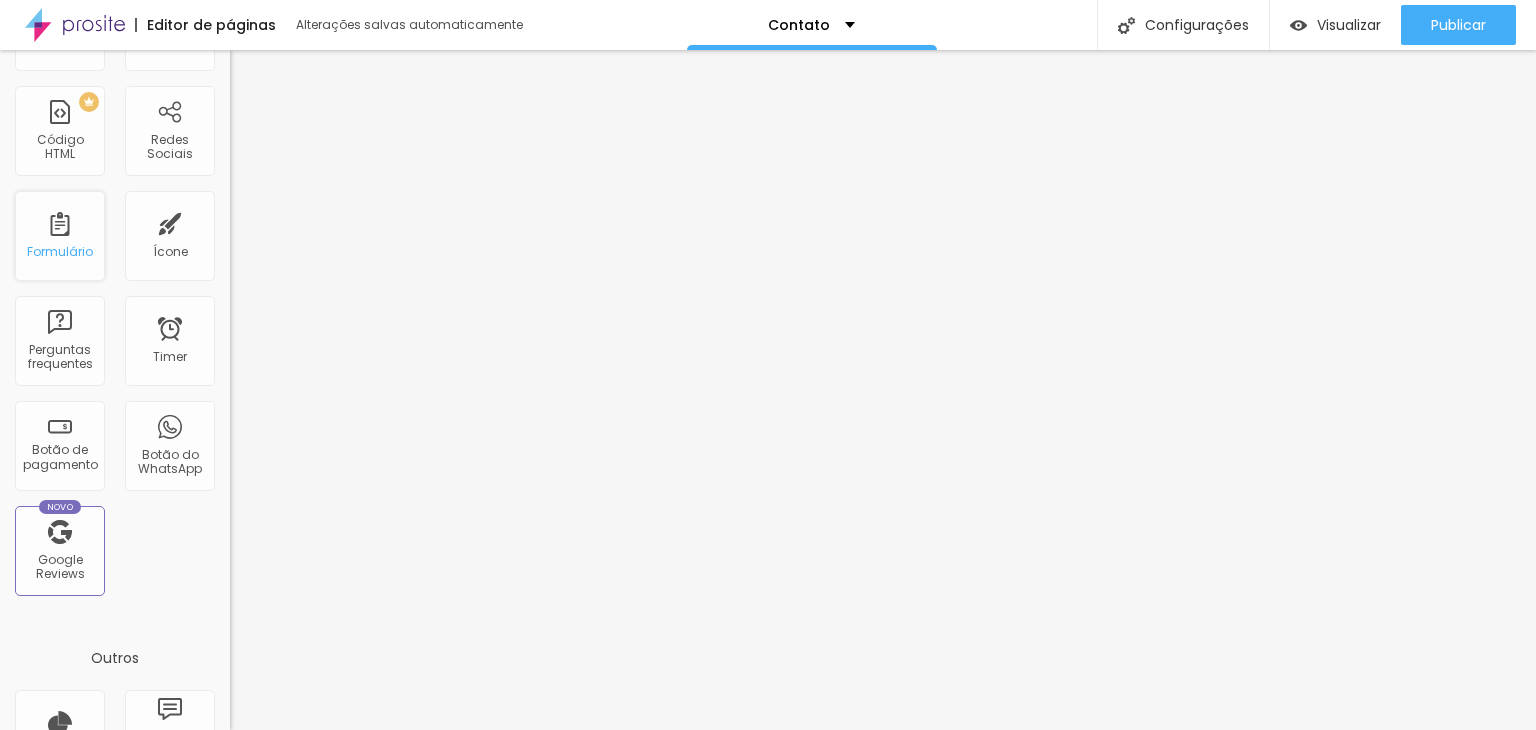 click on "Formulário" at bounding box center [60, 252] 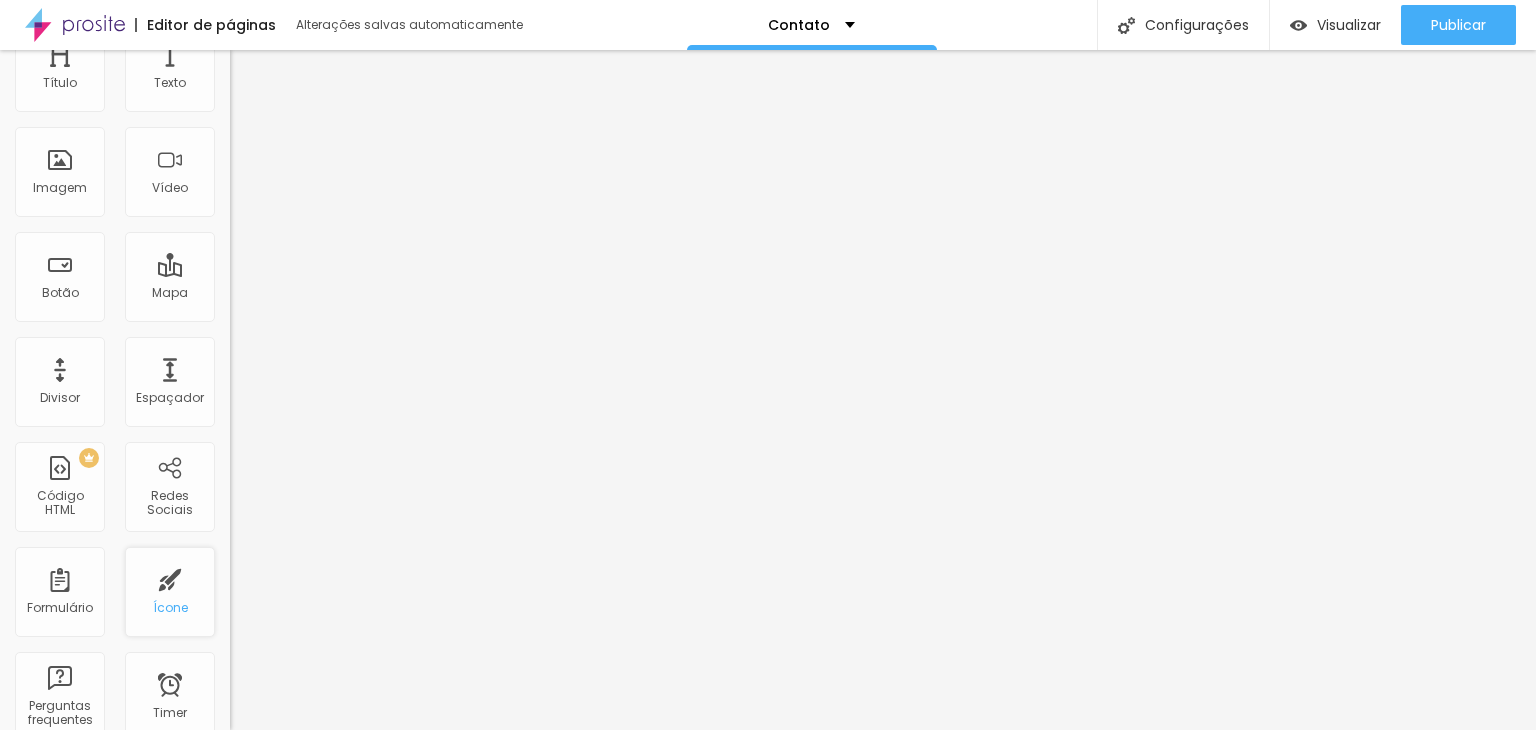 scroll, scrollTop: 0, scrollLeft: 0, axis: both 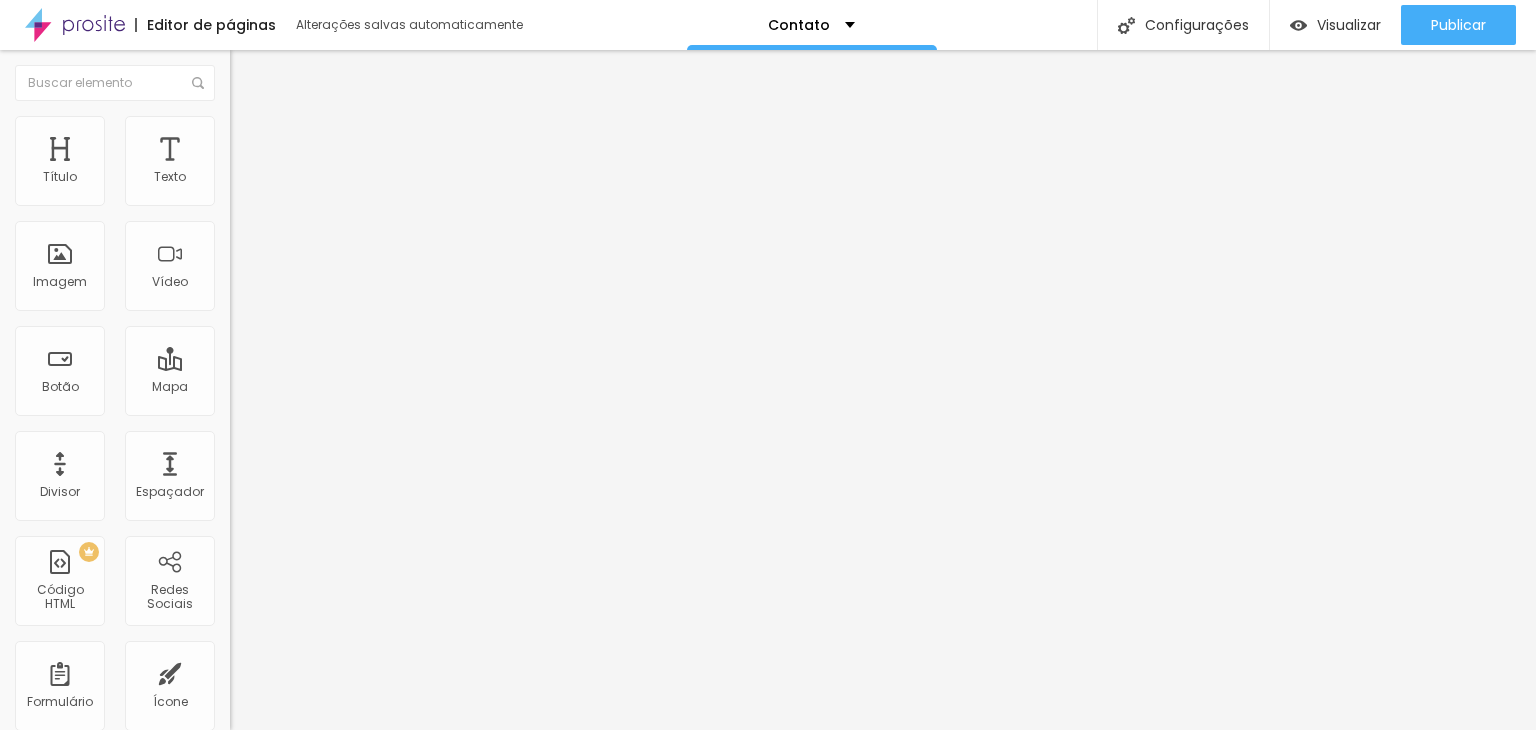 click on "Estilo" at bounding box center (345, 126) 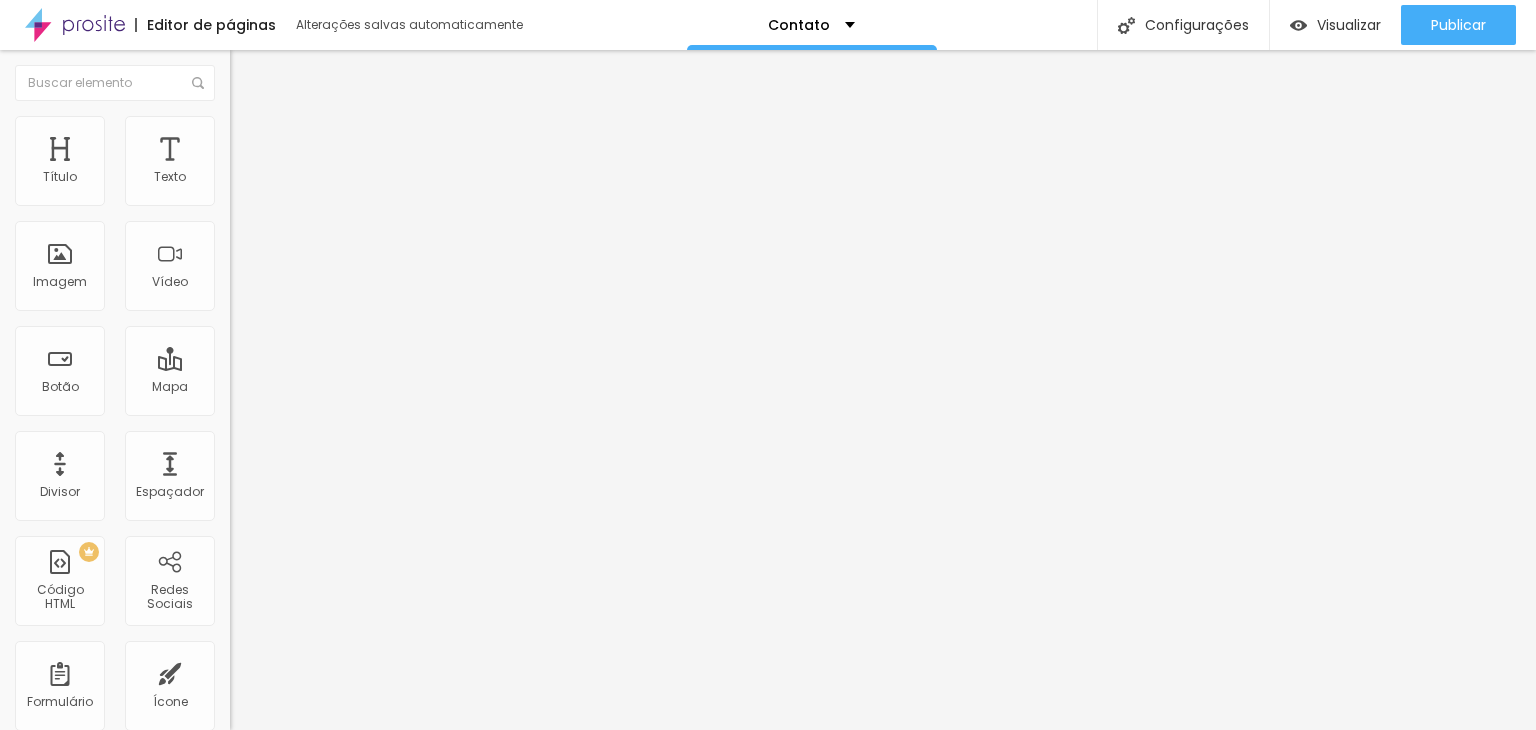 type on "9" 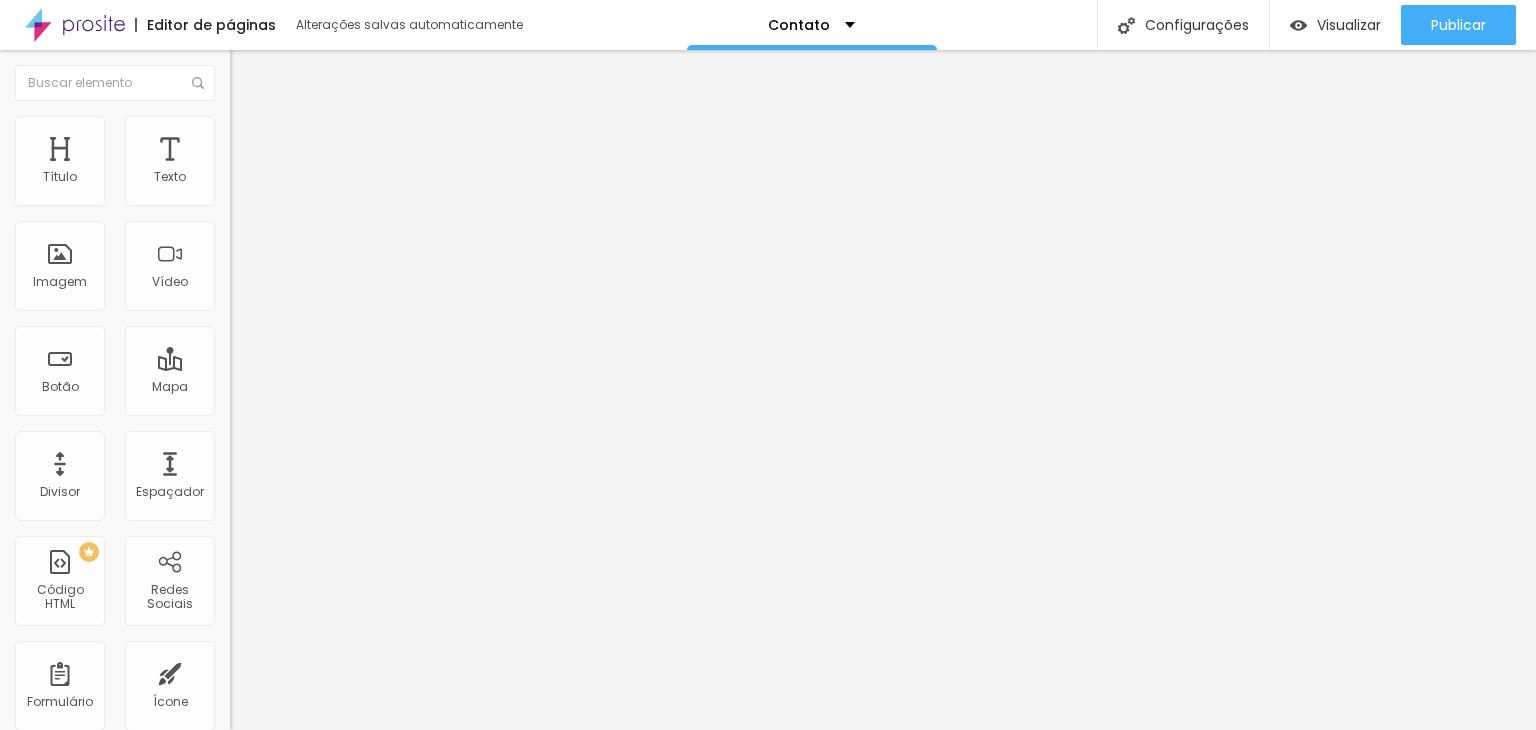 type on "175" 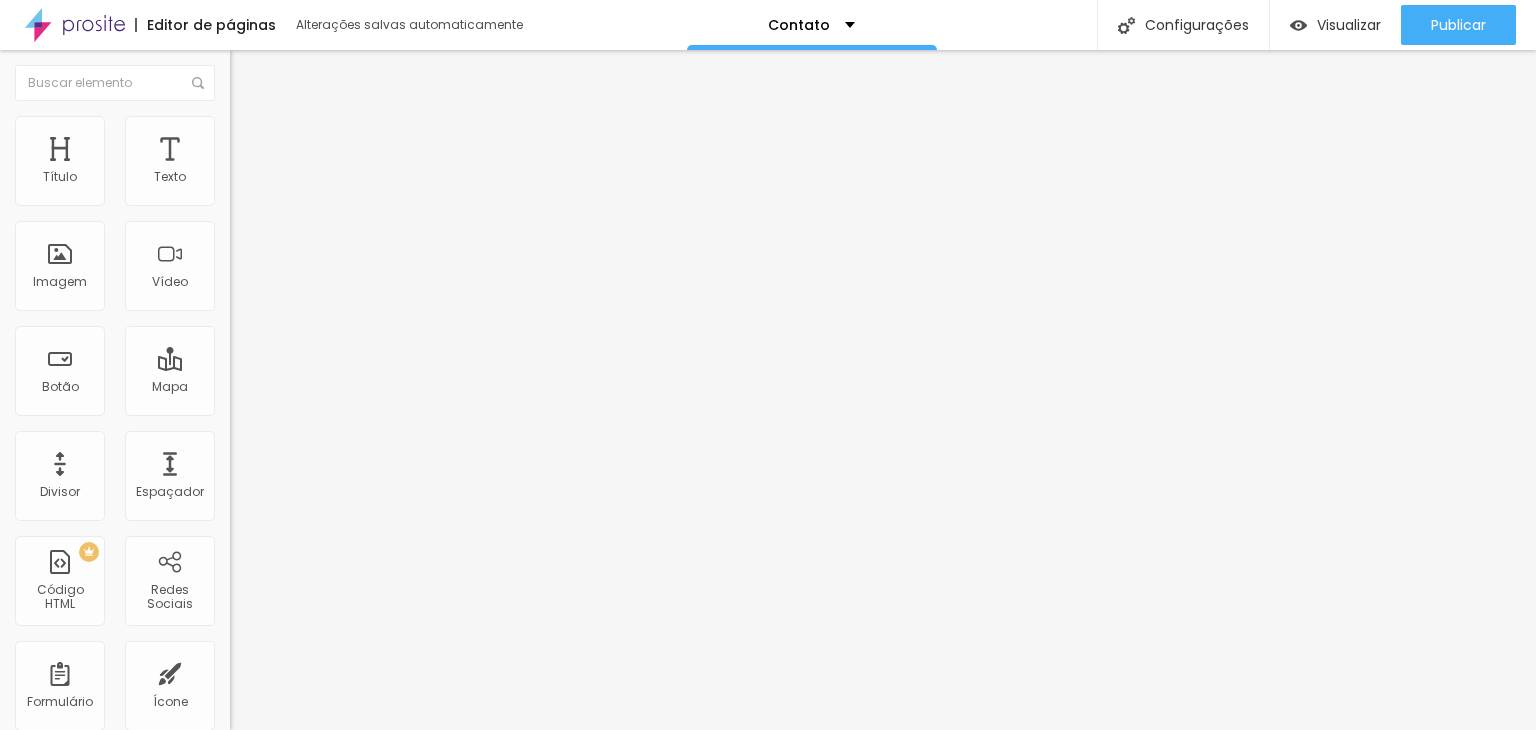 type on "175" 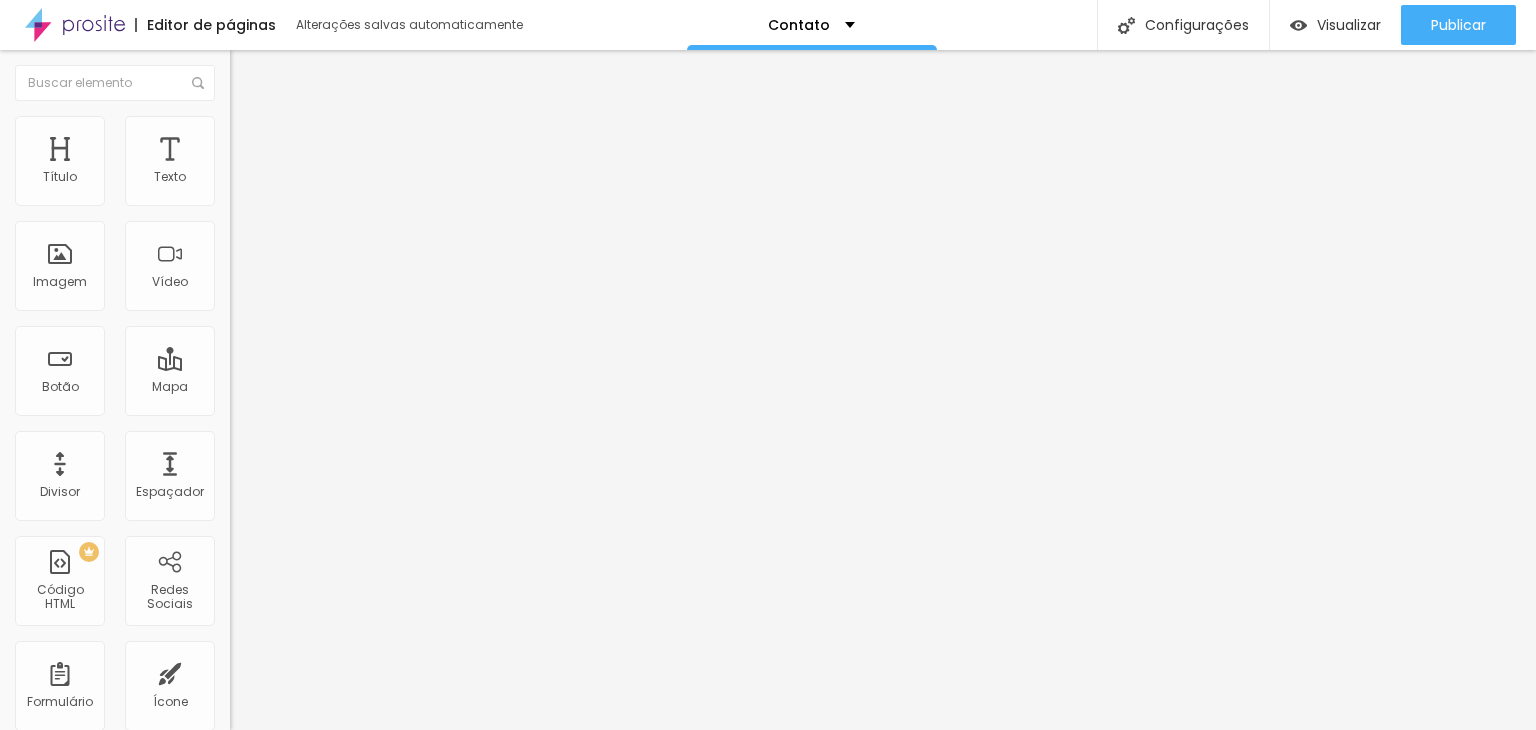 click on "Avançado" at bounding box center [345, 146] 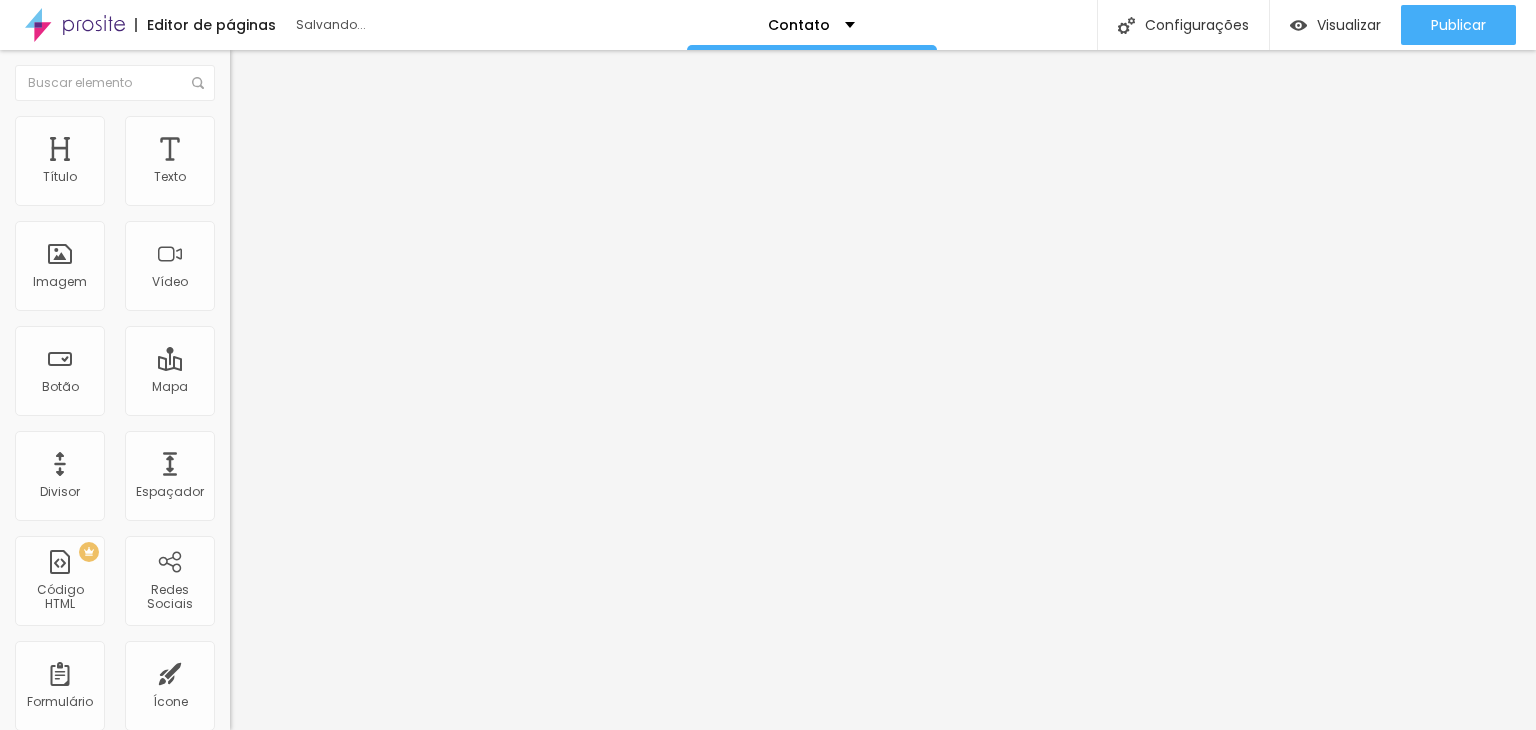 drag, startPoint x: 62, startPoint y: 238, endPoint x: 380, endPoint y: 257, distance: 318.5671 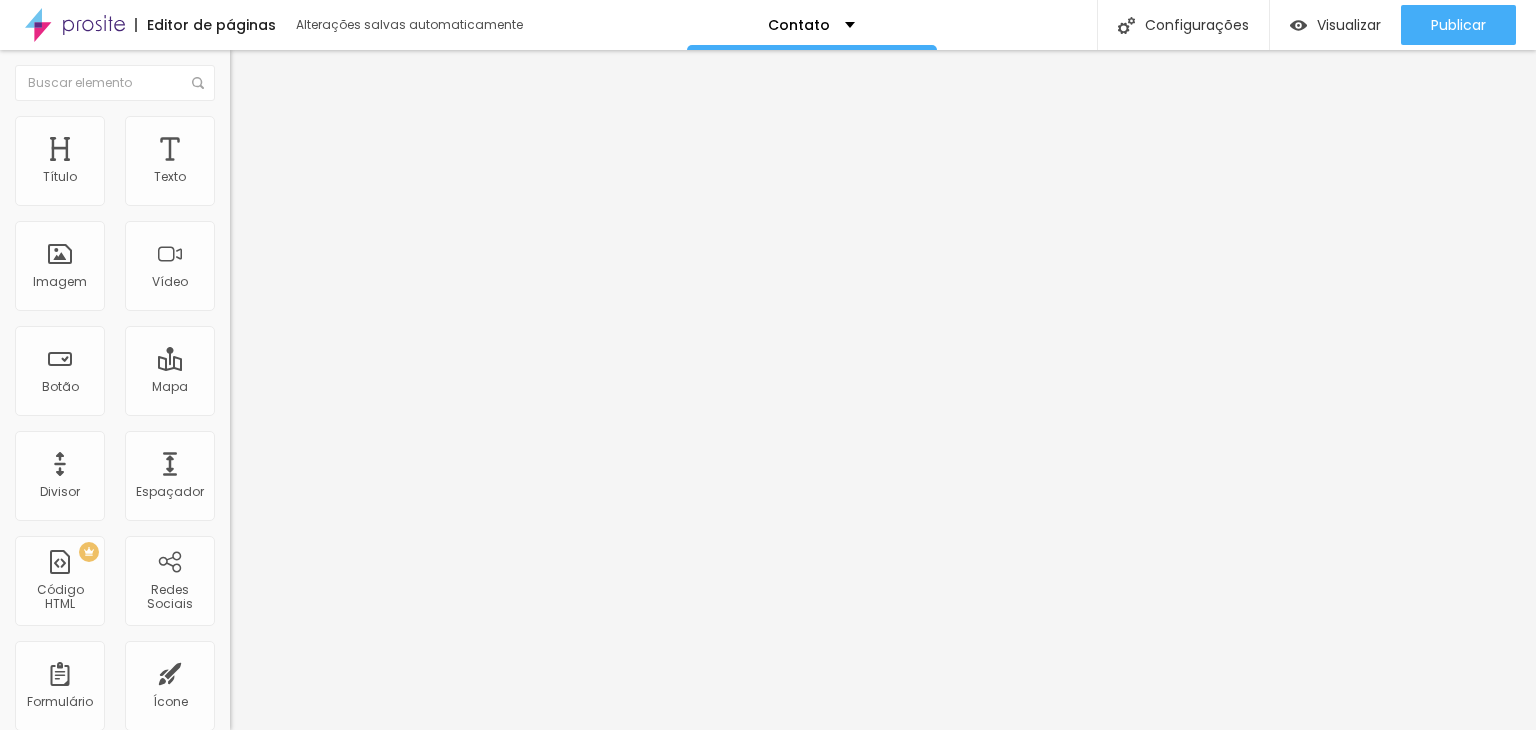 type on "89" 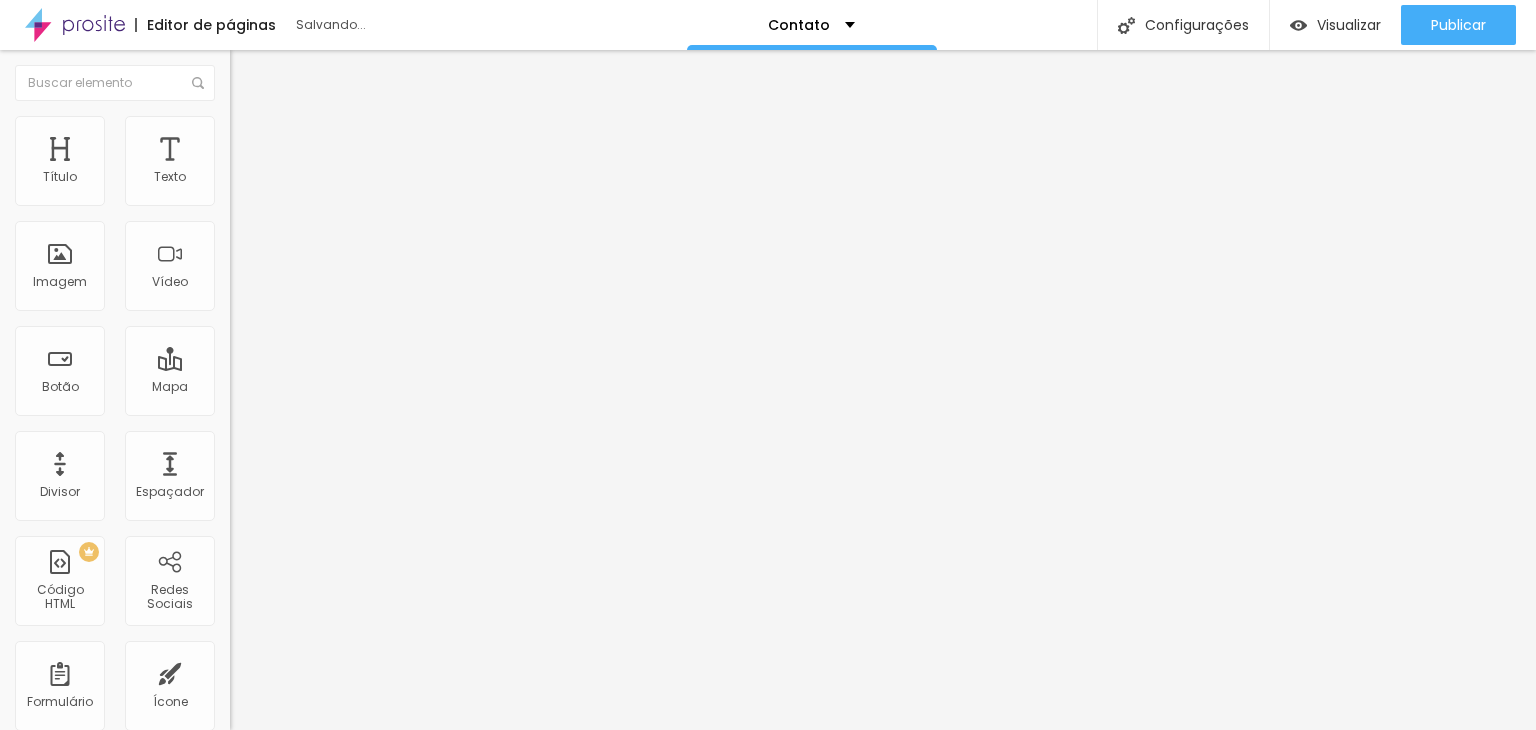 type on "70" 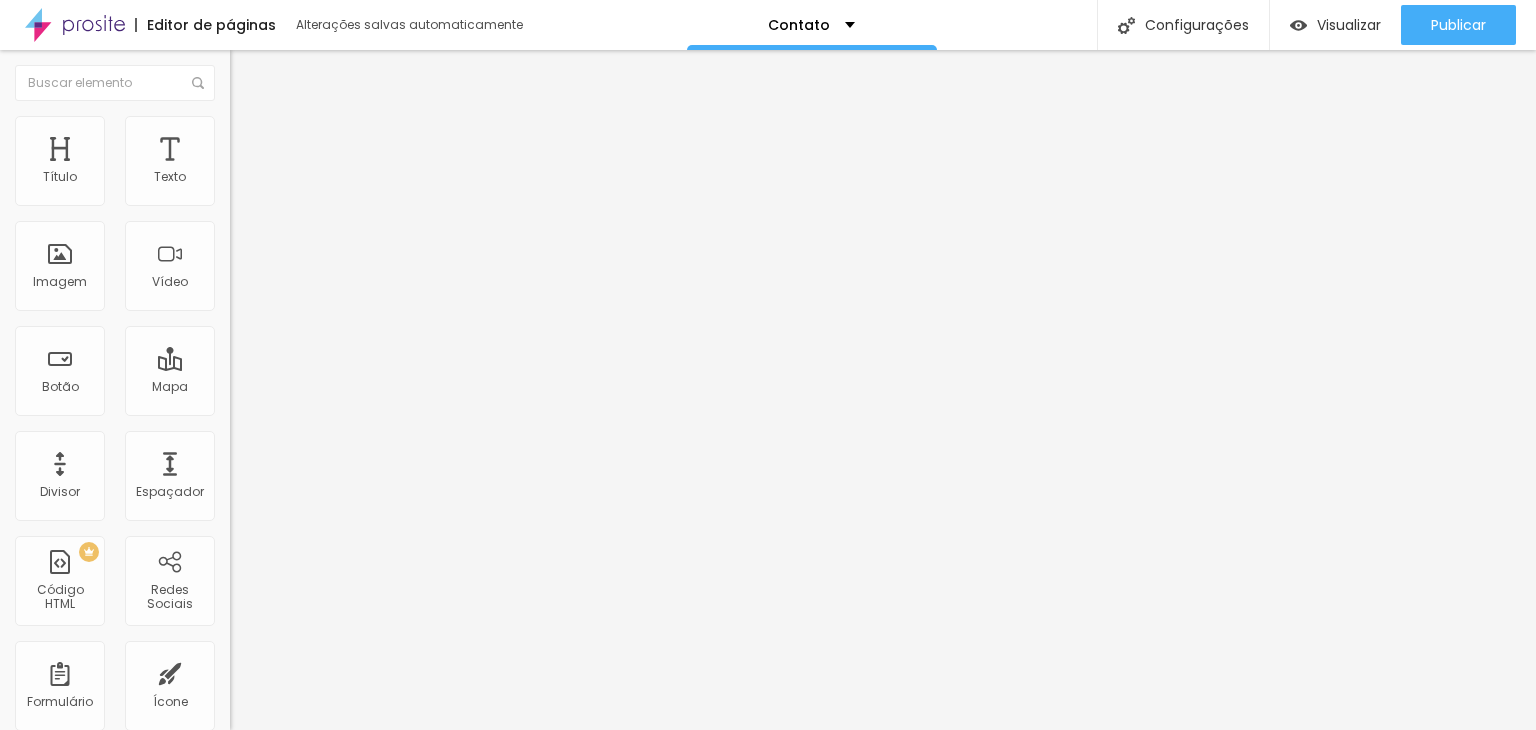 drag, startPoint x: 142, startPoint y: 231, endPoint x: 0, endPoint y: 217, distance: 142.68848 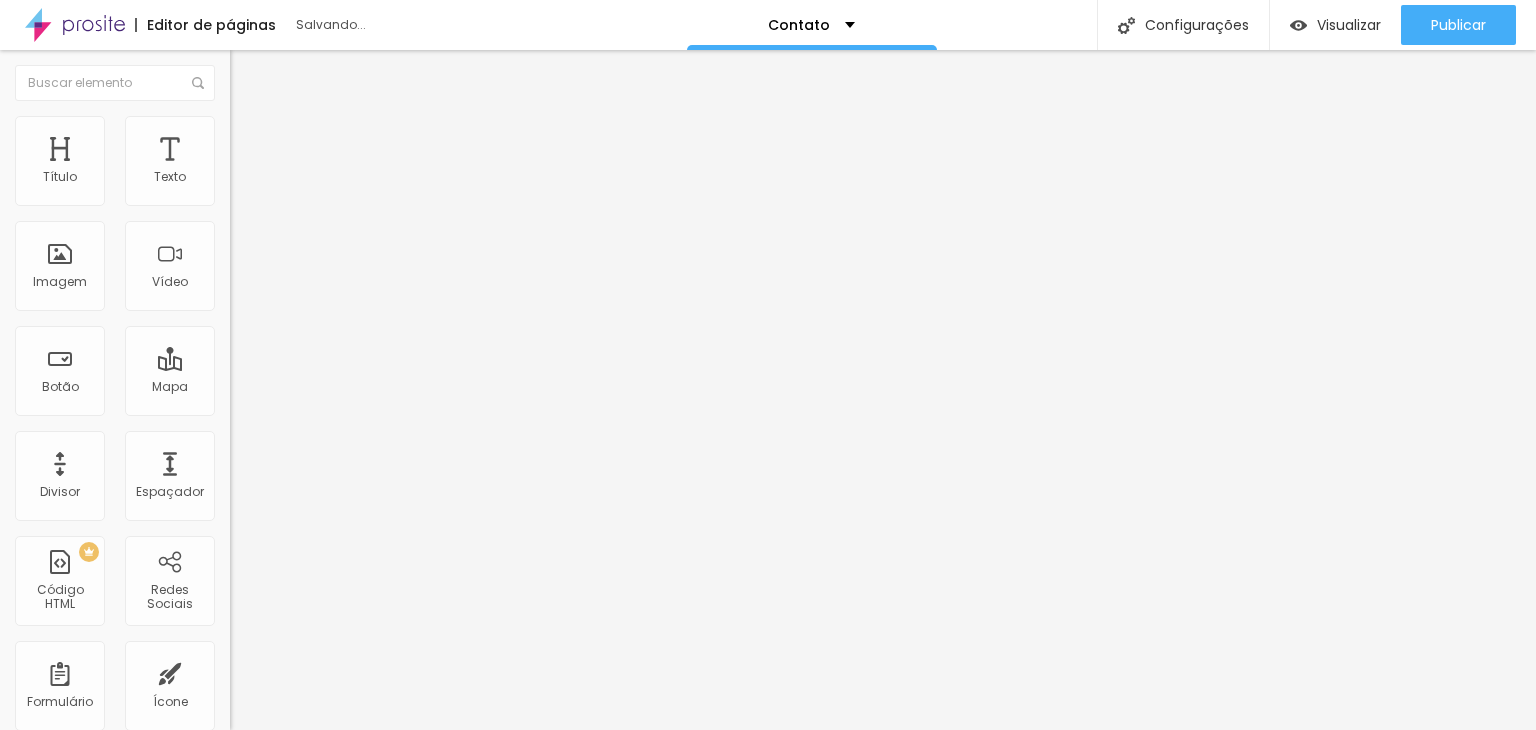 click on "100 Espaço de cima" at bounding box center (345, 297) 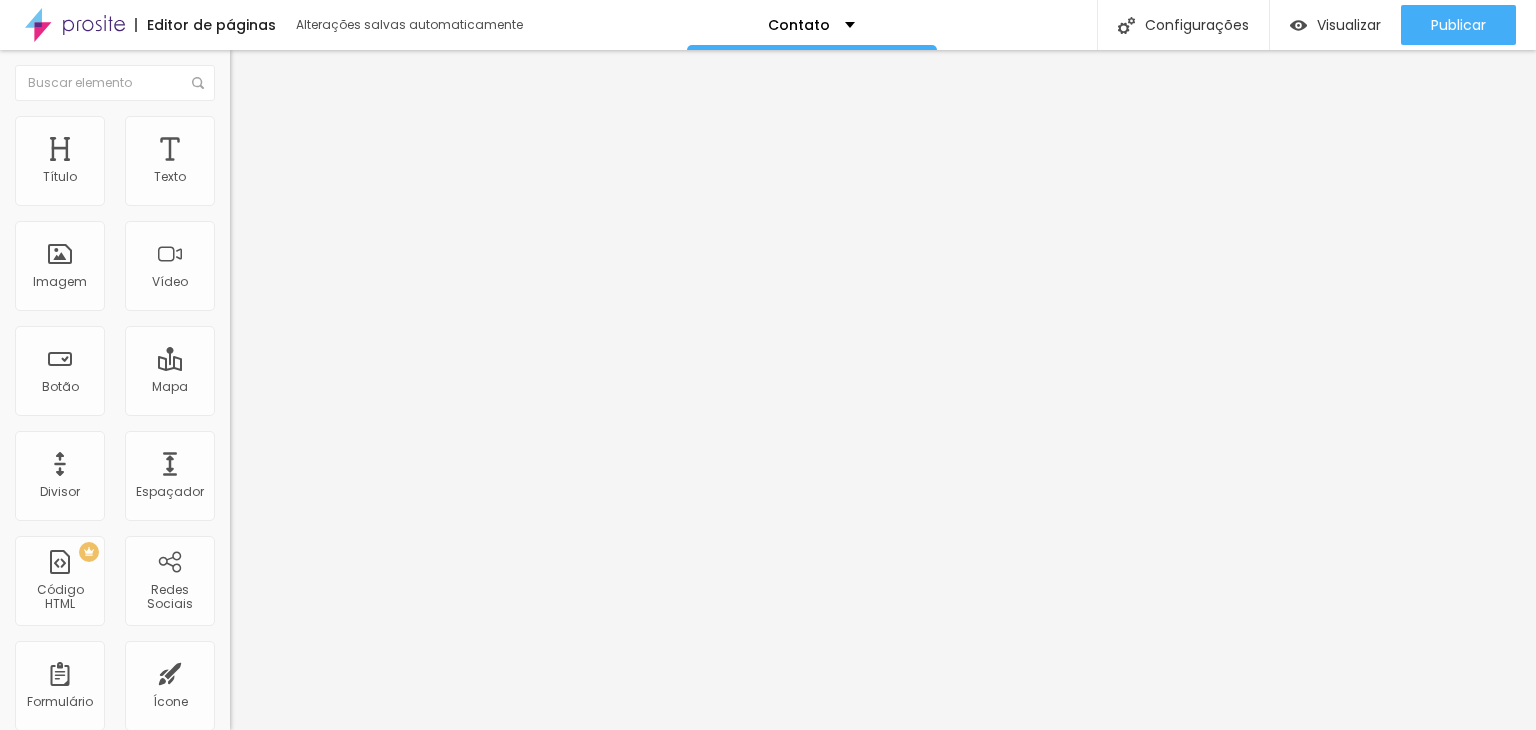type on "2" 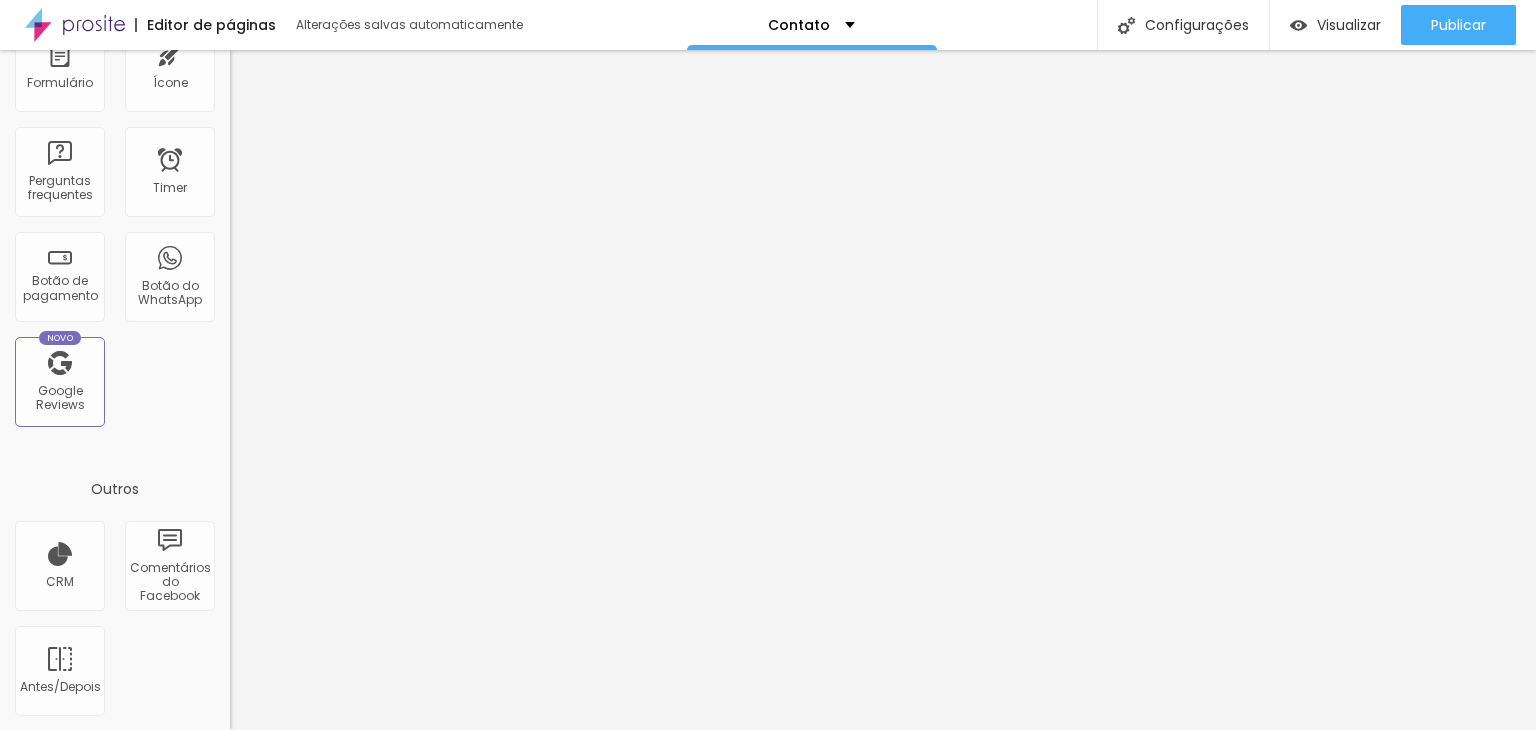 scroll, scrollTop: 0, scrollLeft: 0, axis: both 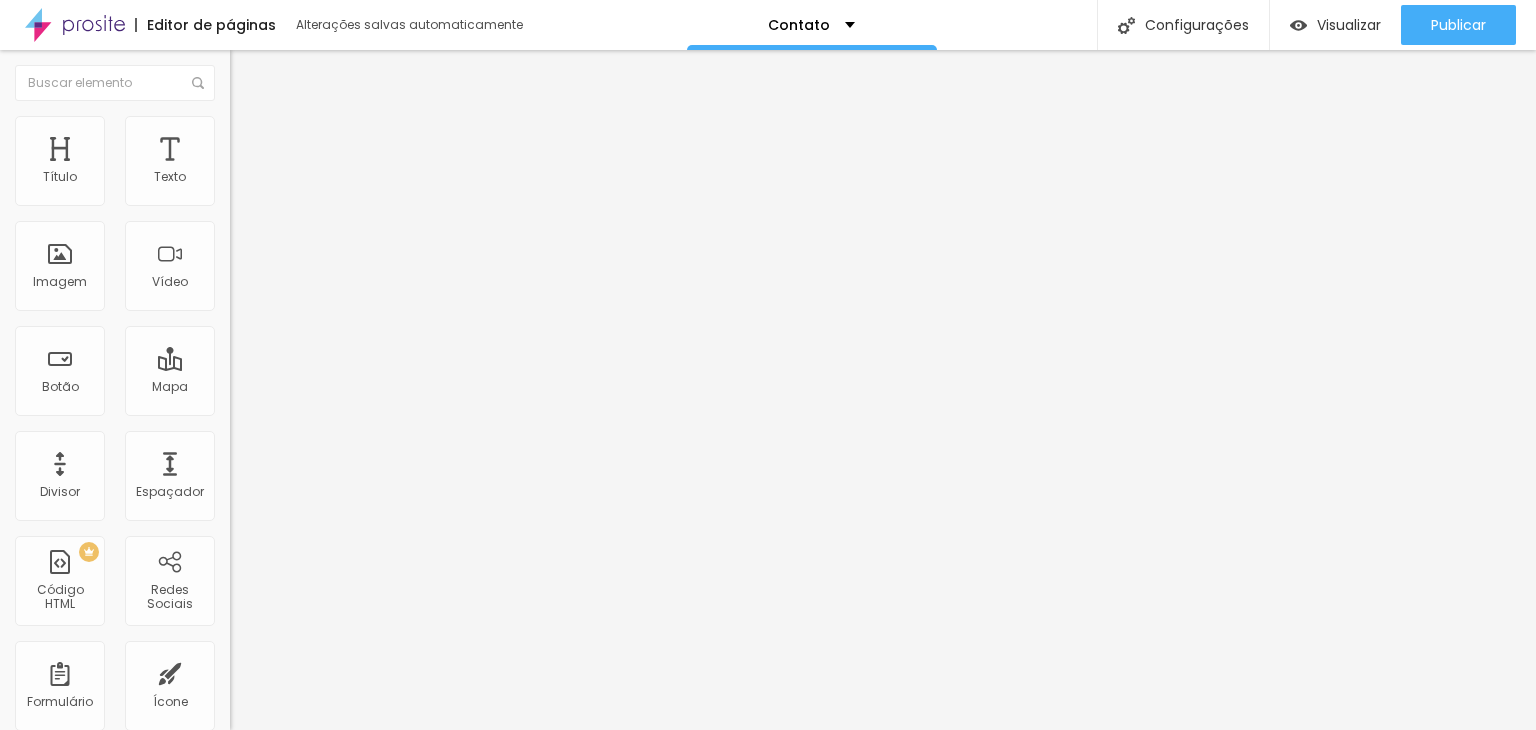 click on "Editar Coluna" at bounding box center [345, 73] 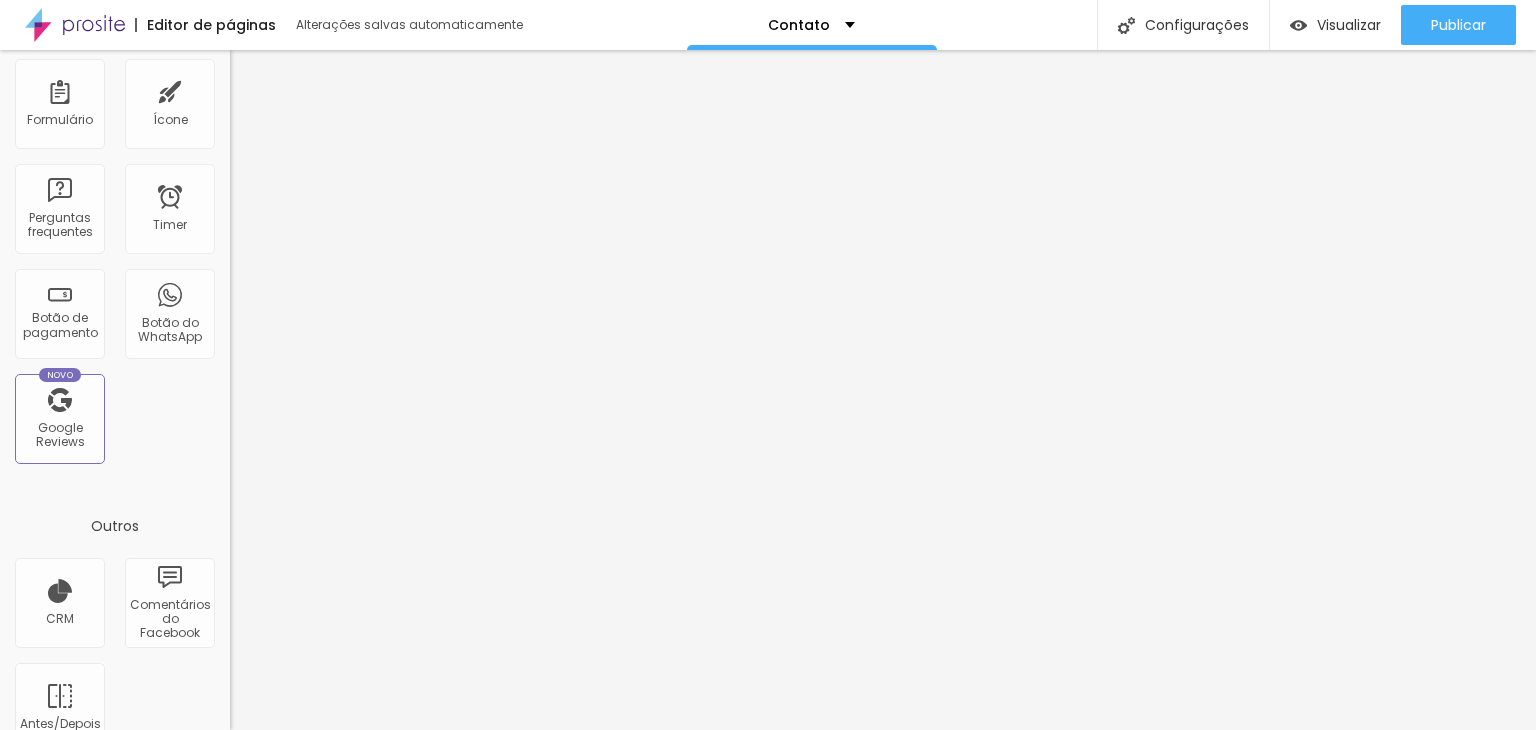 scroll, scrollTop: 592, scrollLeft: 0, axis: vertical 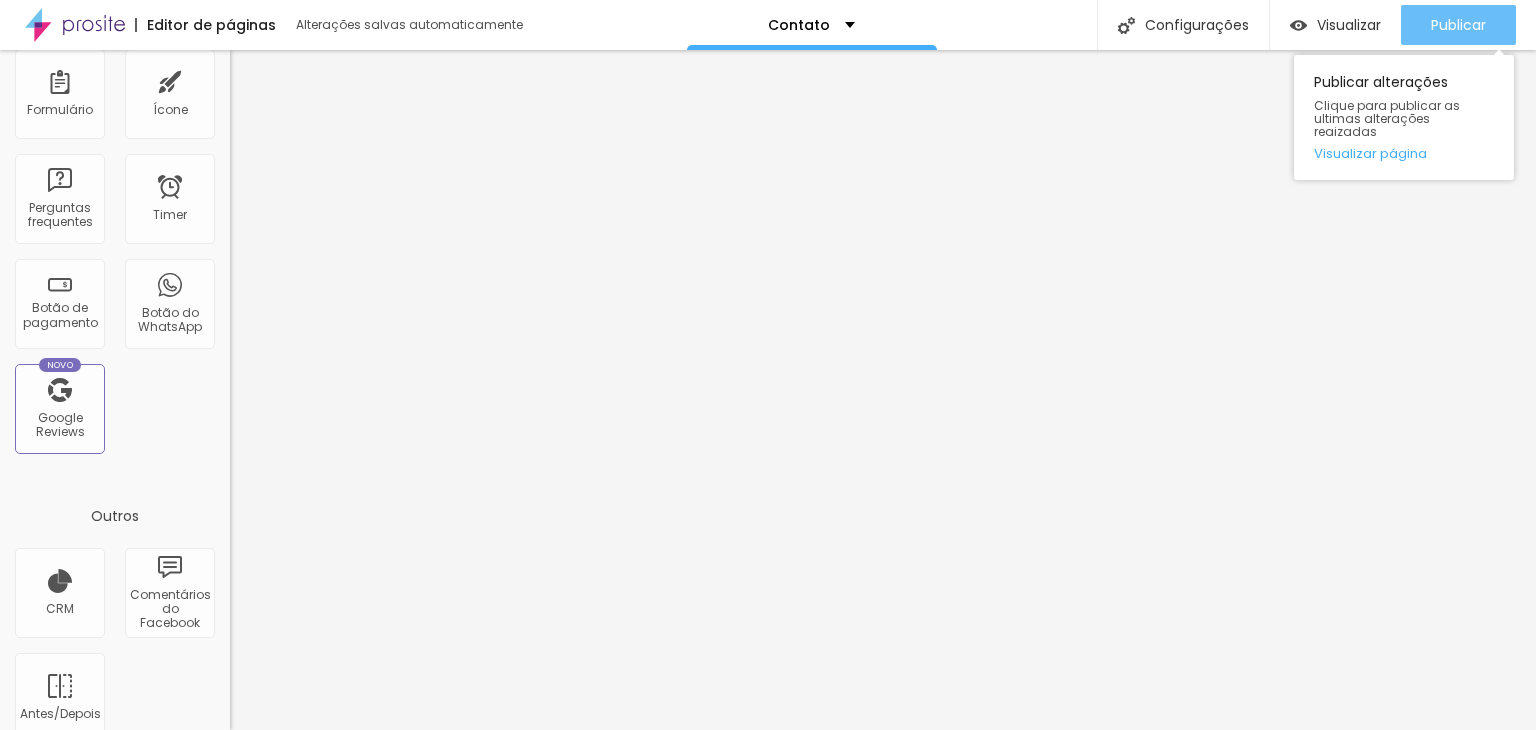 click on "Publicar" at bounding box center [1458, 25] 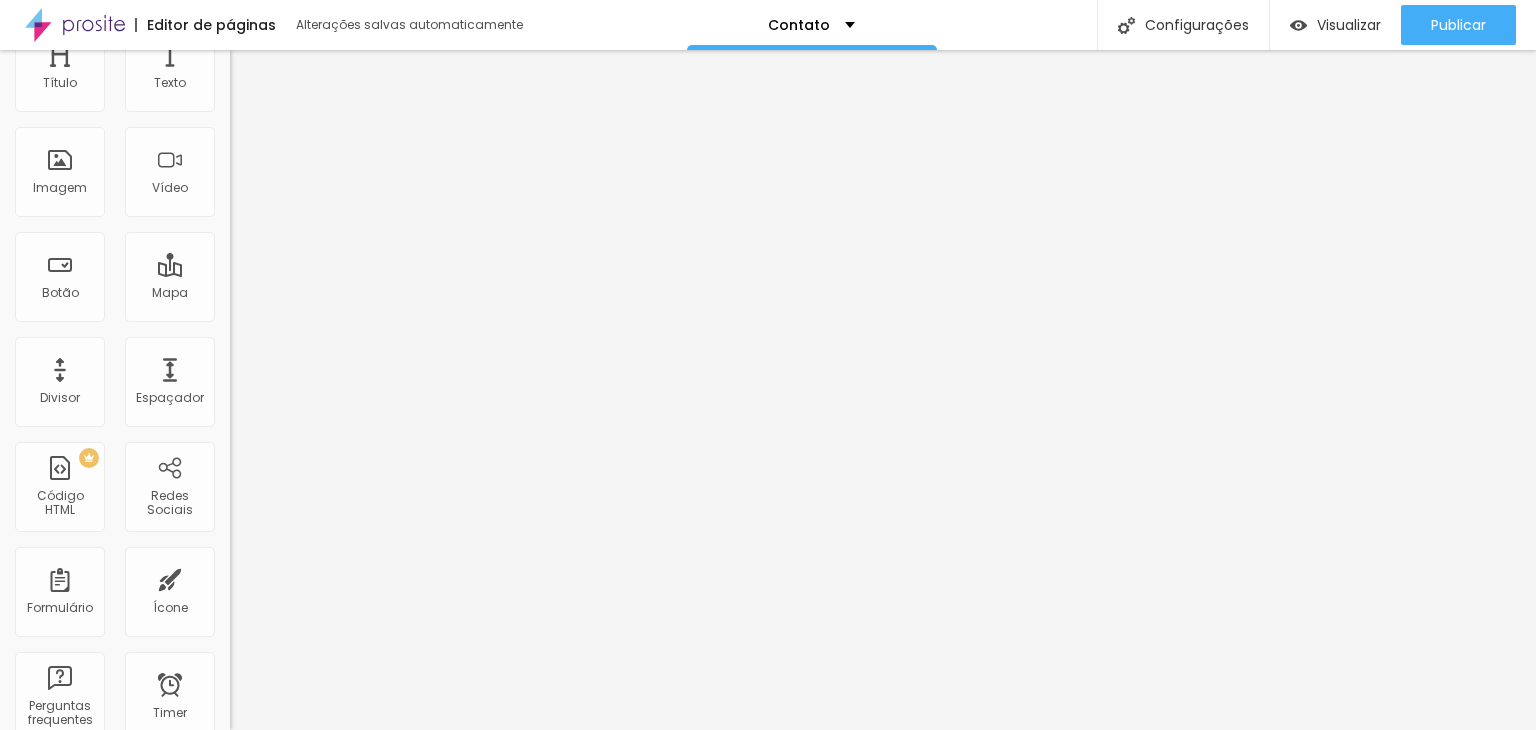scroll, scrollTop: 0, scrollLeft: 0, axis: both 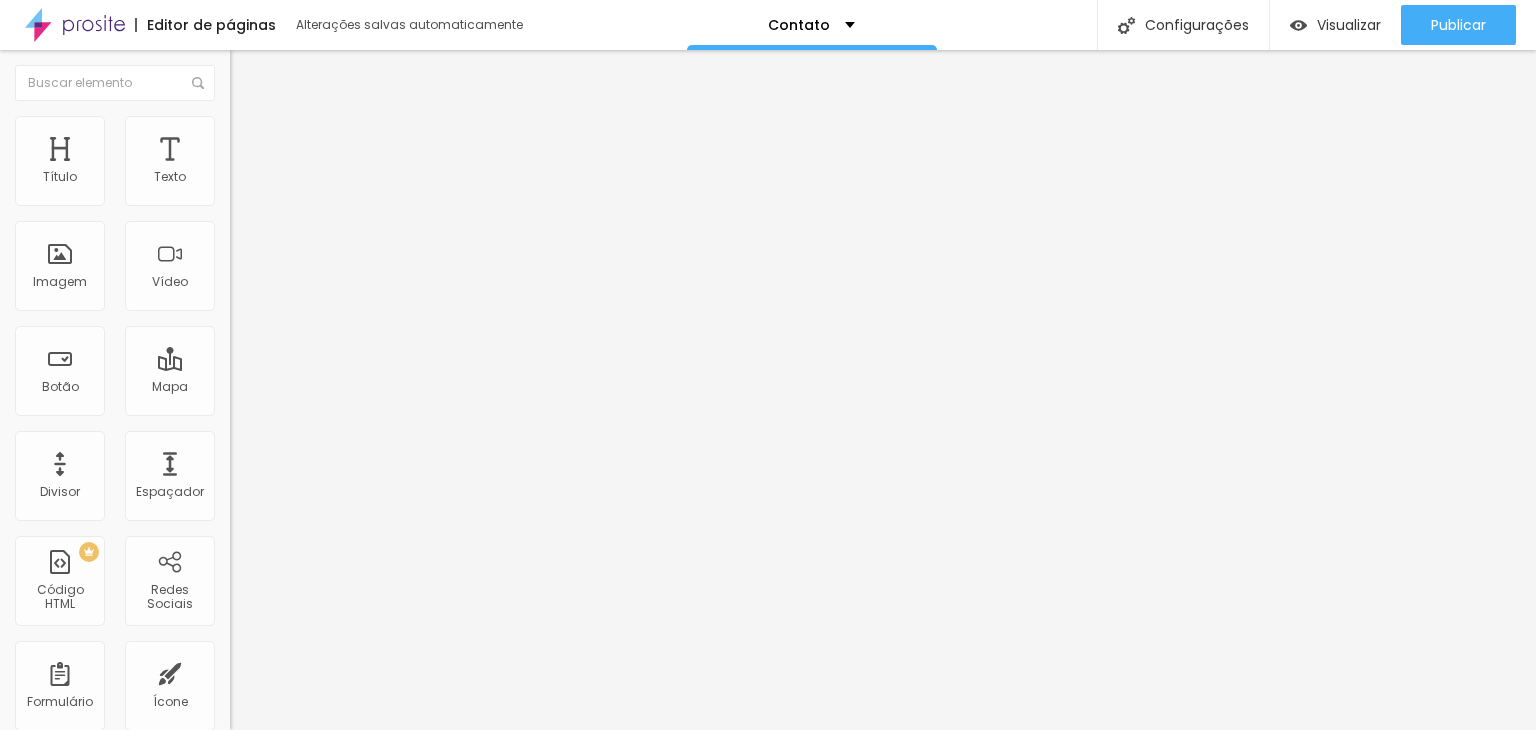 click on "Facebook" at bounding box center [345, 901] 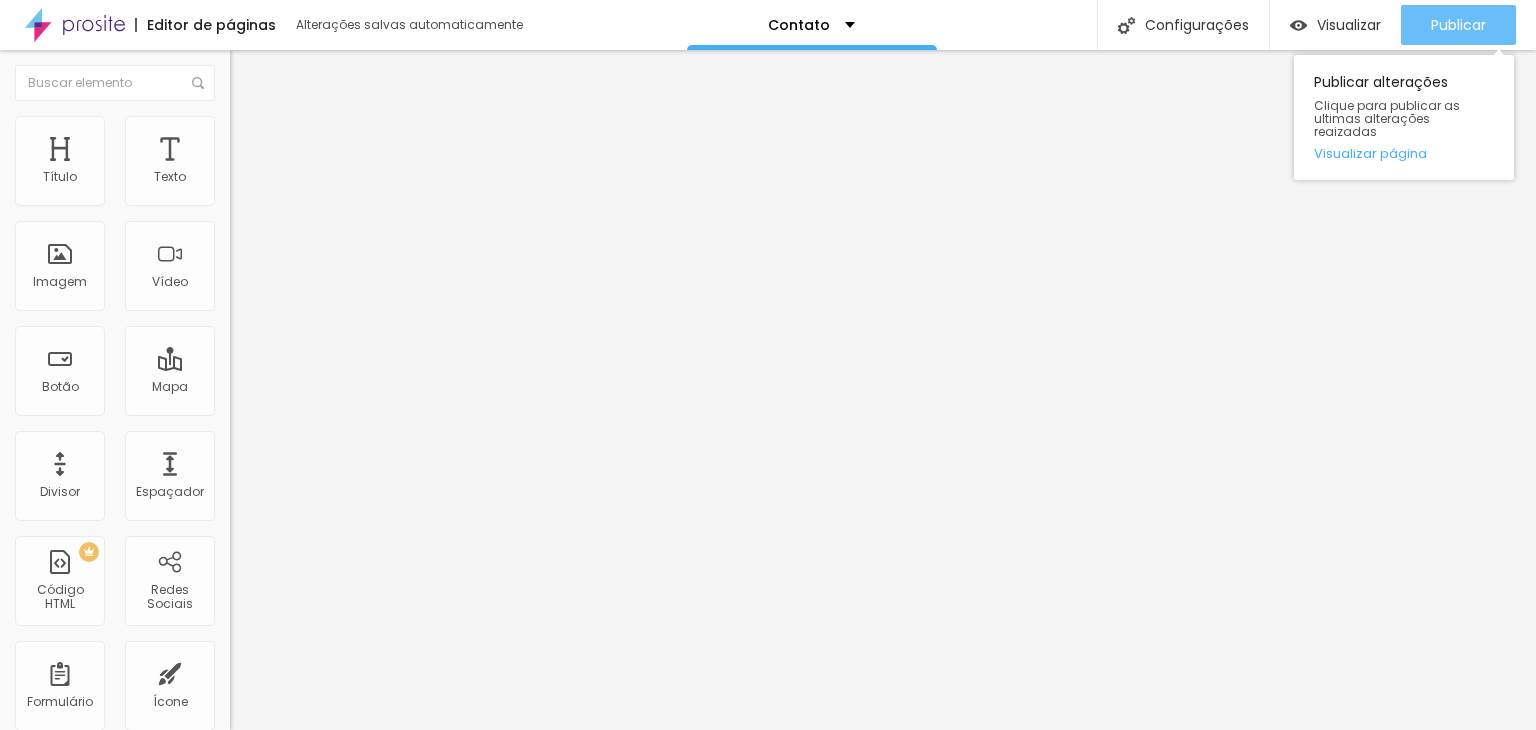 type on "https://www.facebook.com/[USERNAME]" 